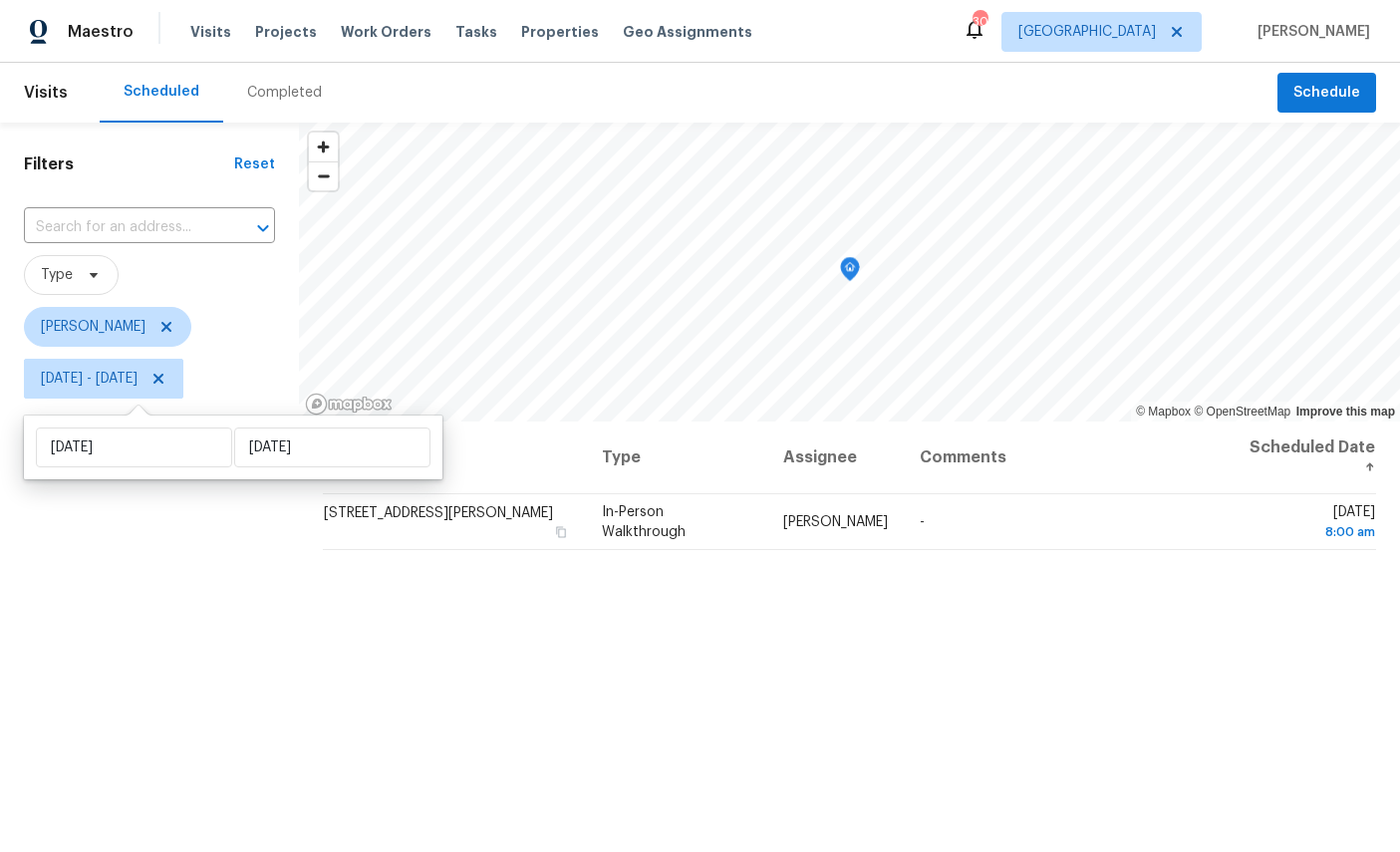 scroll, scrollTop: 0, scrollLeft: 0, axis: both 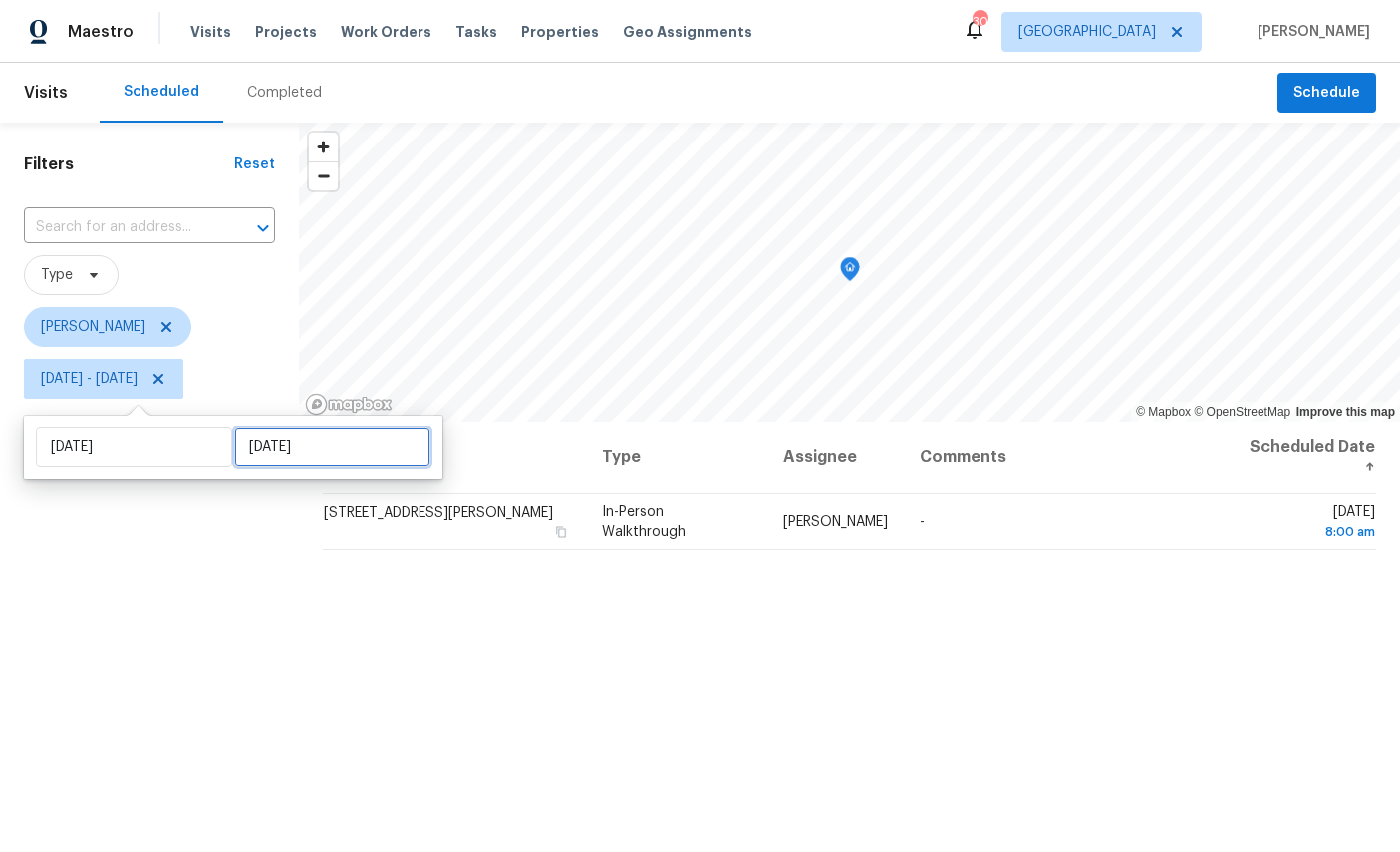 click on "[DATE]" at bounding box center (332, 447) 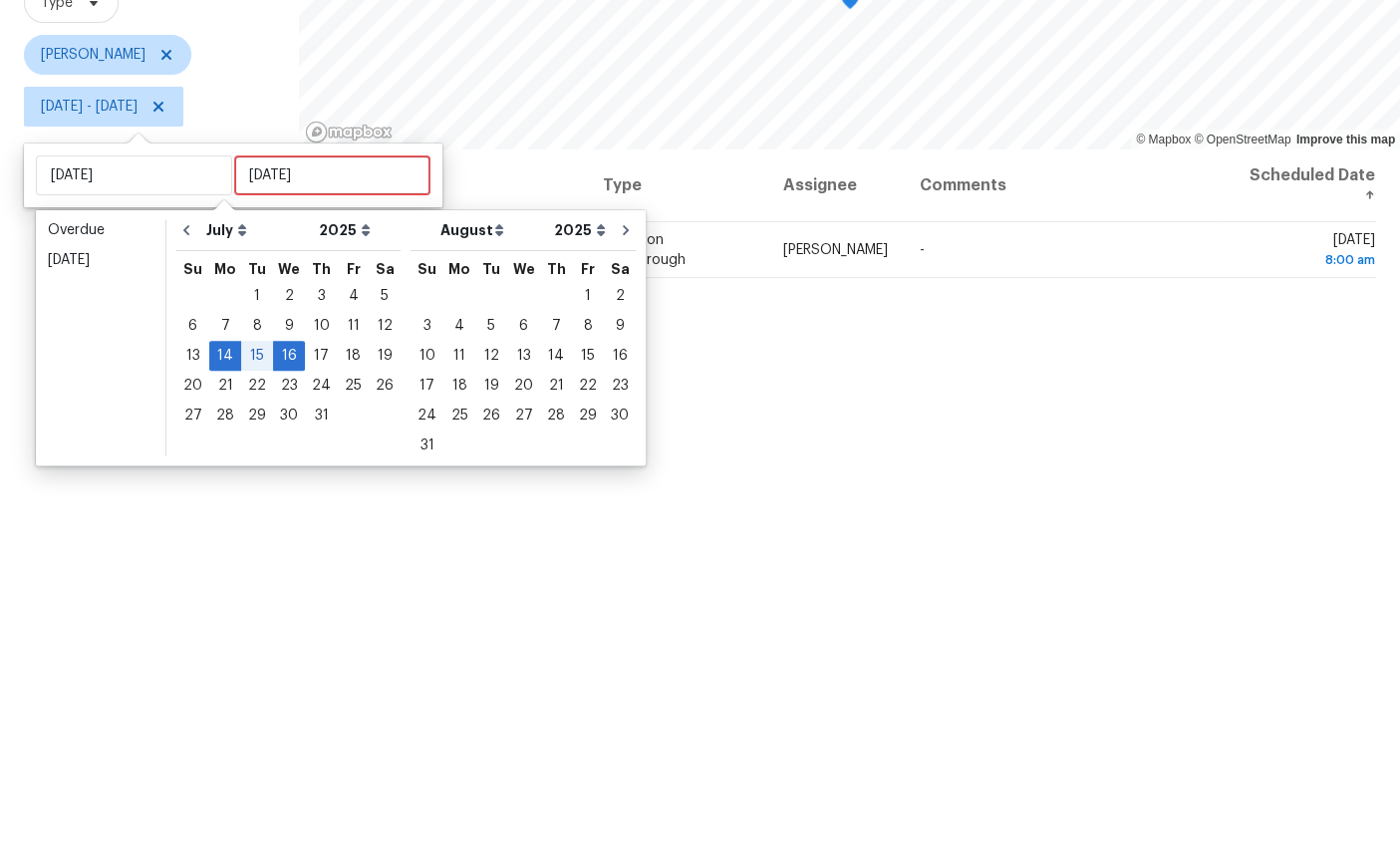 scroll, scrollTop: 75, scrollLeft: 0, axis: vertical 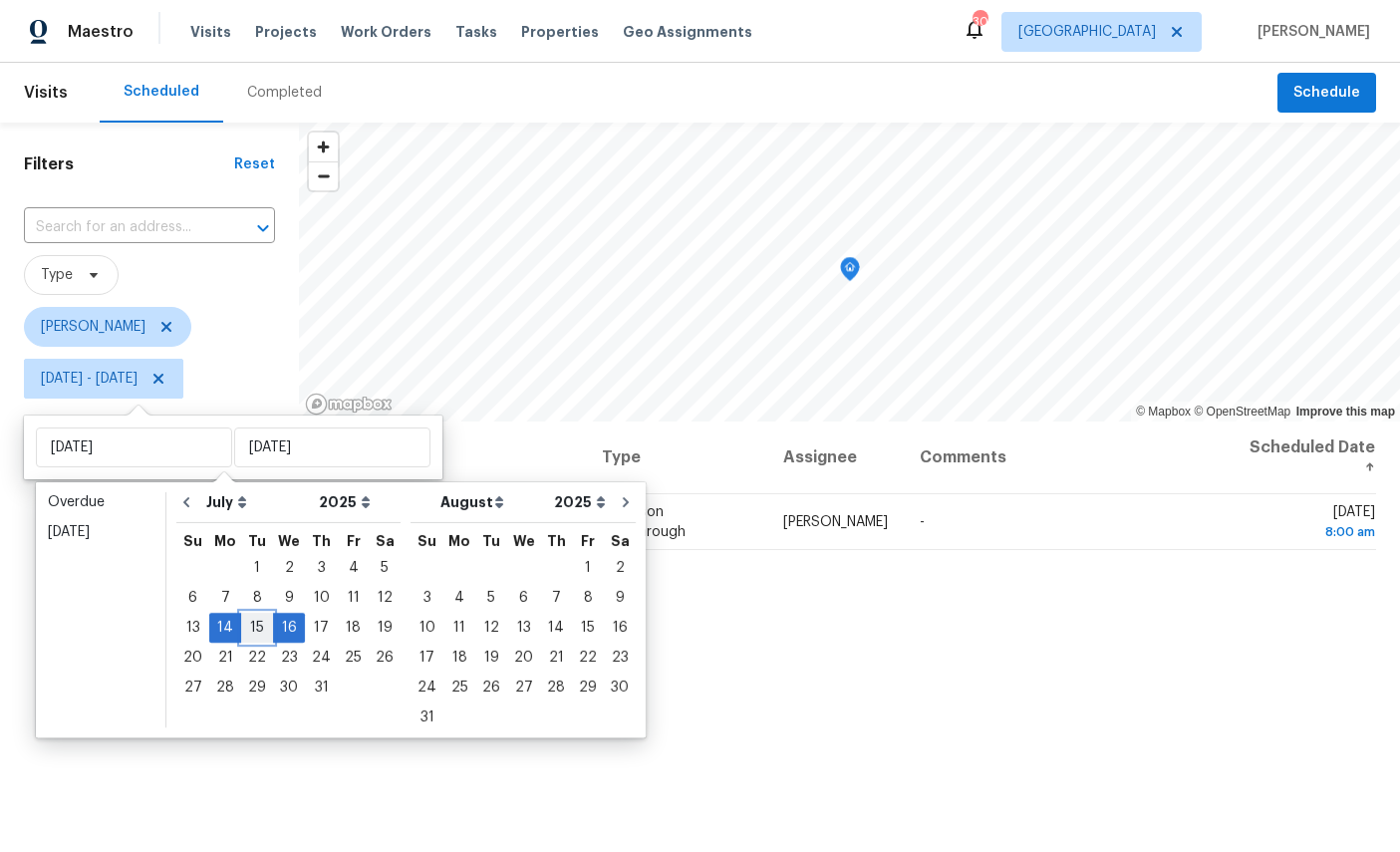 click on "15" at bounding box center (257, 628) 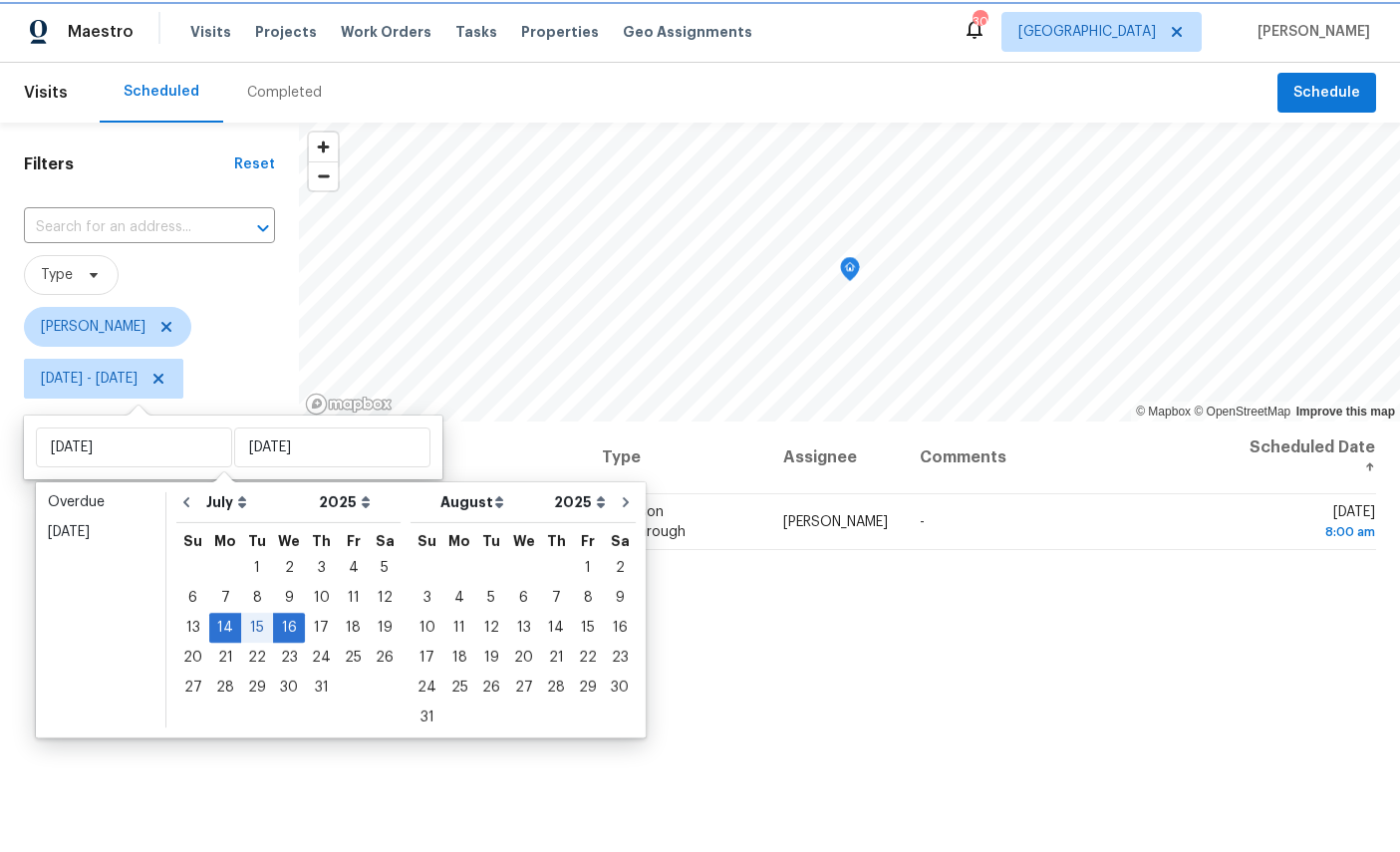 type on "Tue, Jul 15" 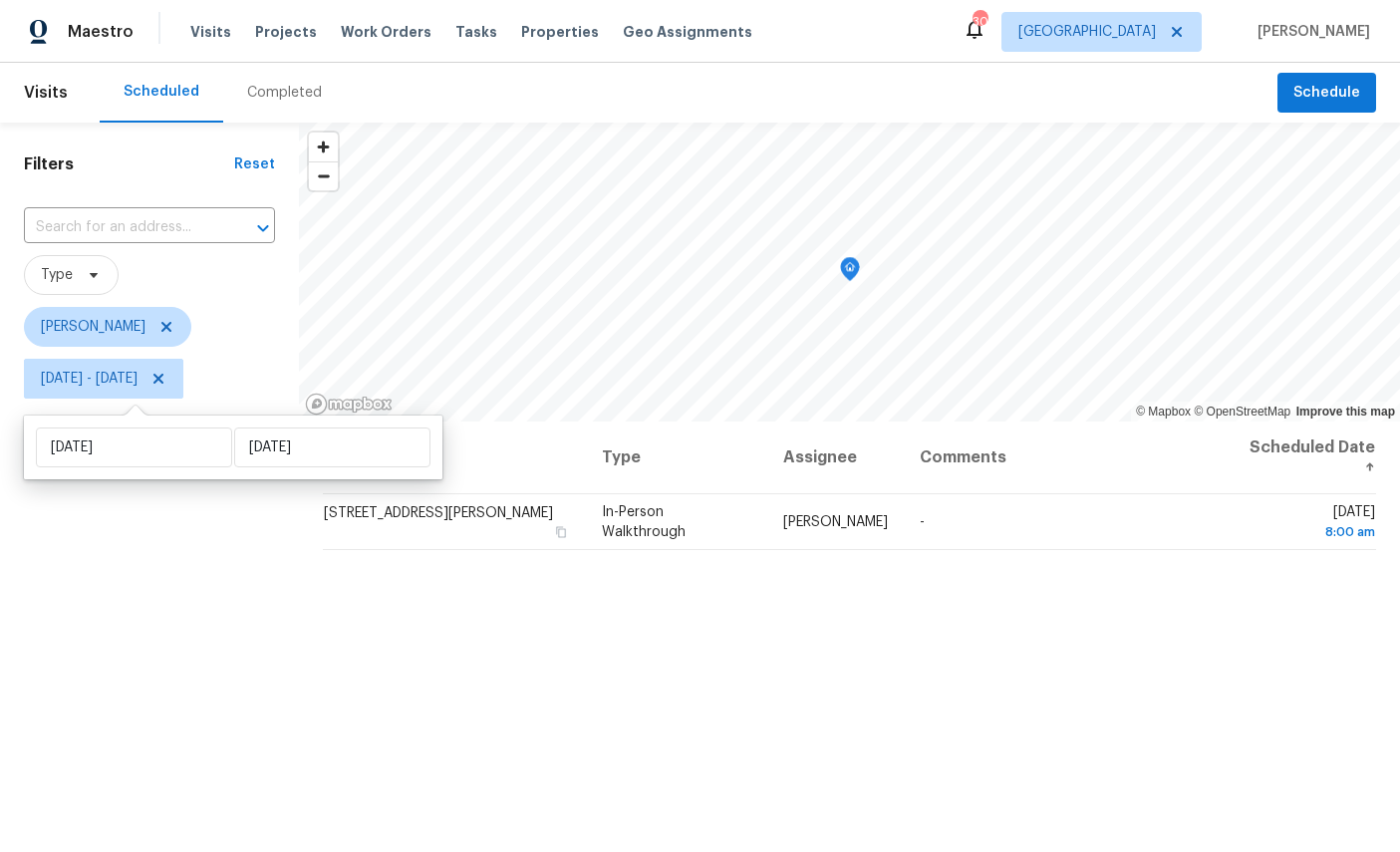 click on "Filters Reset ​ Type William Sparks Mon, Jul 14 - Tue, Jul 15" at bounding box center (149, 613) 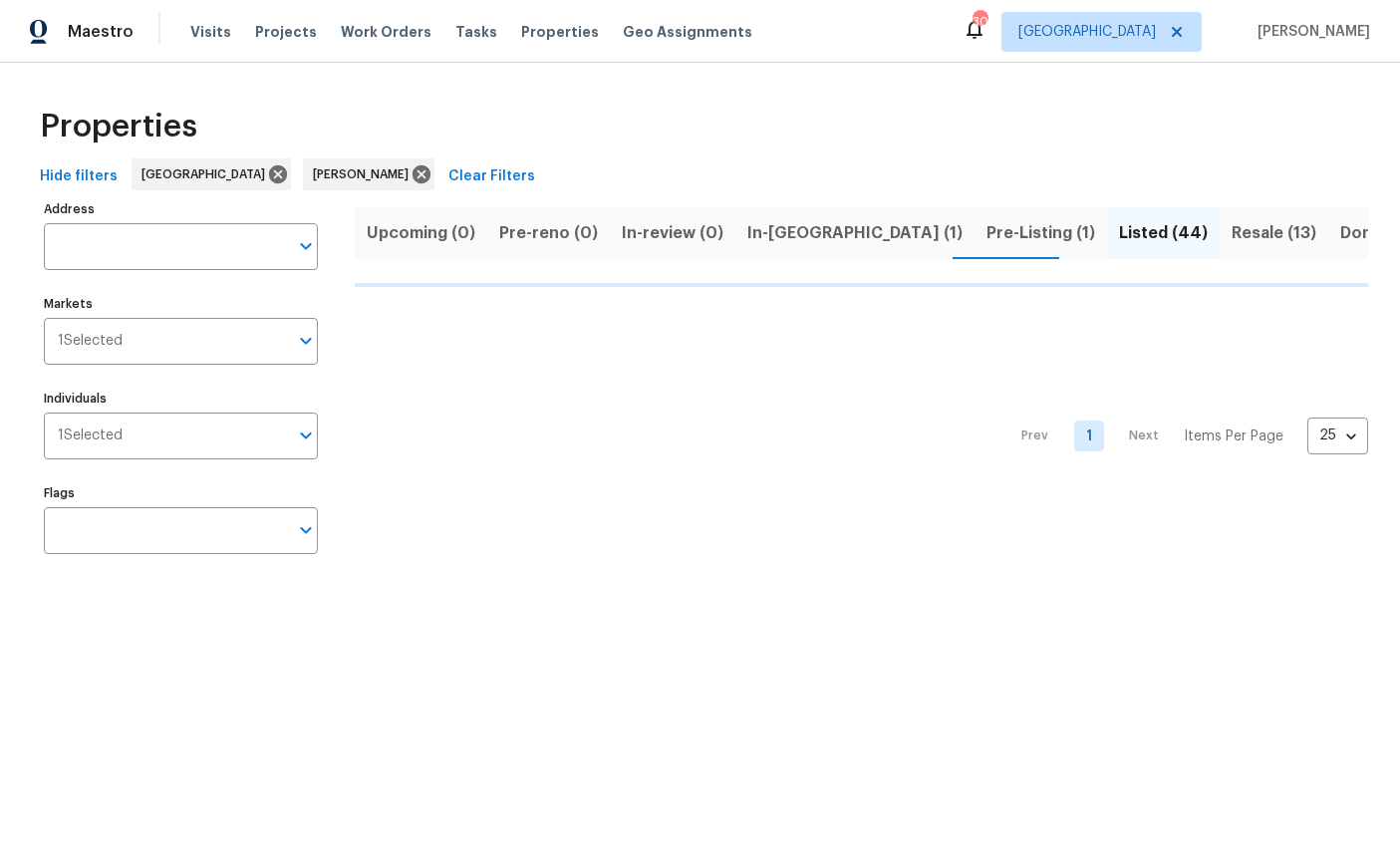 scroll, scrollTop: 0, scrollLeft: 0, axis: both 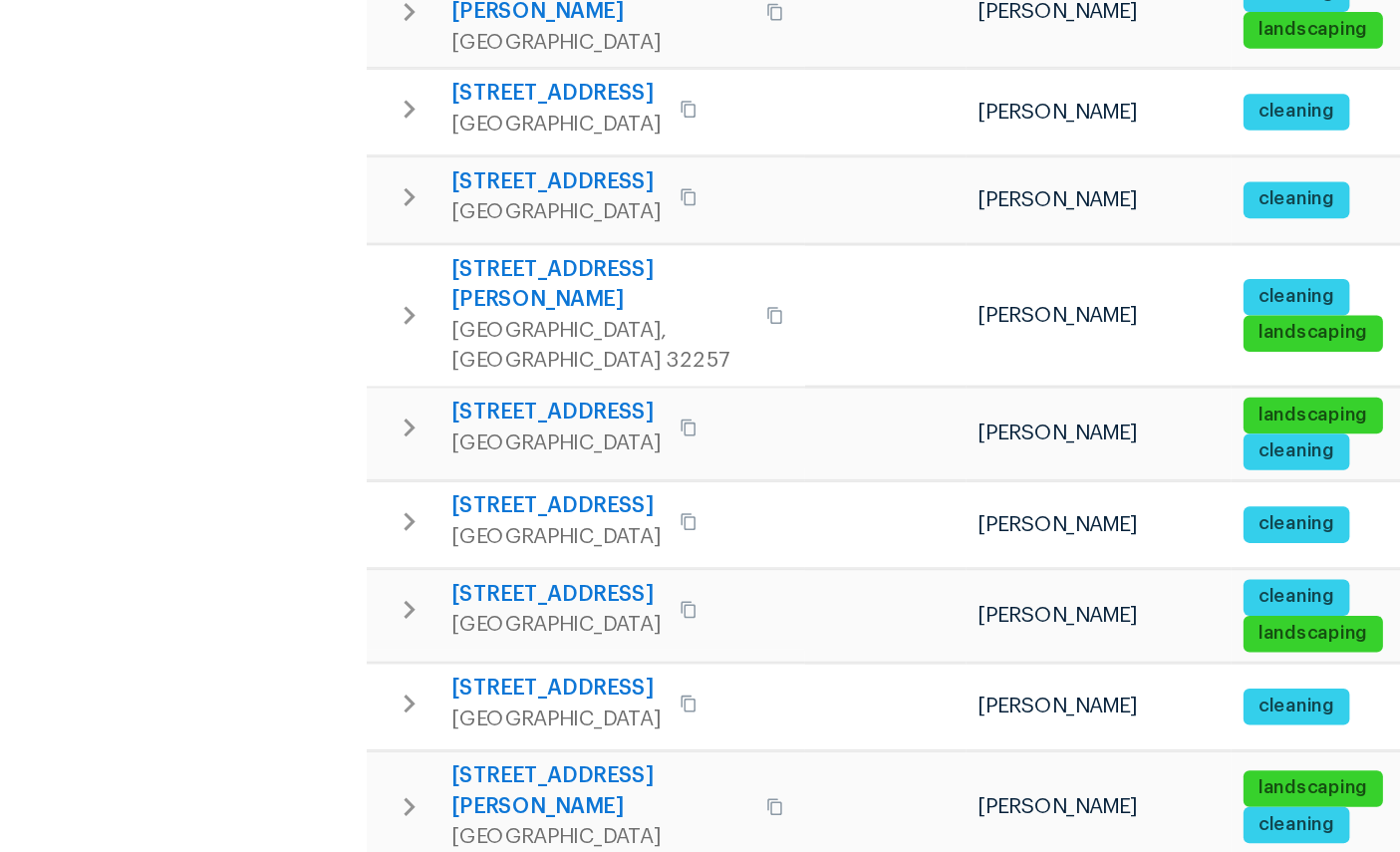 click on "7302 Ortega Hills Dr" at bounding box center [507, 763] 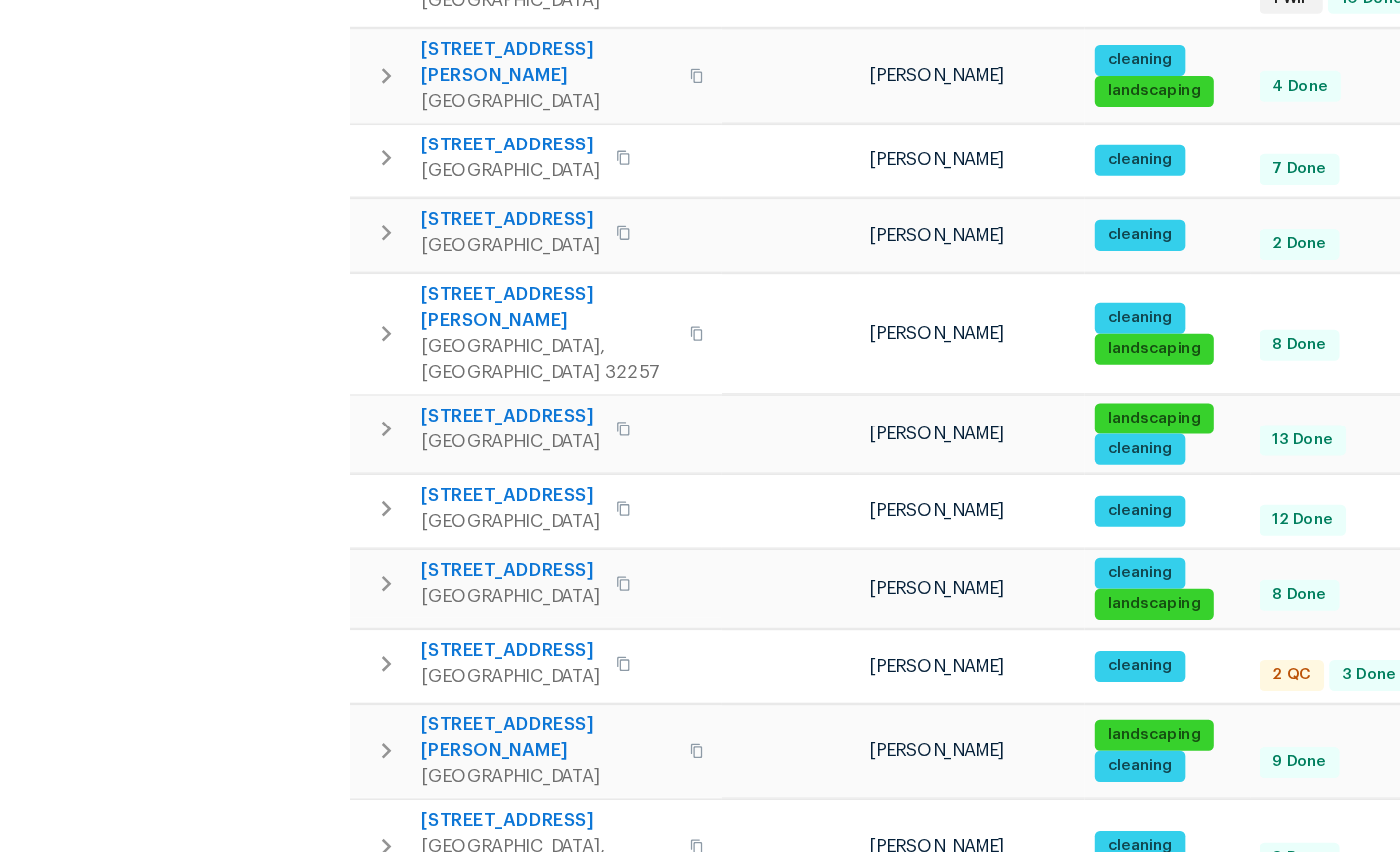 scroll, scrollTop: 76, scrollLeft: 0, axis: vertical 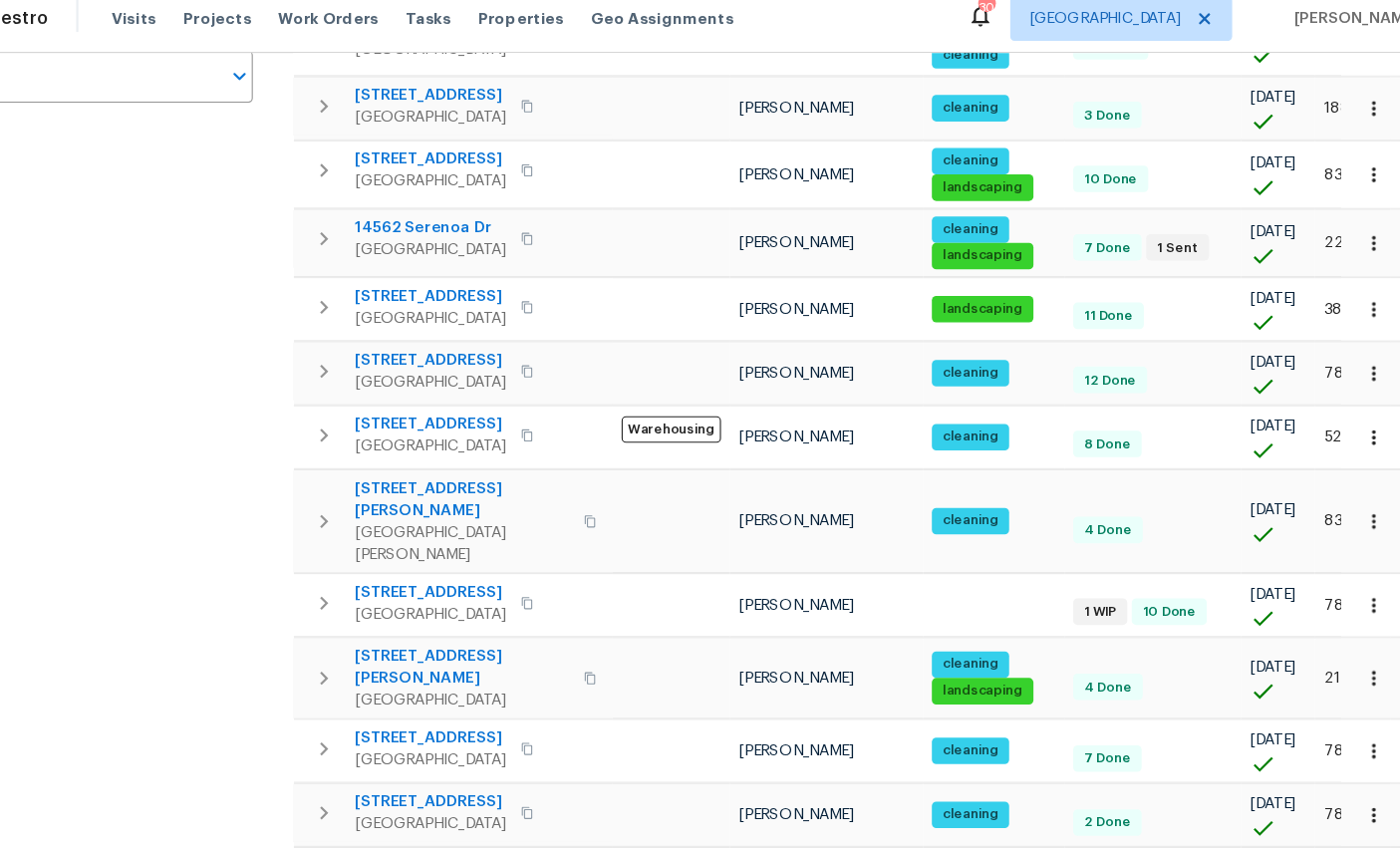 click on "208 Larkin Pl Unit 103" at bounding box center [507, 465] 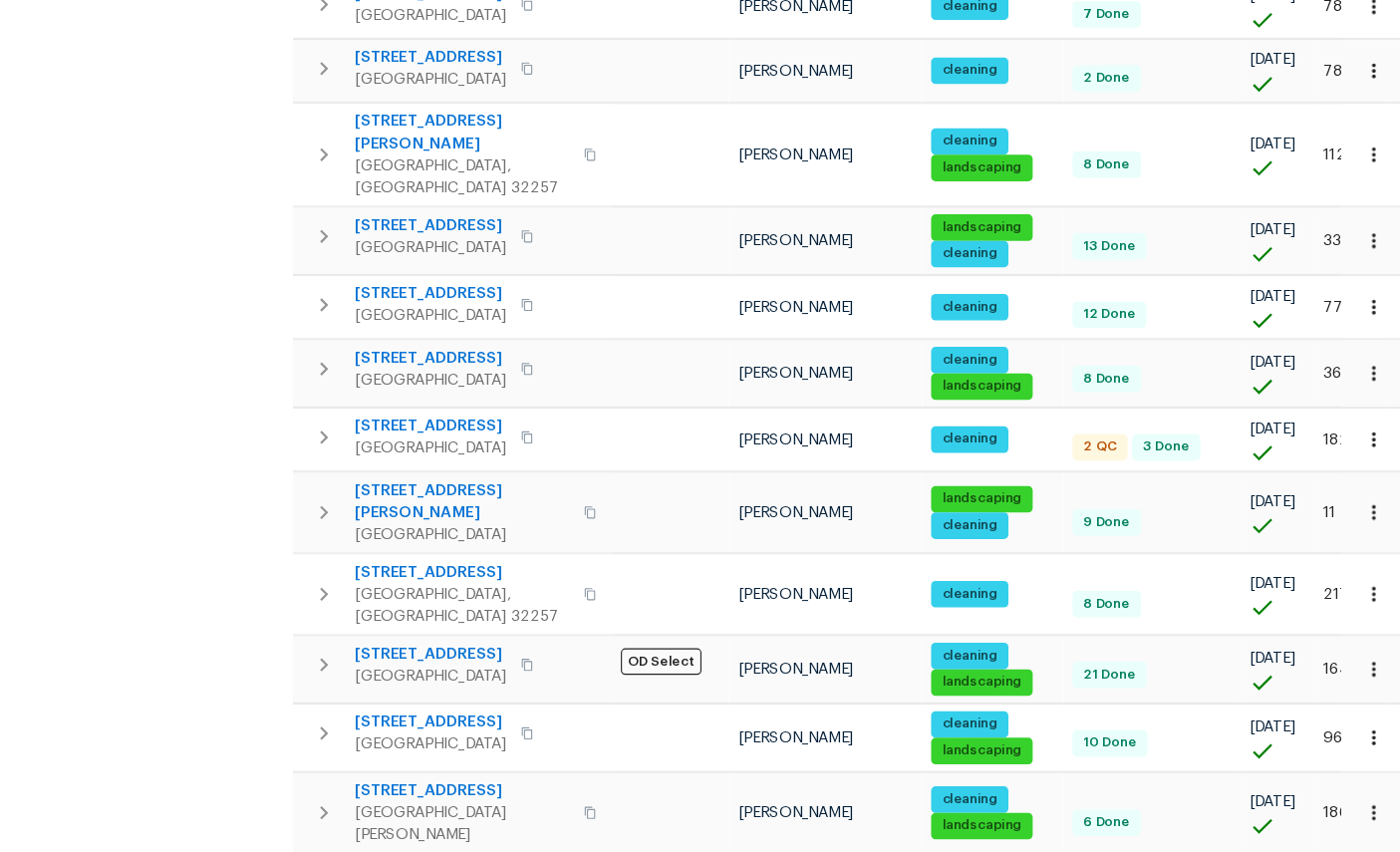 scroll, scrollTop: 1049, scrollLeft: 0, axis: vertical 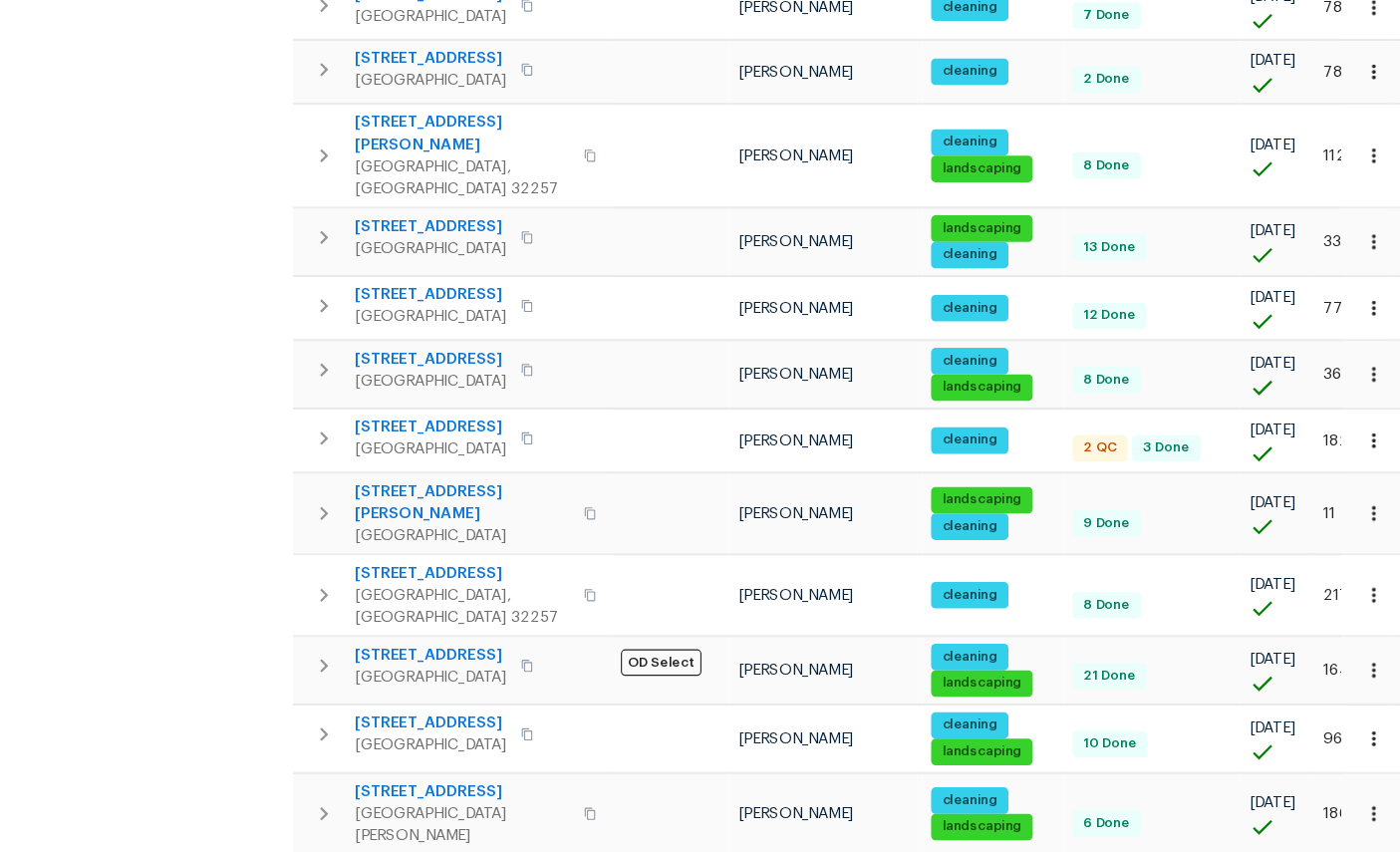 click on "[STREET_ADDRESS]" at bounding box center (479, 468) 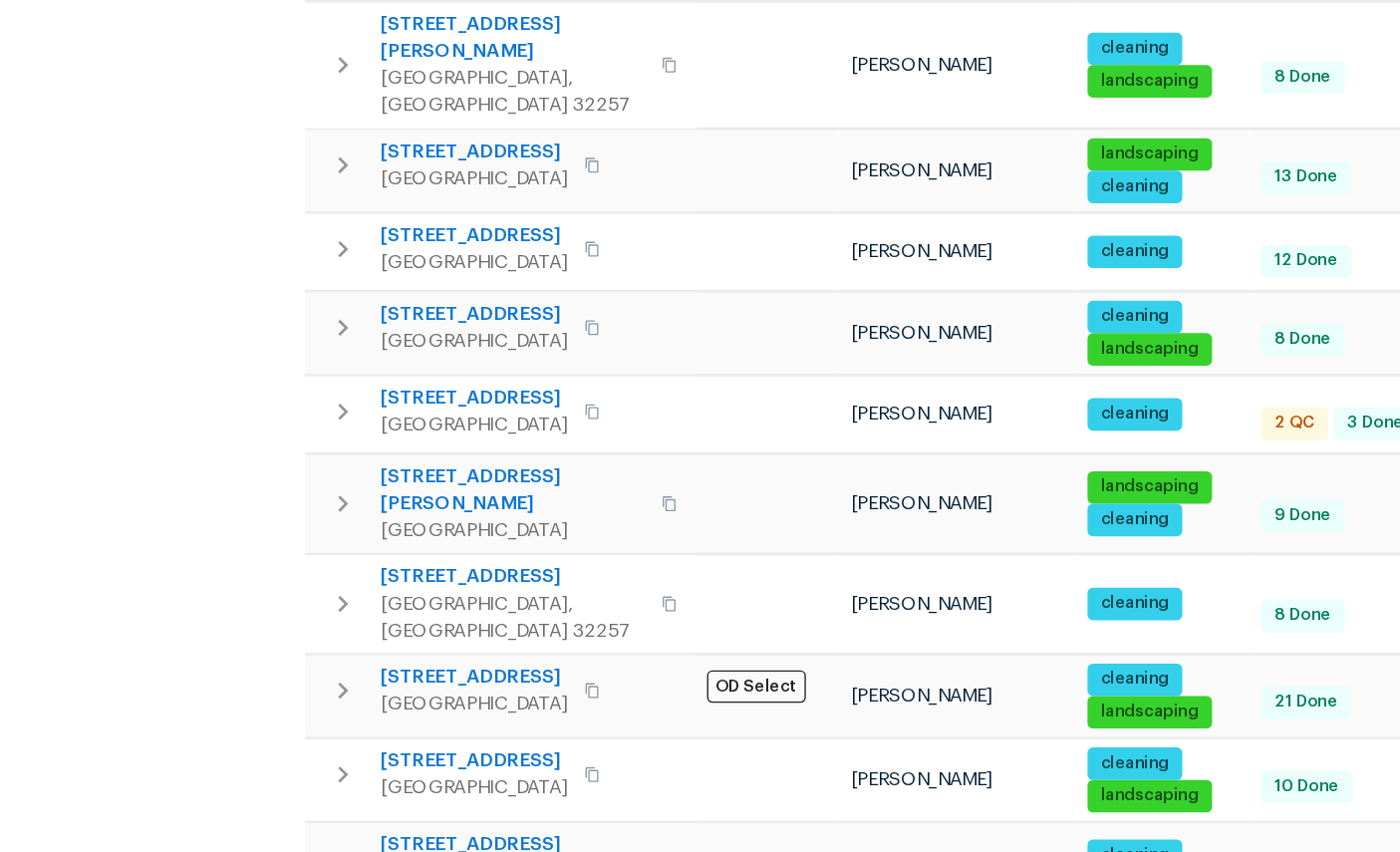 scroll, scrollTop: 0, scrollLeft: 0, axis: both 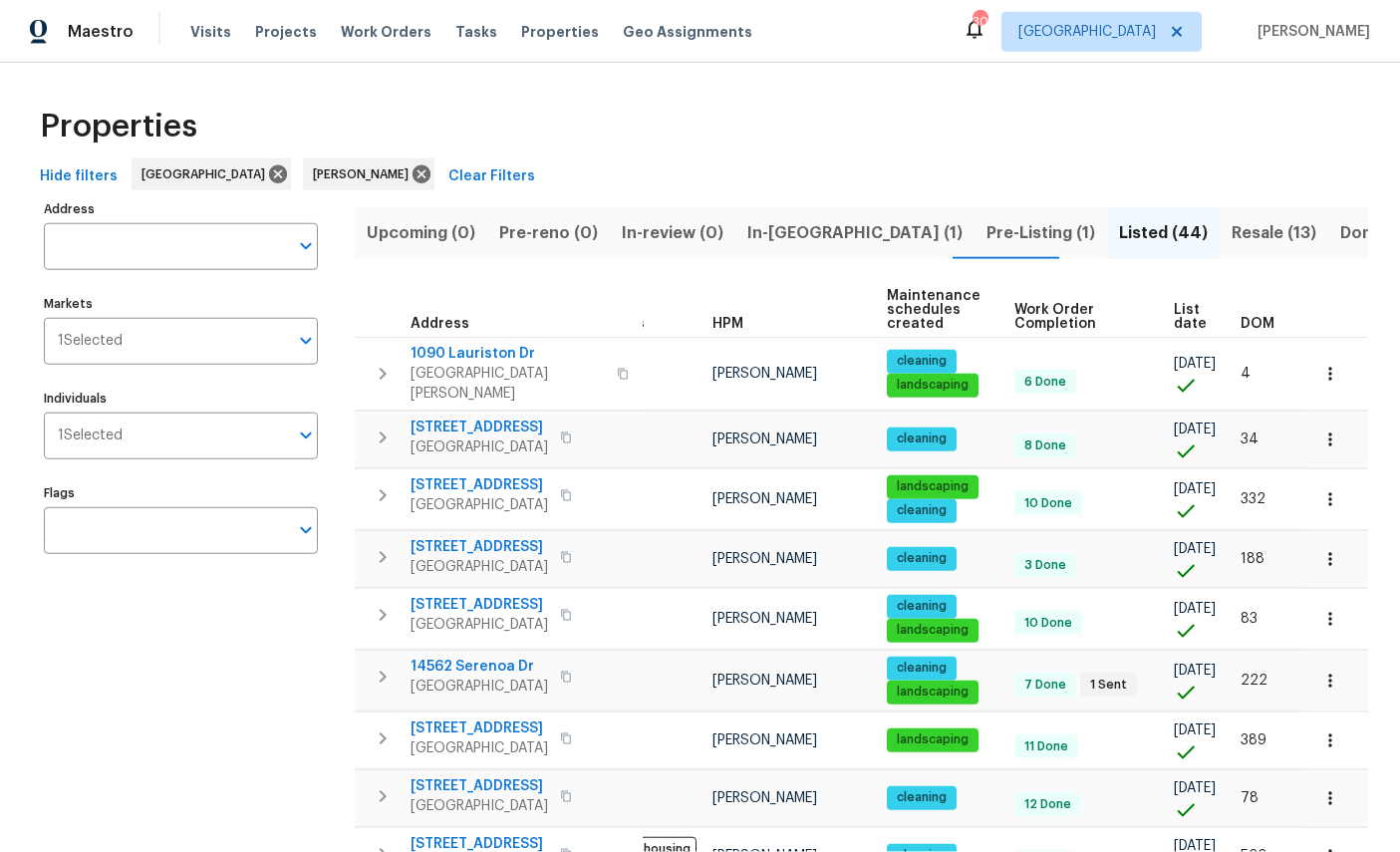 click on "Resale (13)" at bounding box center [1273, 233] 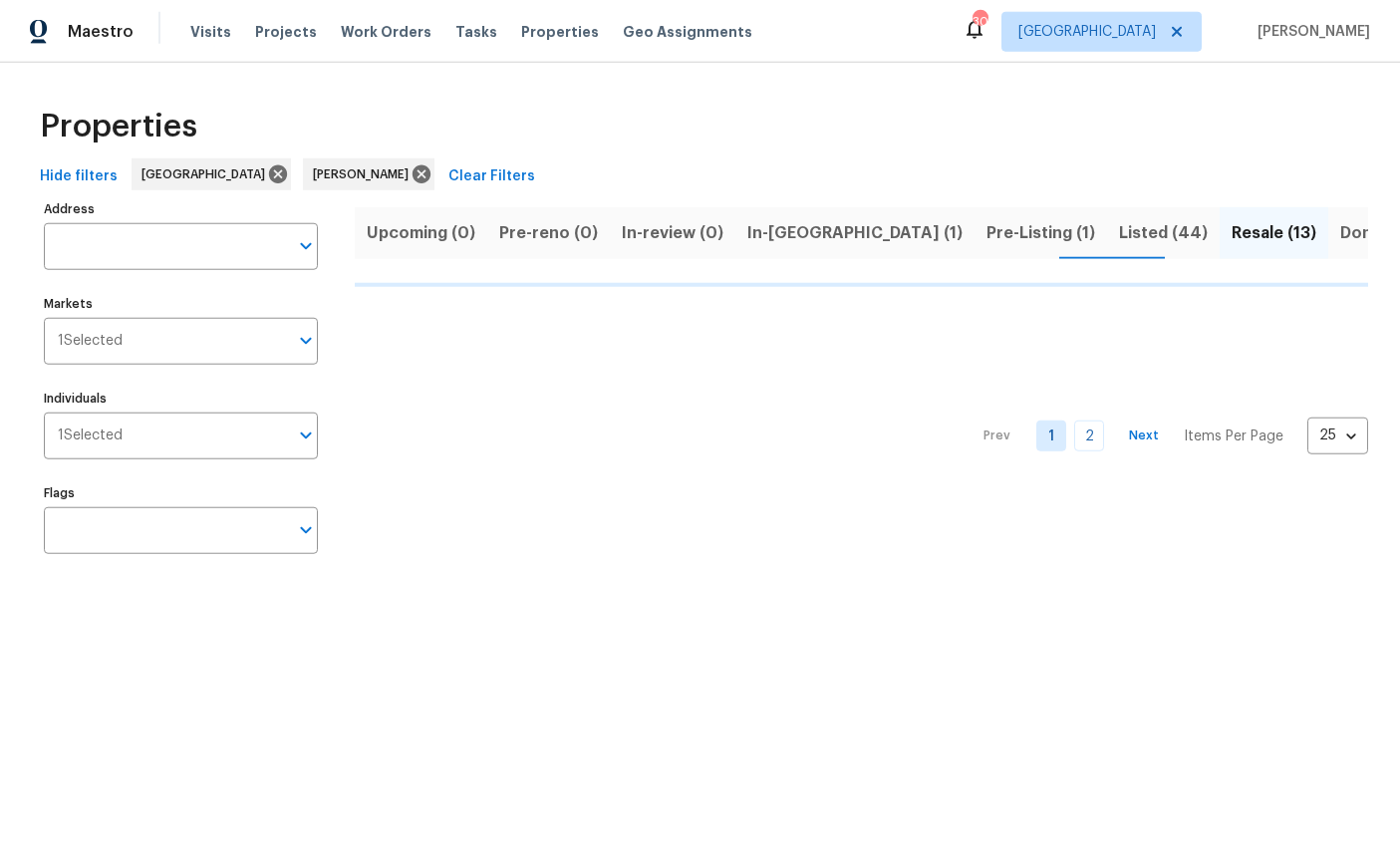 scroll, scrollTop: 0, scrollLeft: 0, axis: both 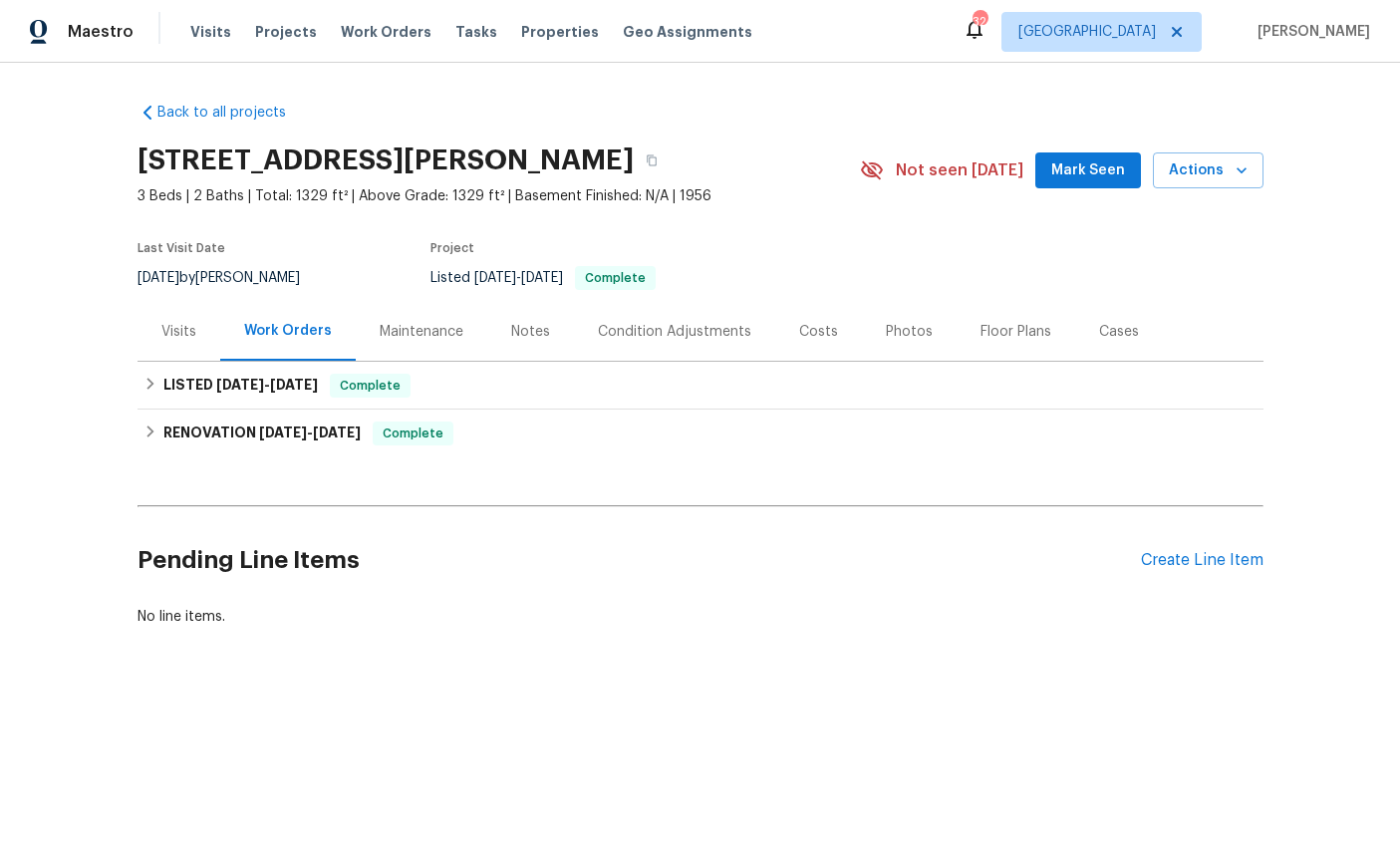 click on "Create Line Item" at bounding box center (1202, 560) 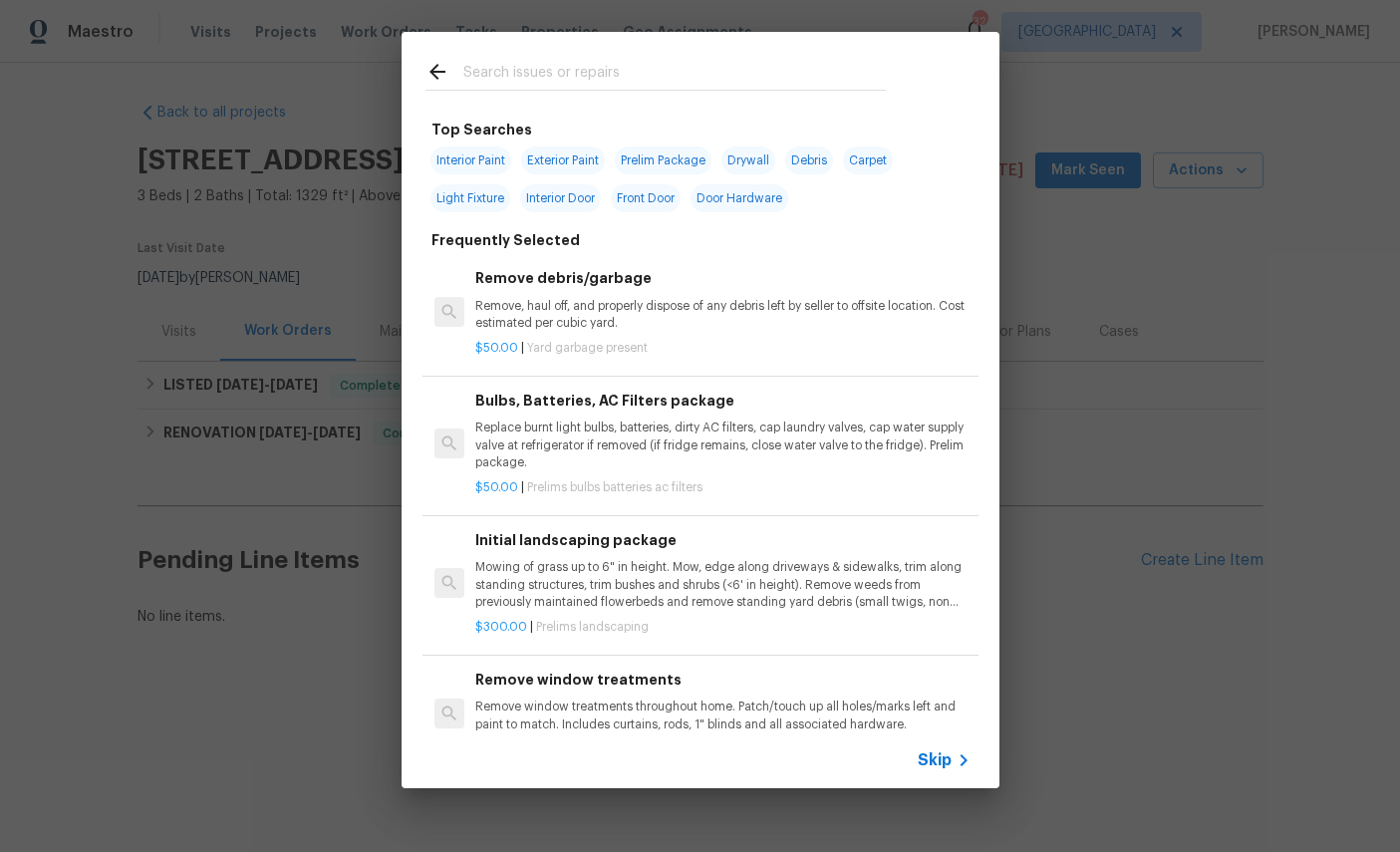 click at bounding box center [675, 75] 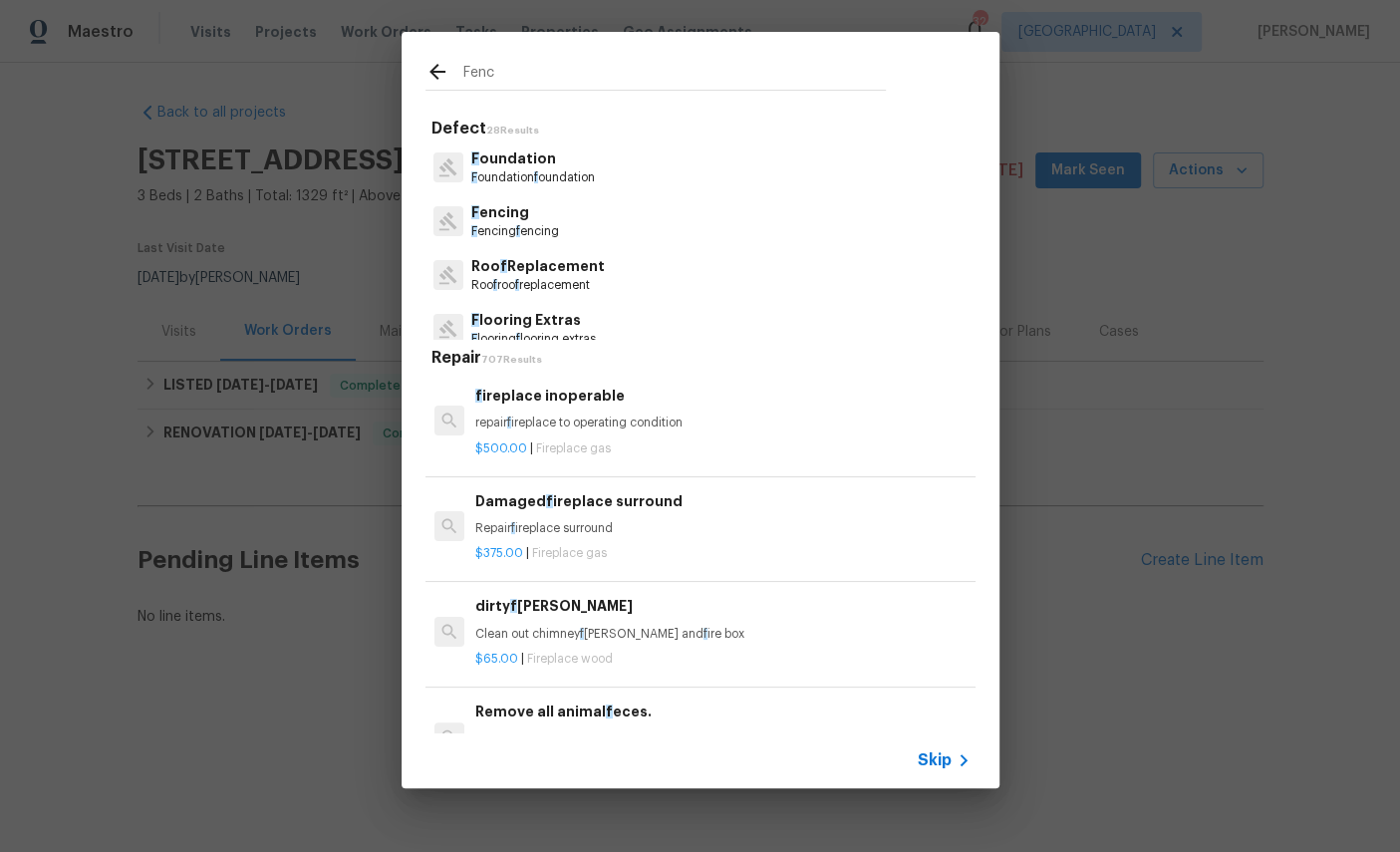 type on "Fence" 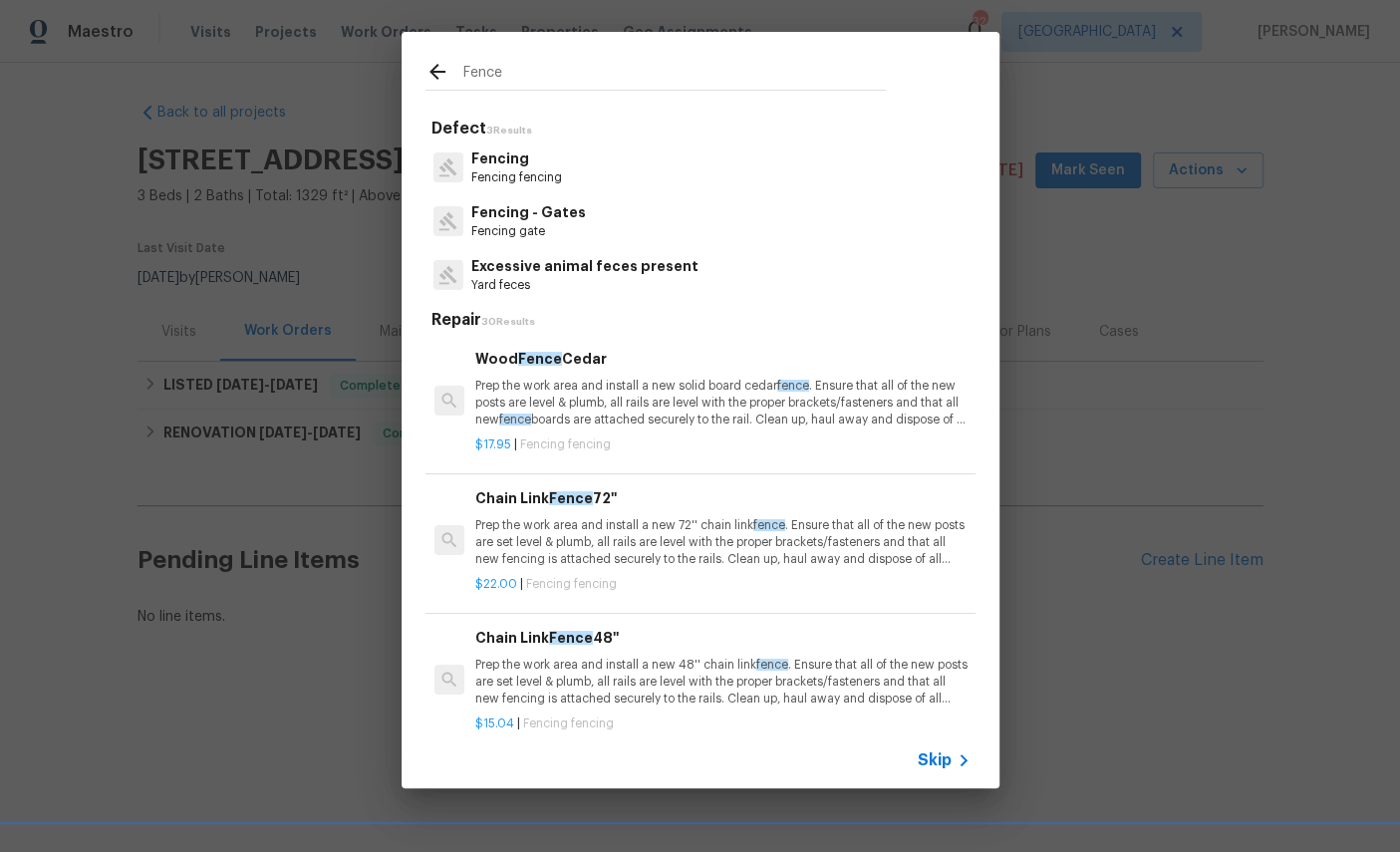 click on "Fencing - Gates" at bounding box center (528, 212) 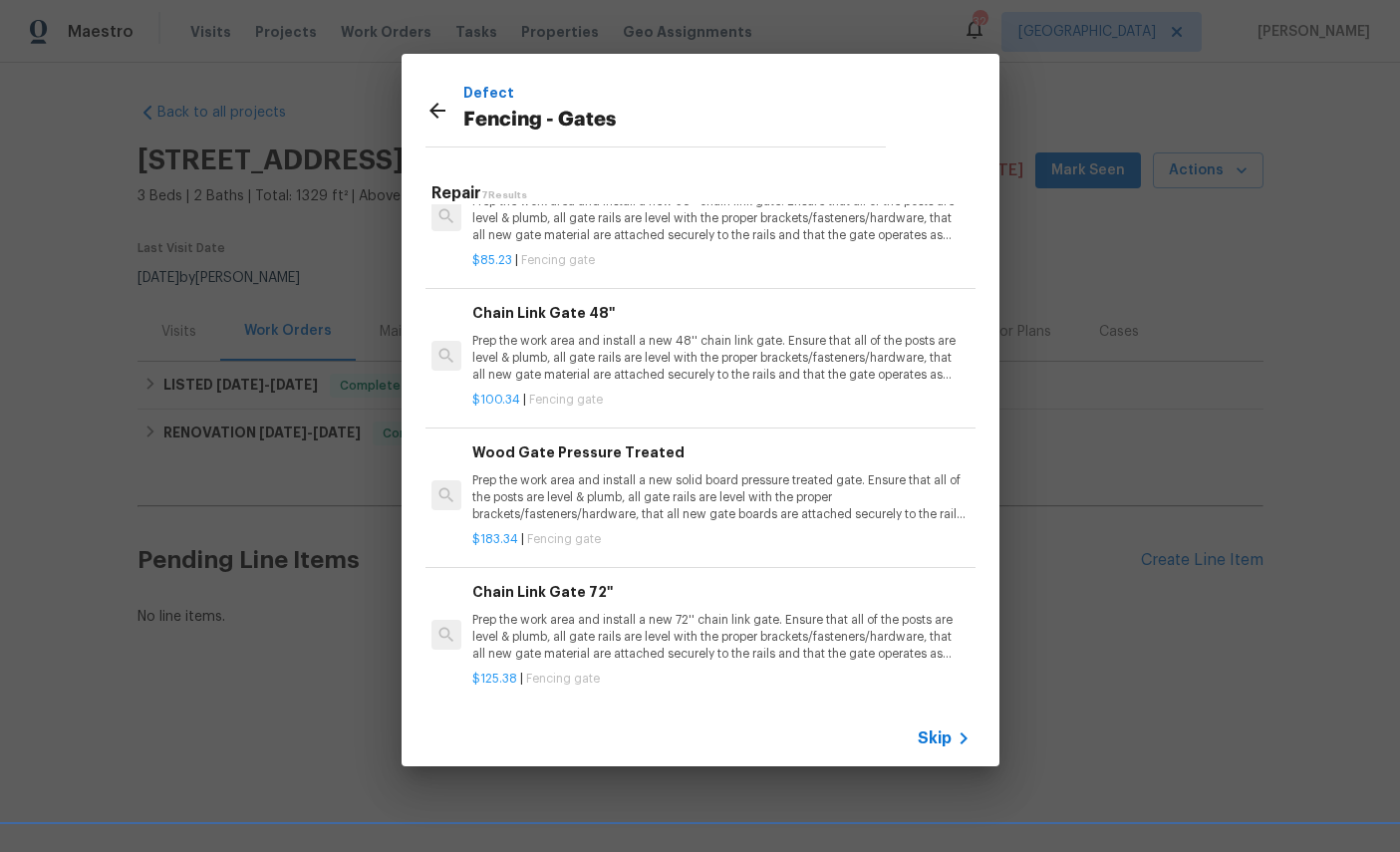 scroll, scrollTop: 407, scrollLeft: 3, axis: both 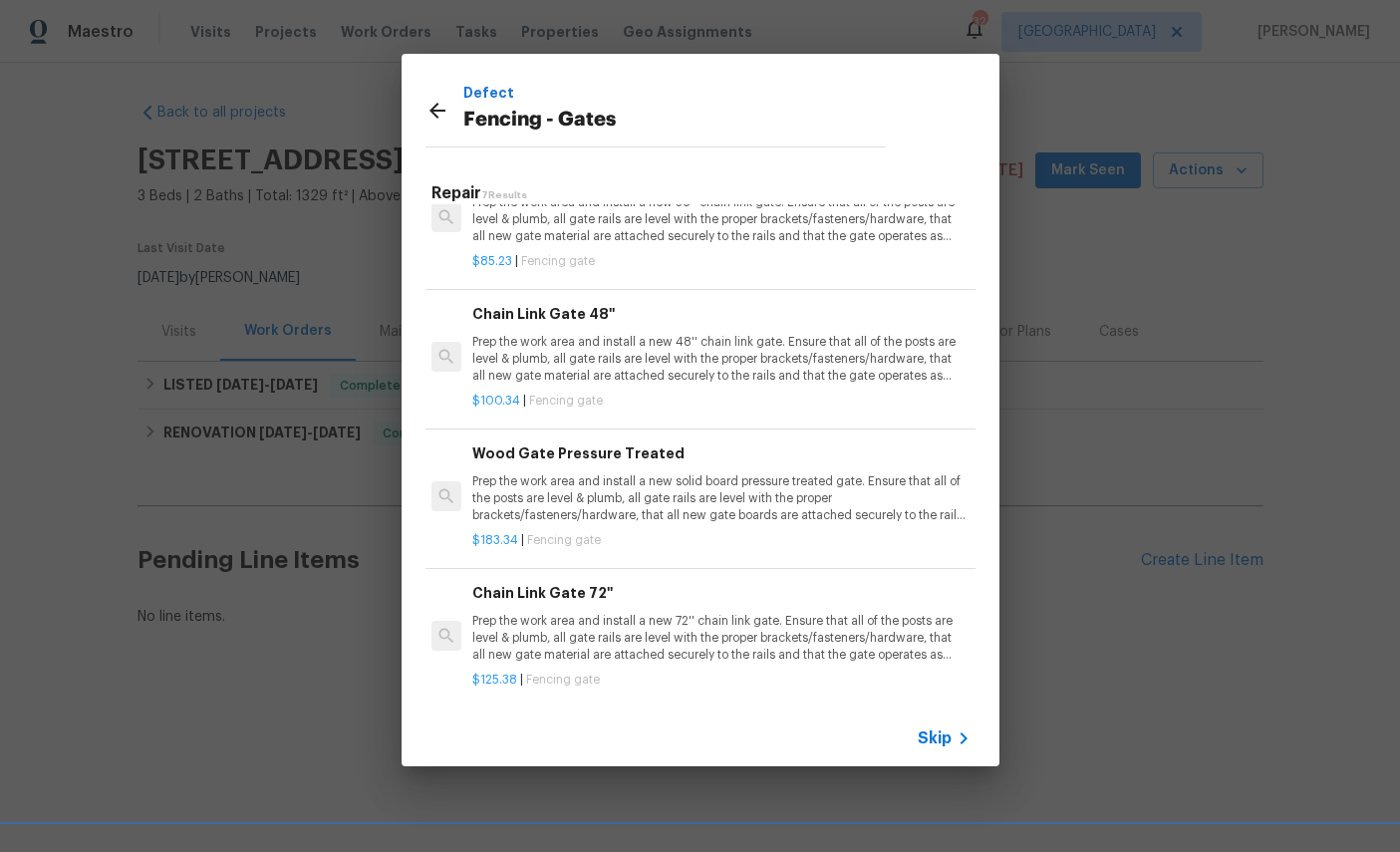 click on "Prep the work area and install a new solid board pressure treated gate. Ensure that all of the posts are level & plumb, all gate rails are level with the proper brackets/fasteners/hardware, that all new gate boards are attached securely to the rails and that the gate operates as intended. Clean up, haul away and dispose of all debris properly." at bounding box center (719, 498) 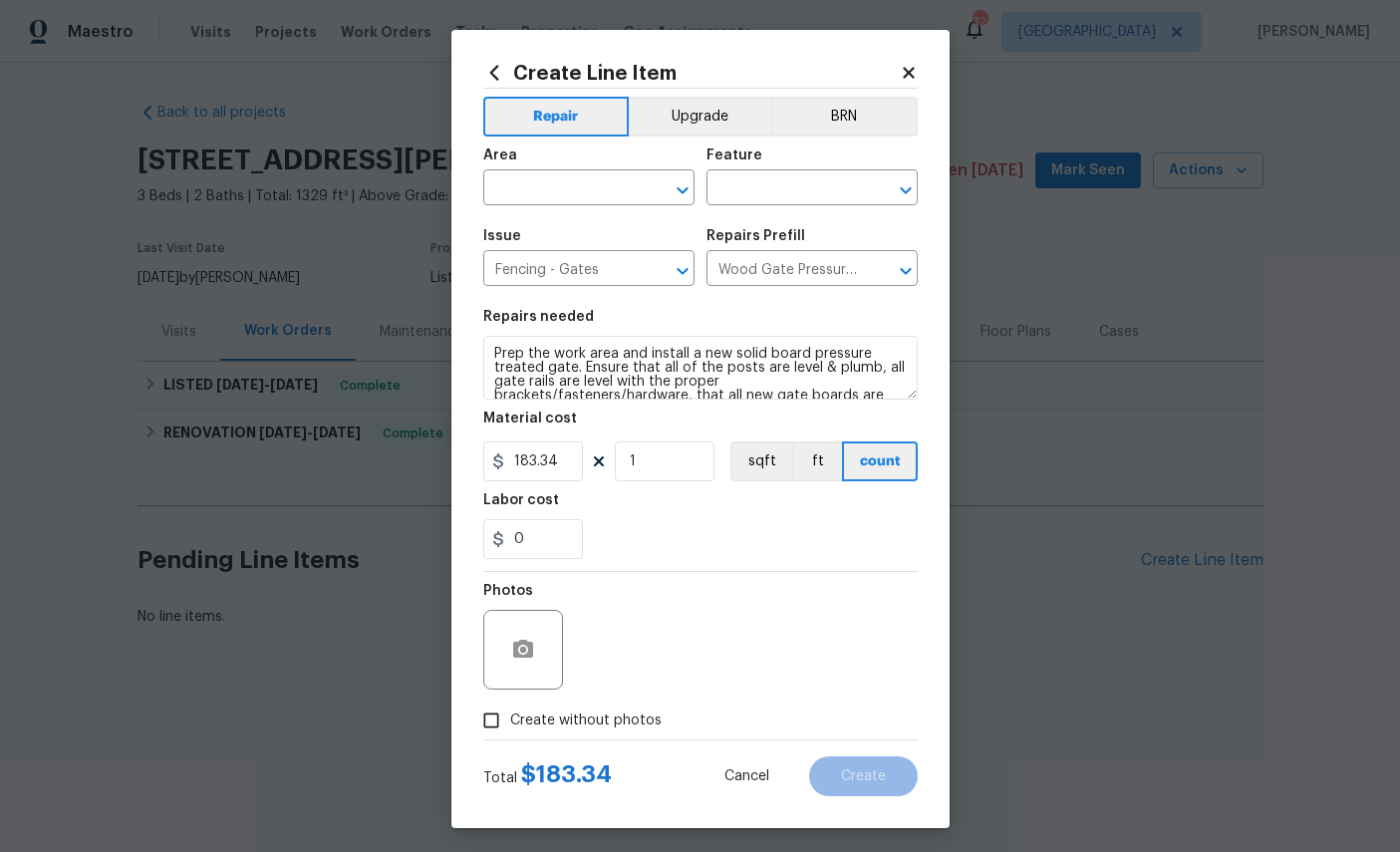 click at bounding box center [561, 189] 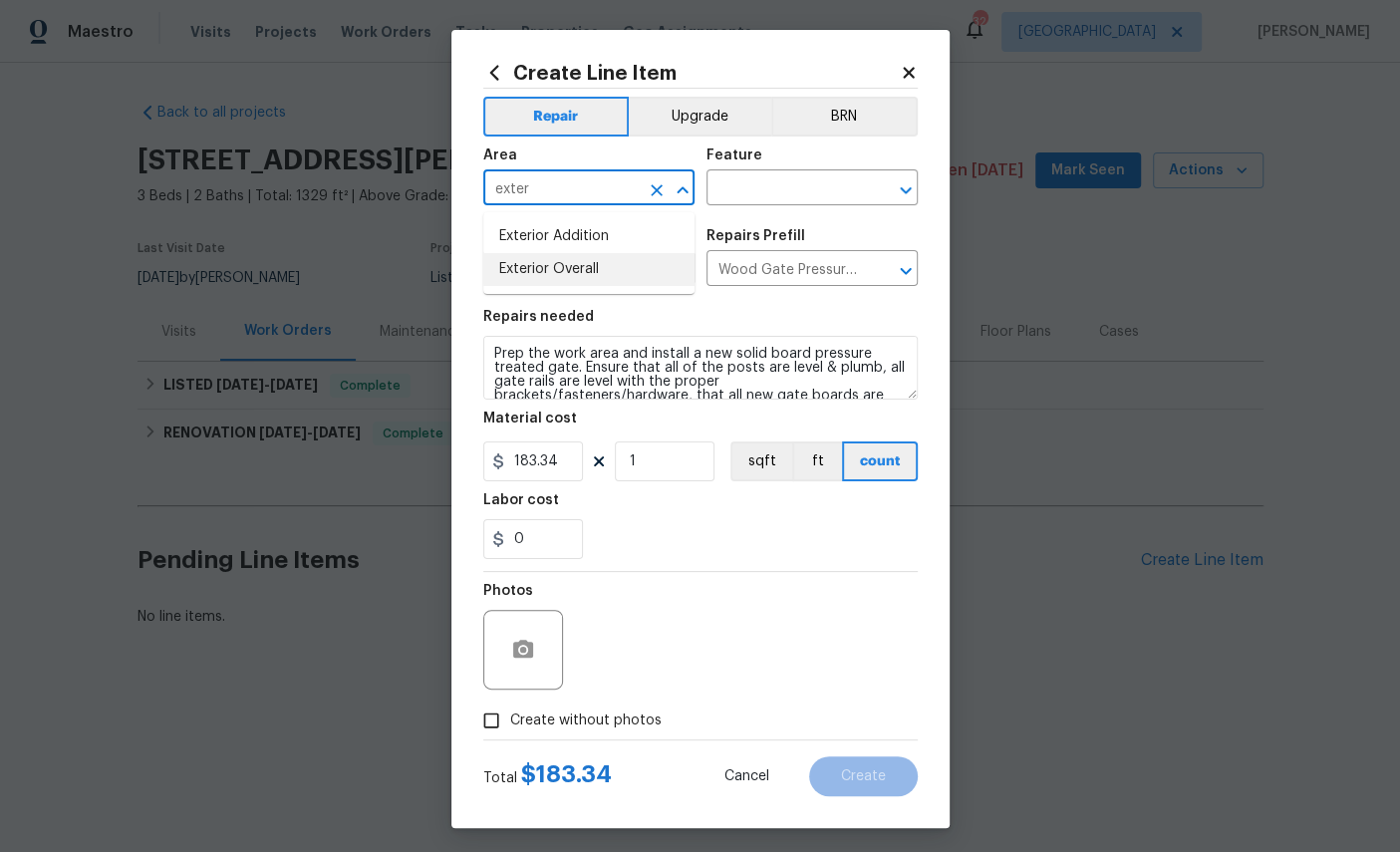 click on "Exterior Overall" at bounding box center (589, 269) 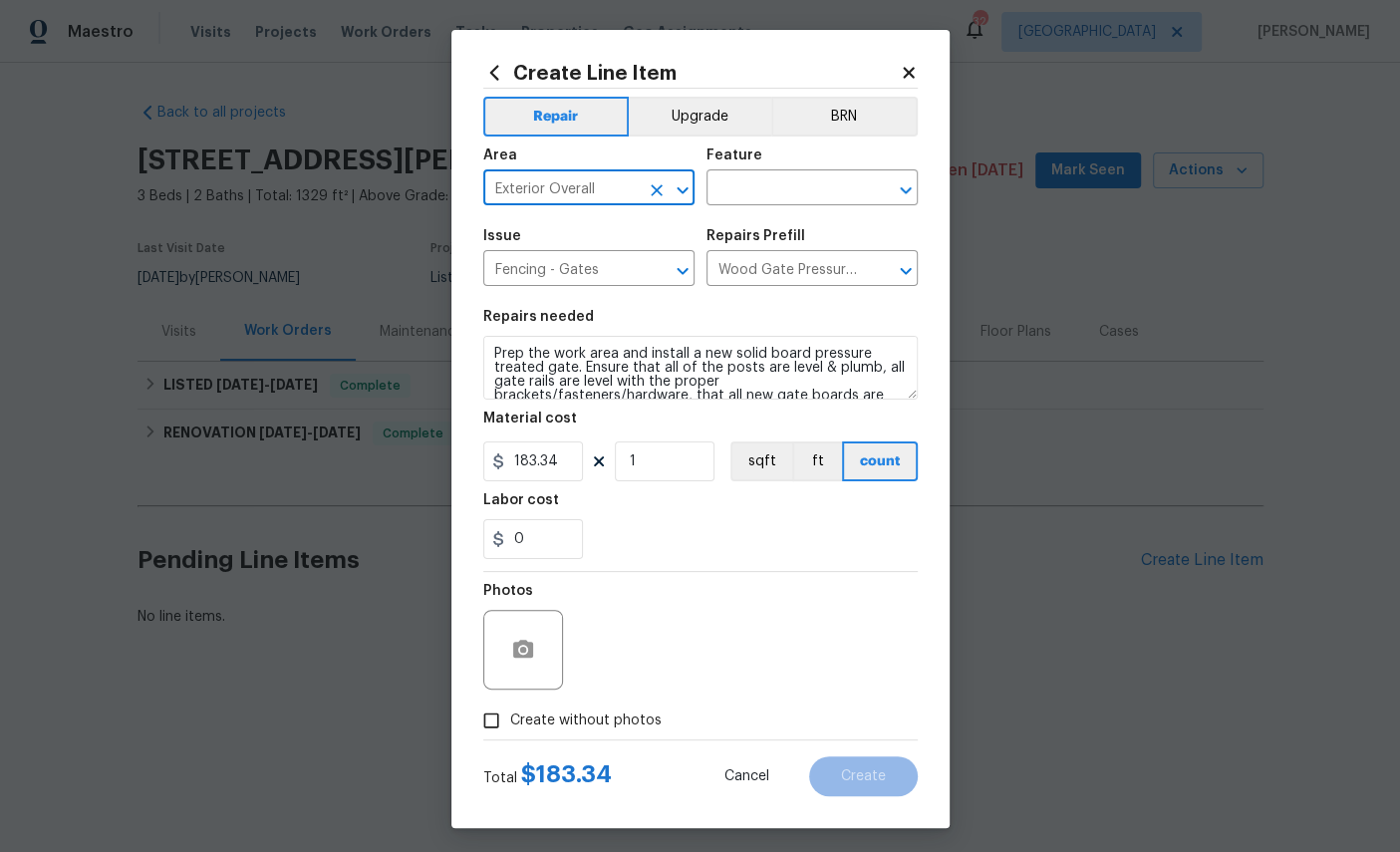 click at bounding box center (784, 189) 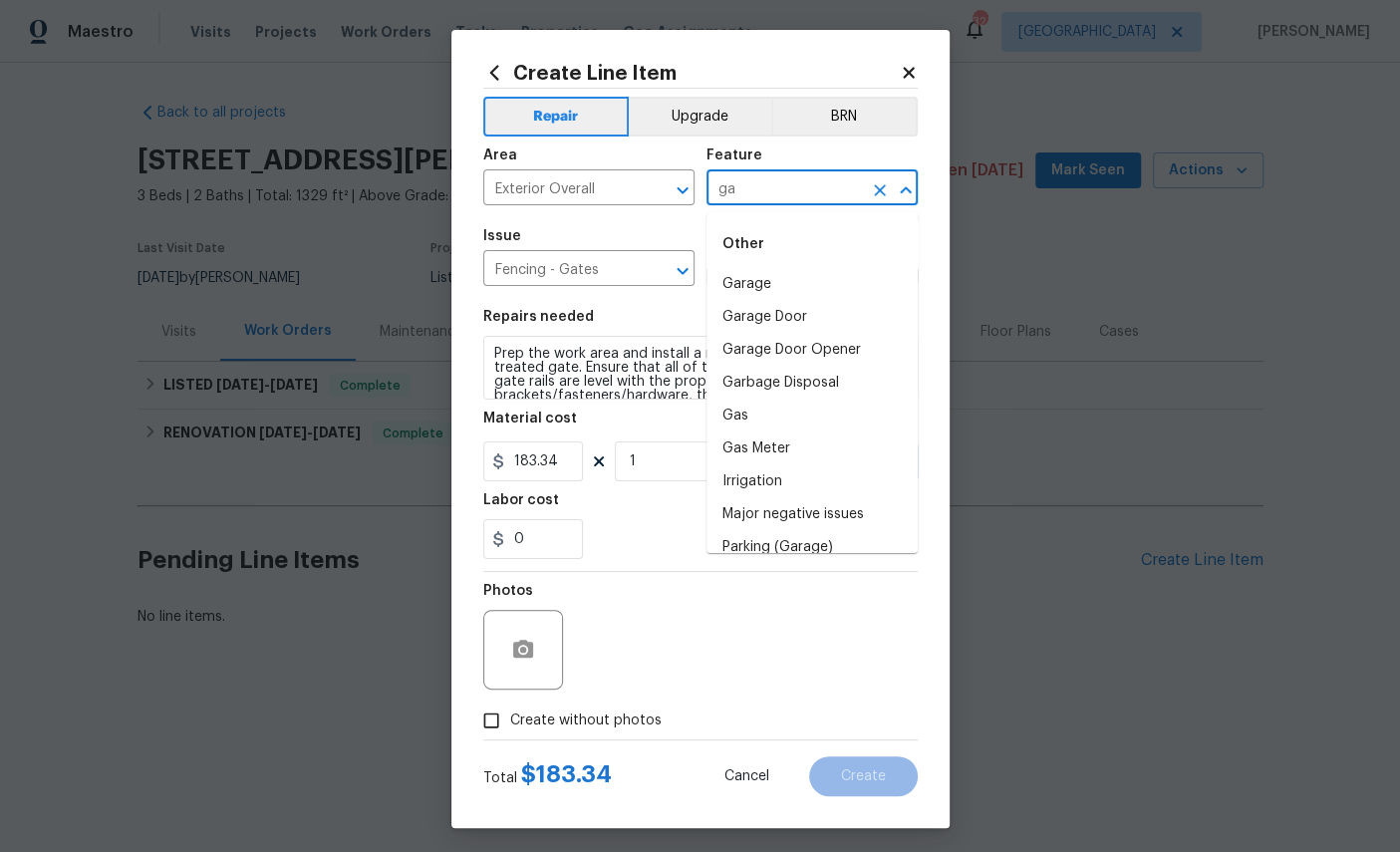 type on "g" 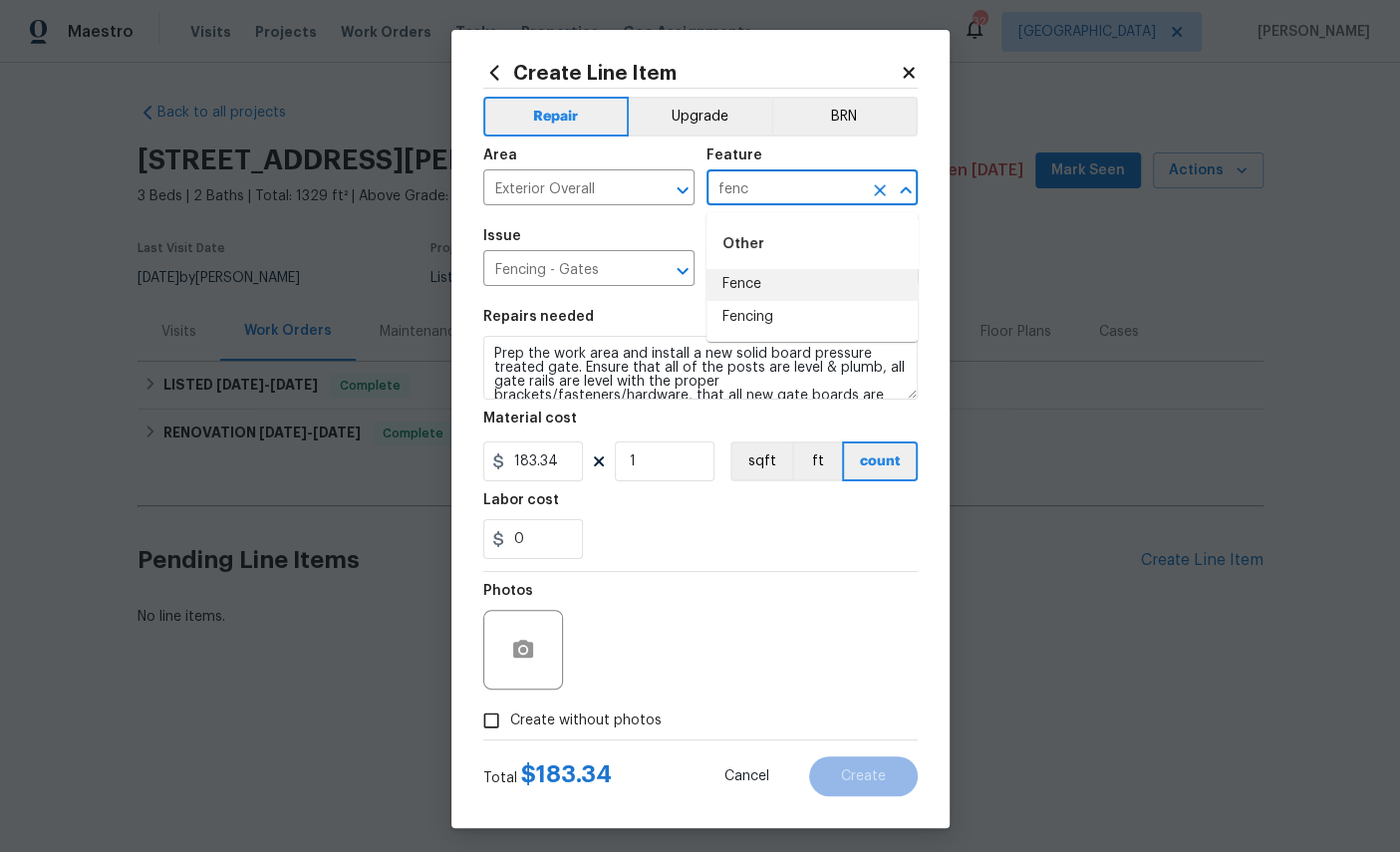 click on "Fence" at bounding box center [812, 284] 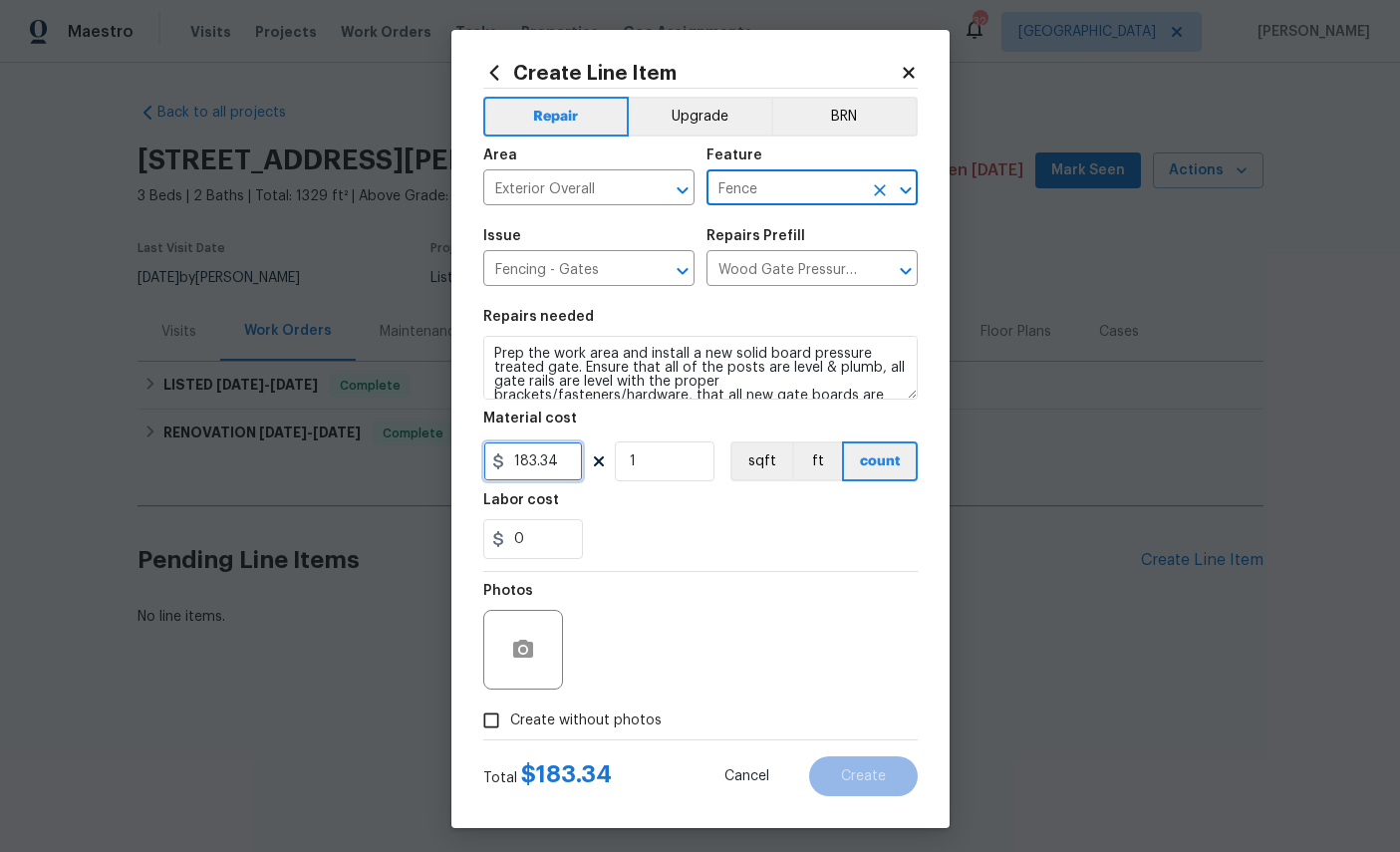 click on "183.34" at bounding box center (533, 461) 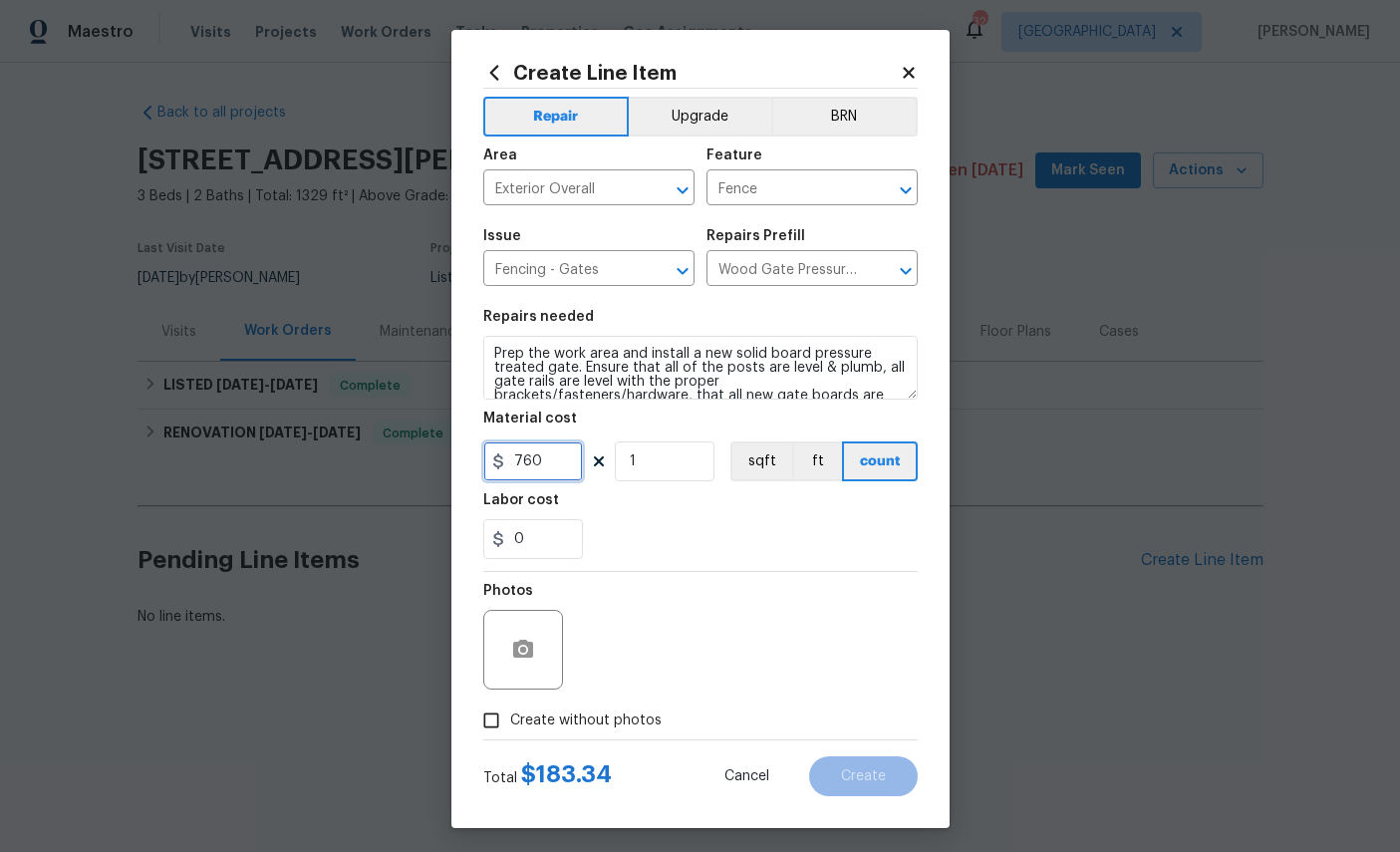 type on "760" 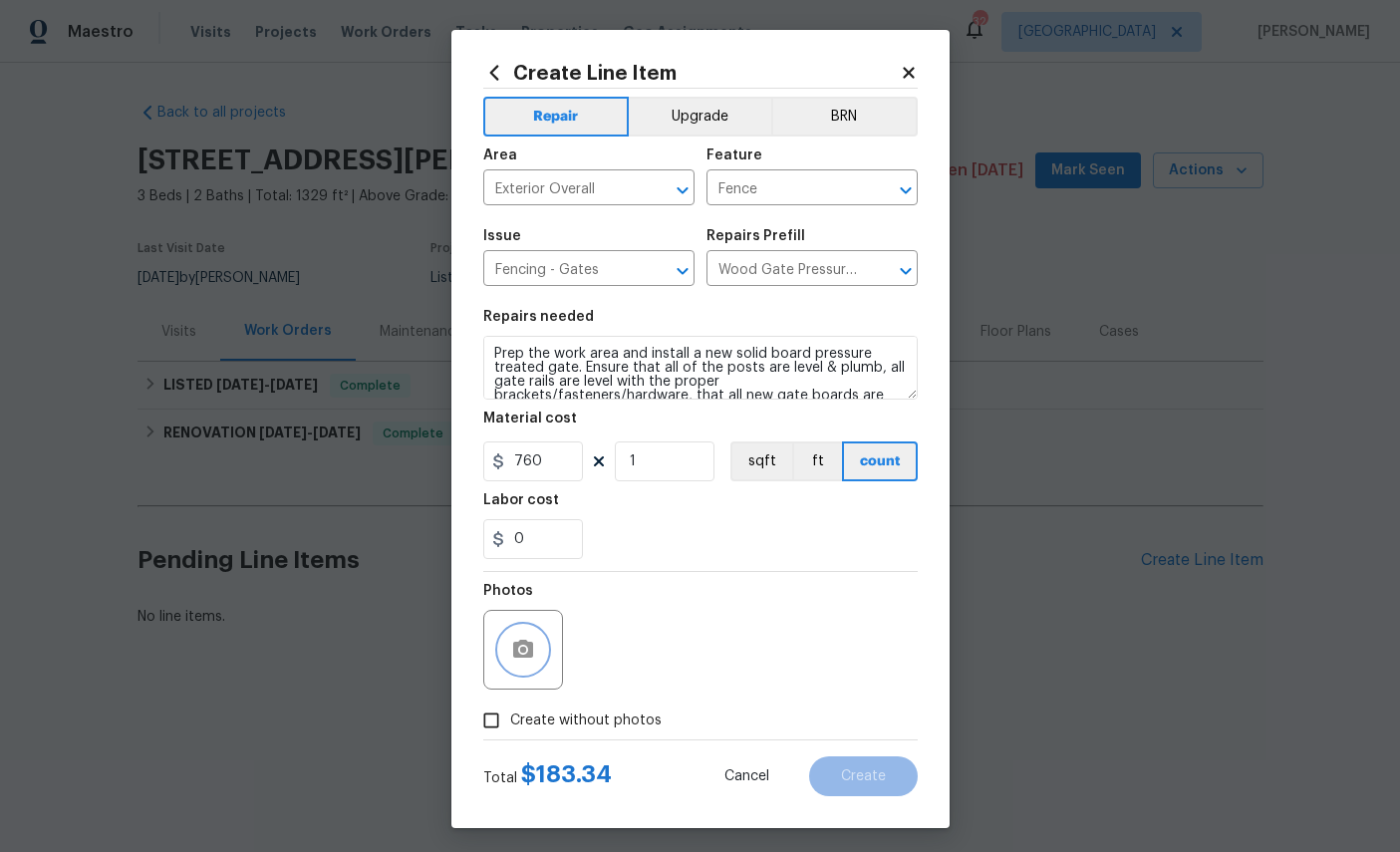 click 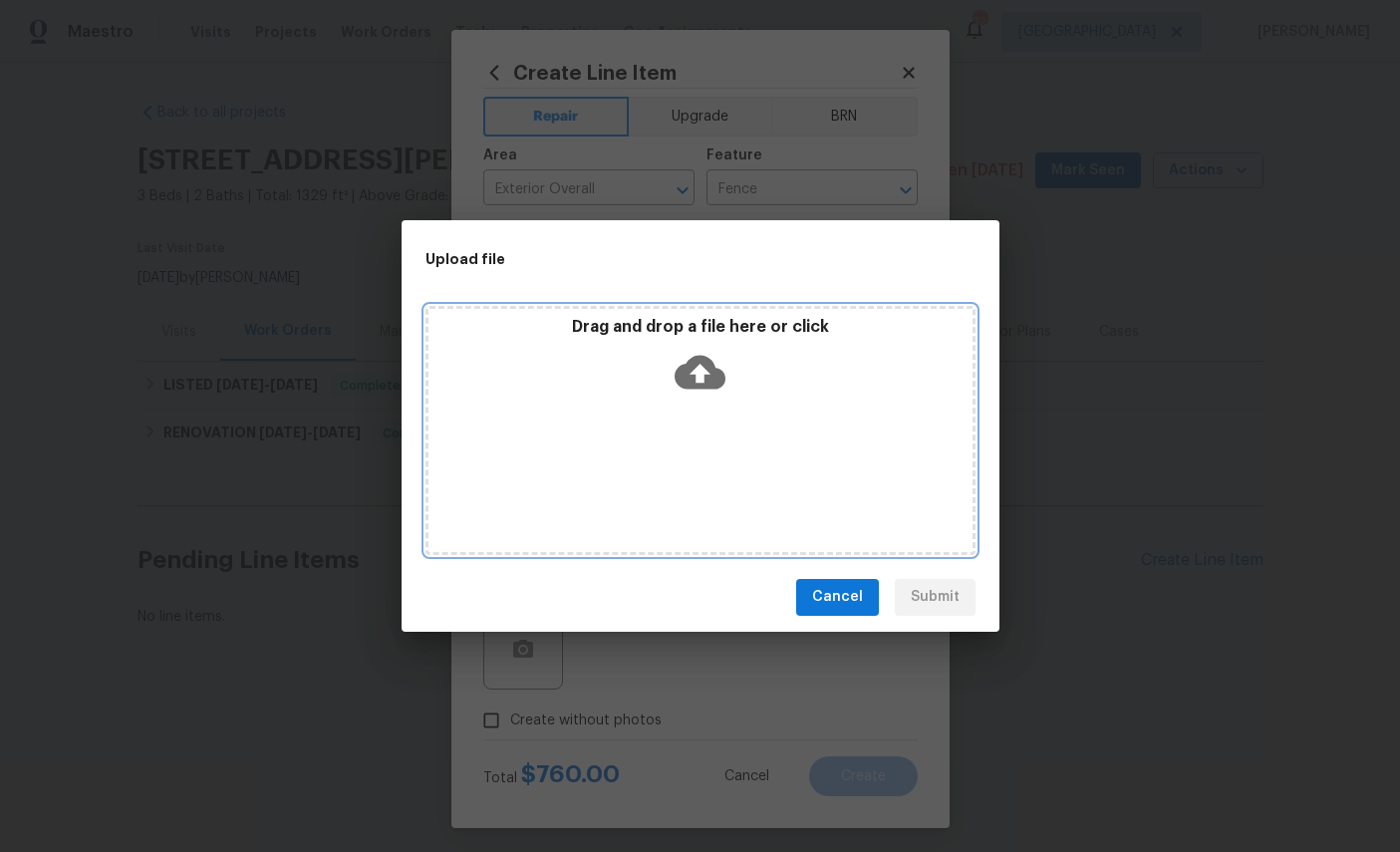 click on "Drag and drop a file here or click" at bounding box center (700, 360) 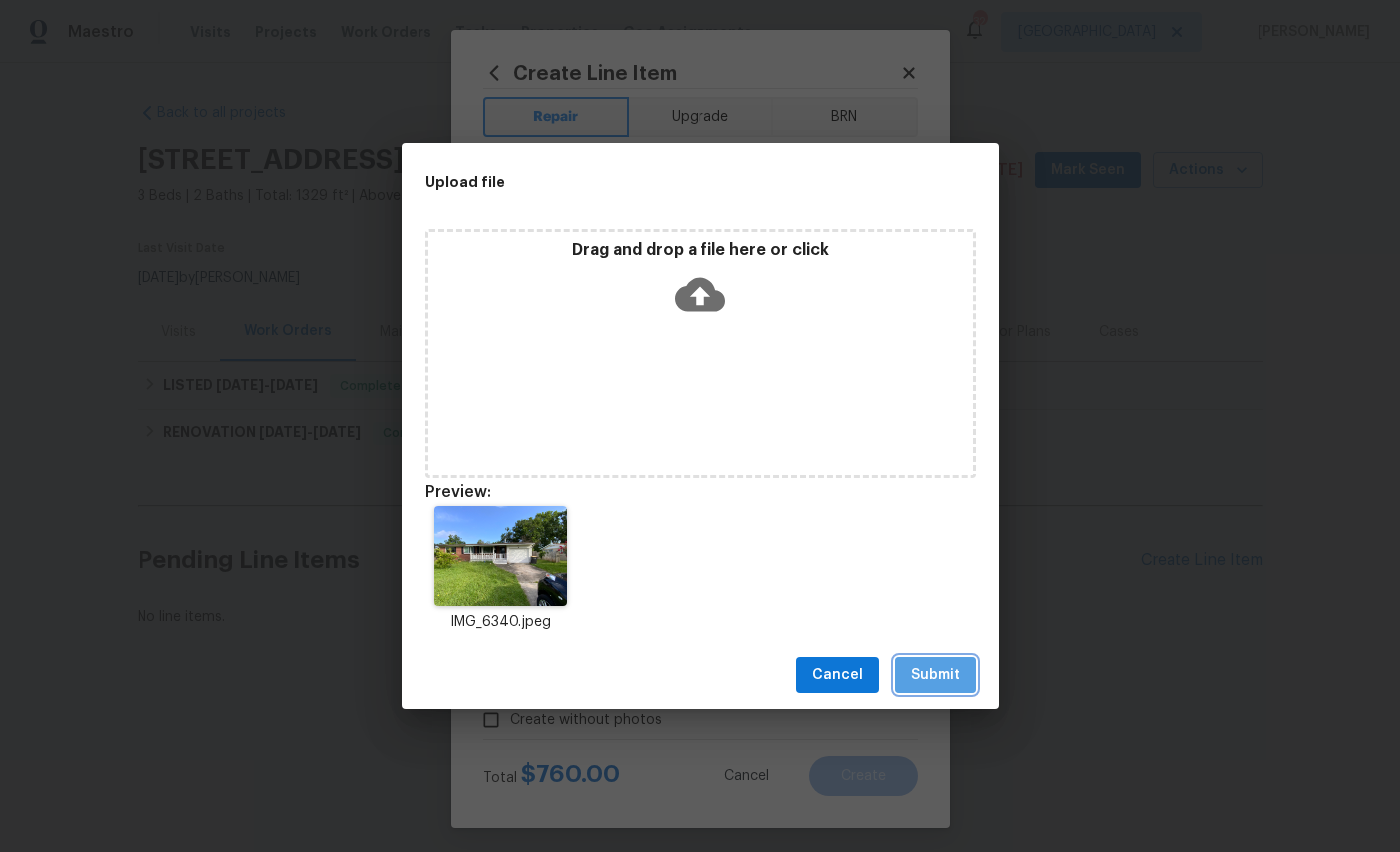 click on "Submit" at bounding box center [935, 675] 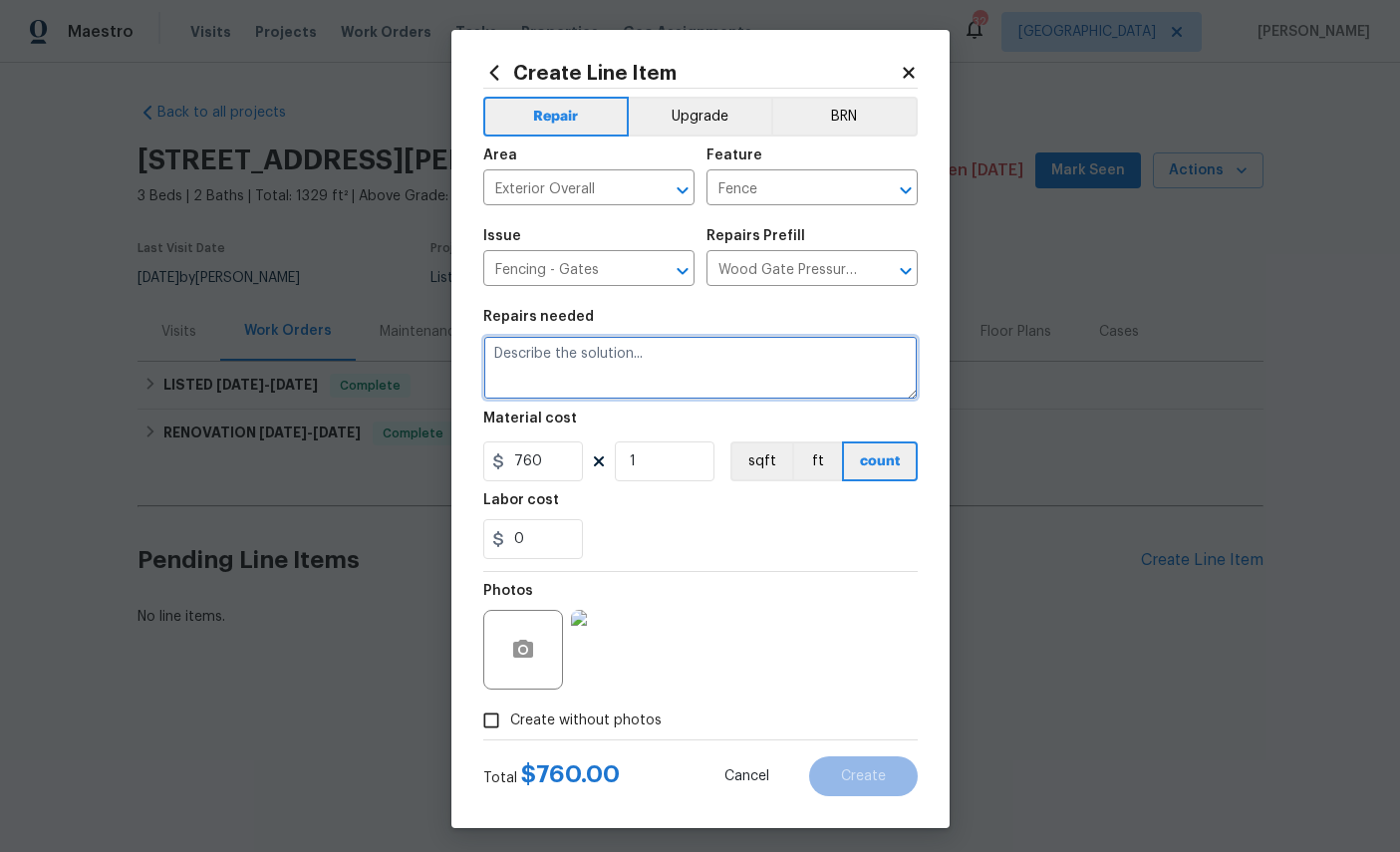 scroll, scrollTop: 0, scrollLeft: 0, axis: both 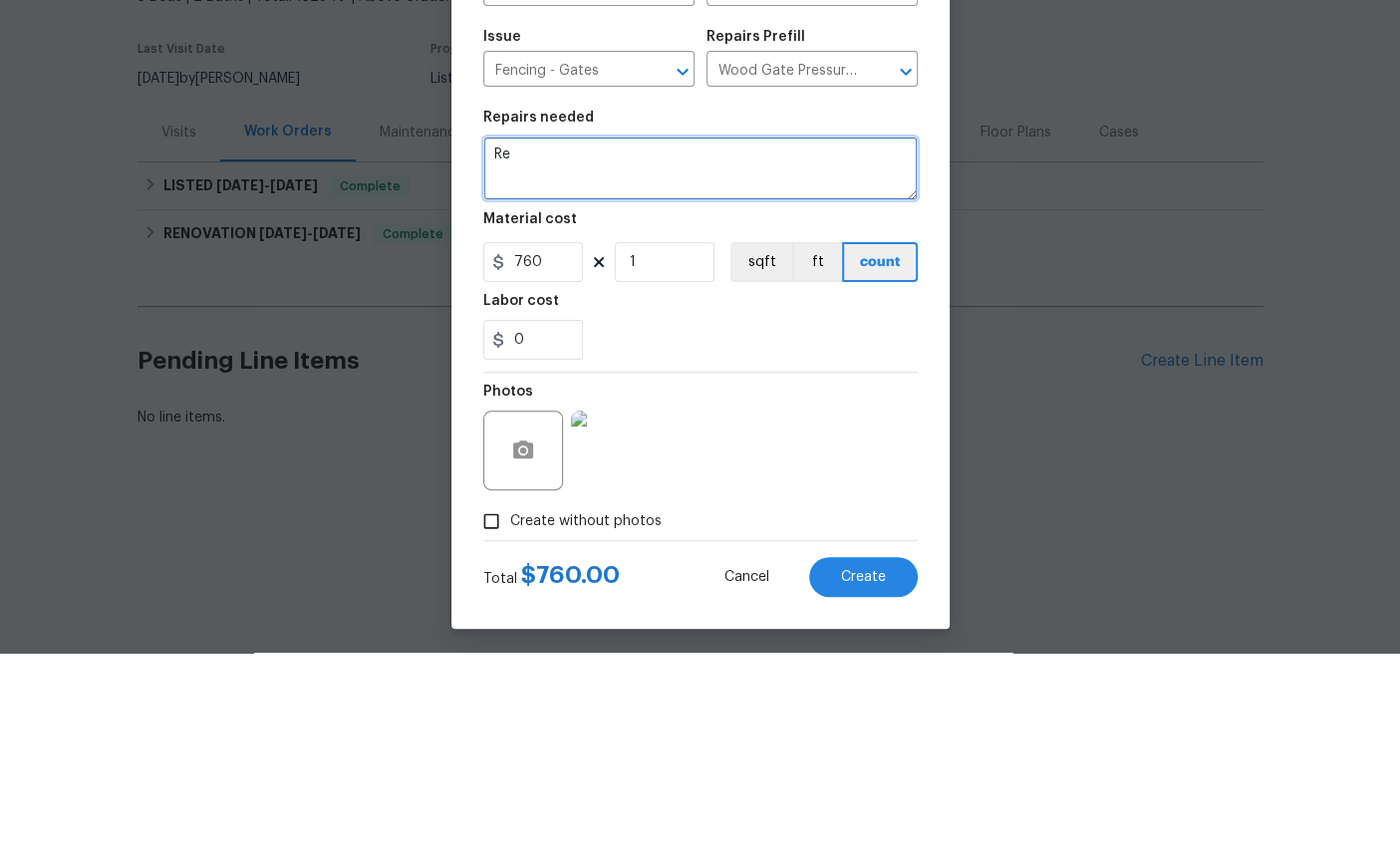 type on "R" 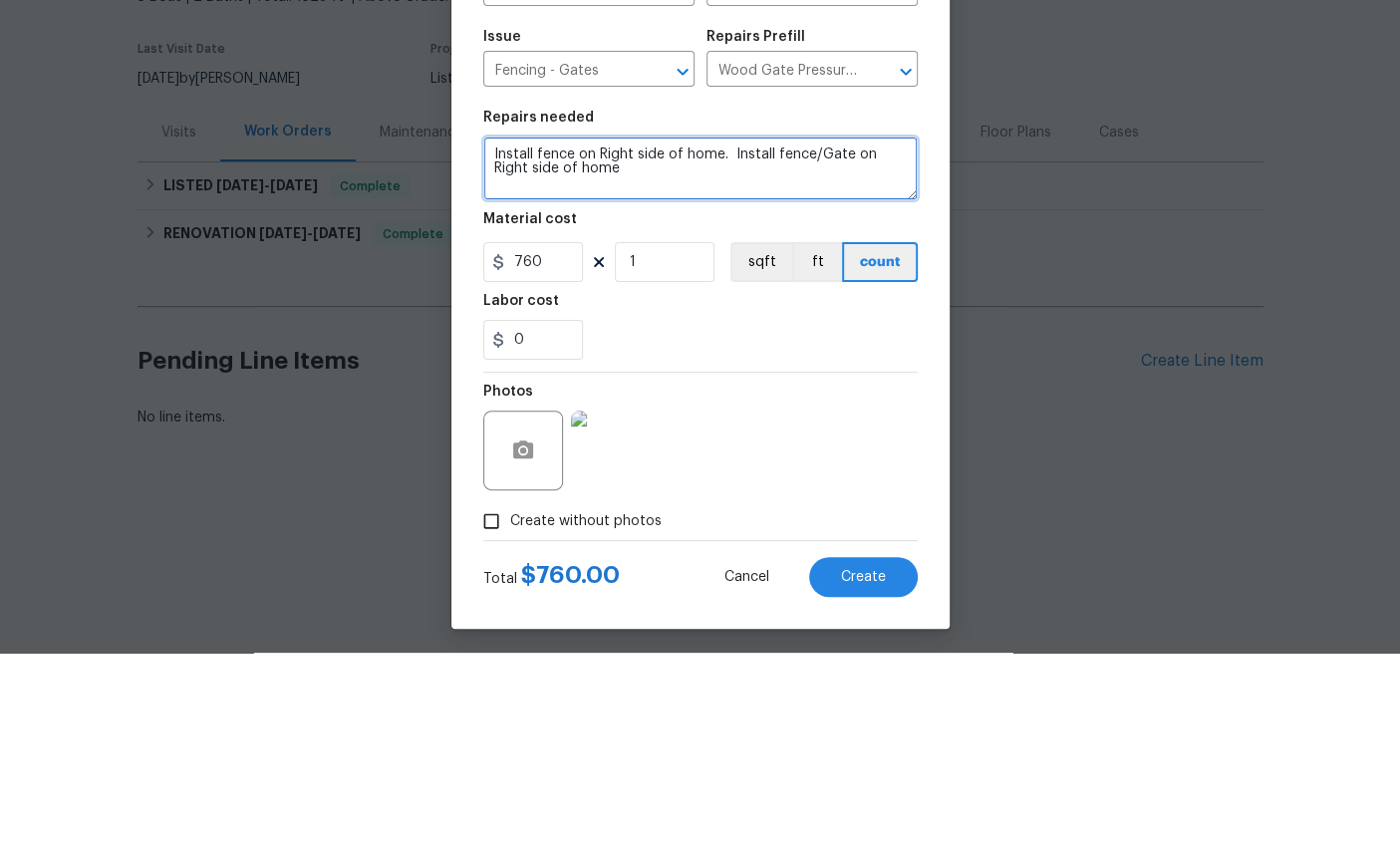 click on "Install fence on Right side of home.  Install fence/Gate on Right side of home" at bounding box center (700, 368) 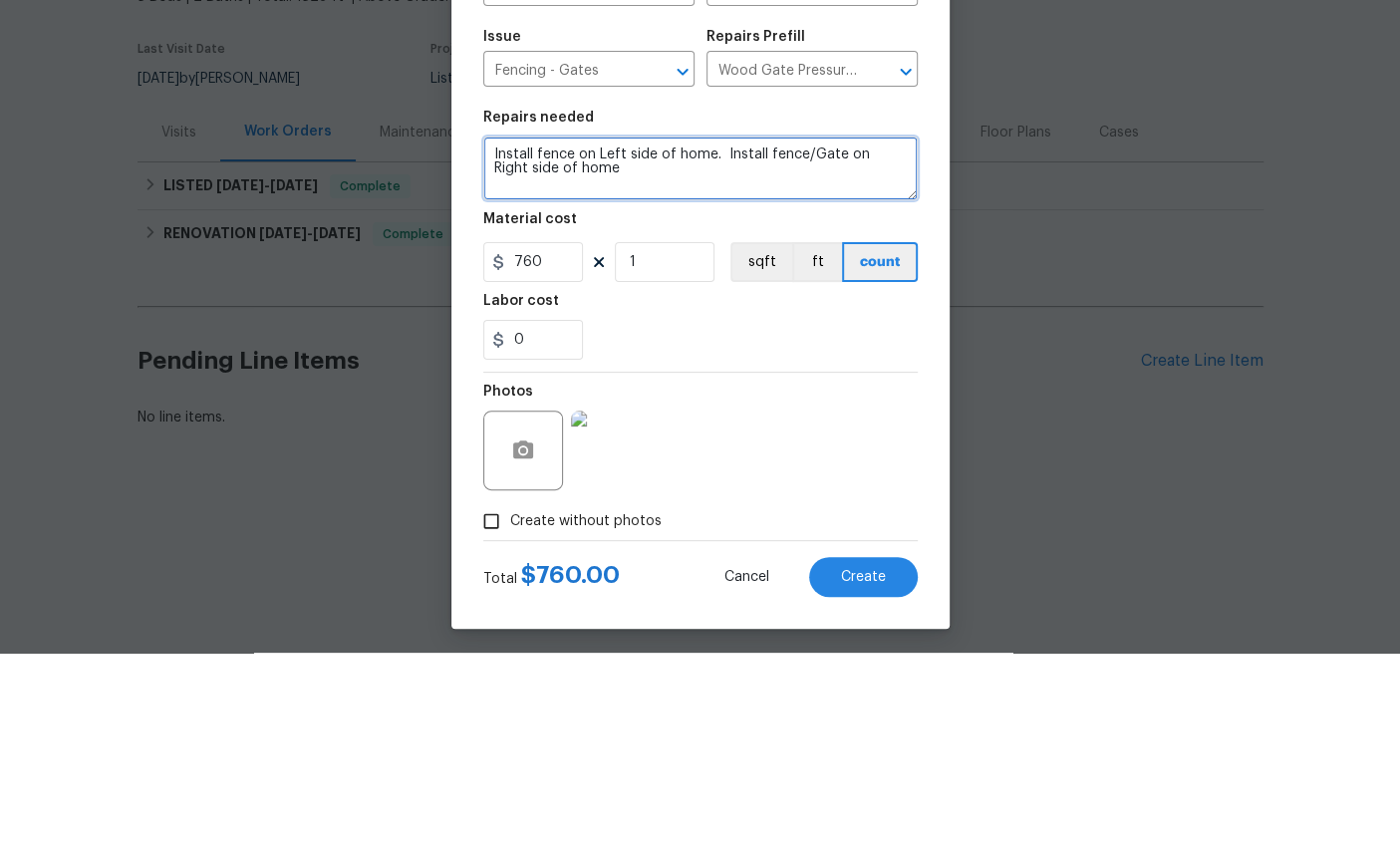 click on "Install fence on Left side of home.  Install fence/Gate on Right side of home" at bounding box center [700, 368] 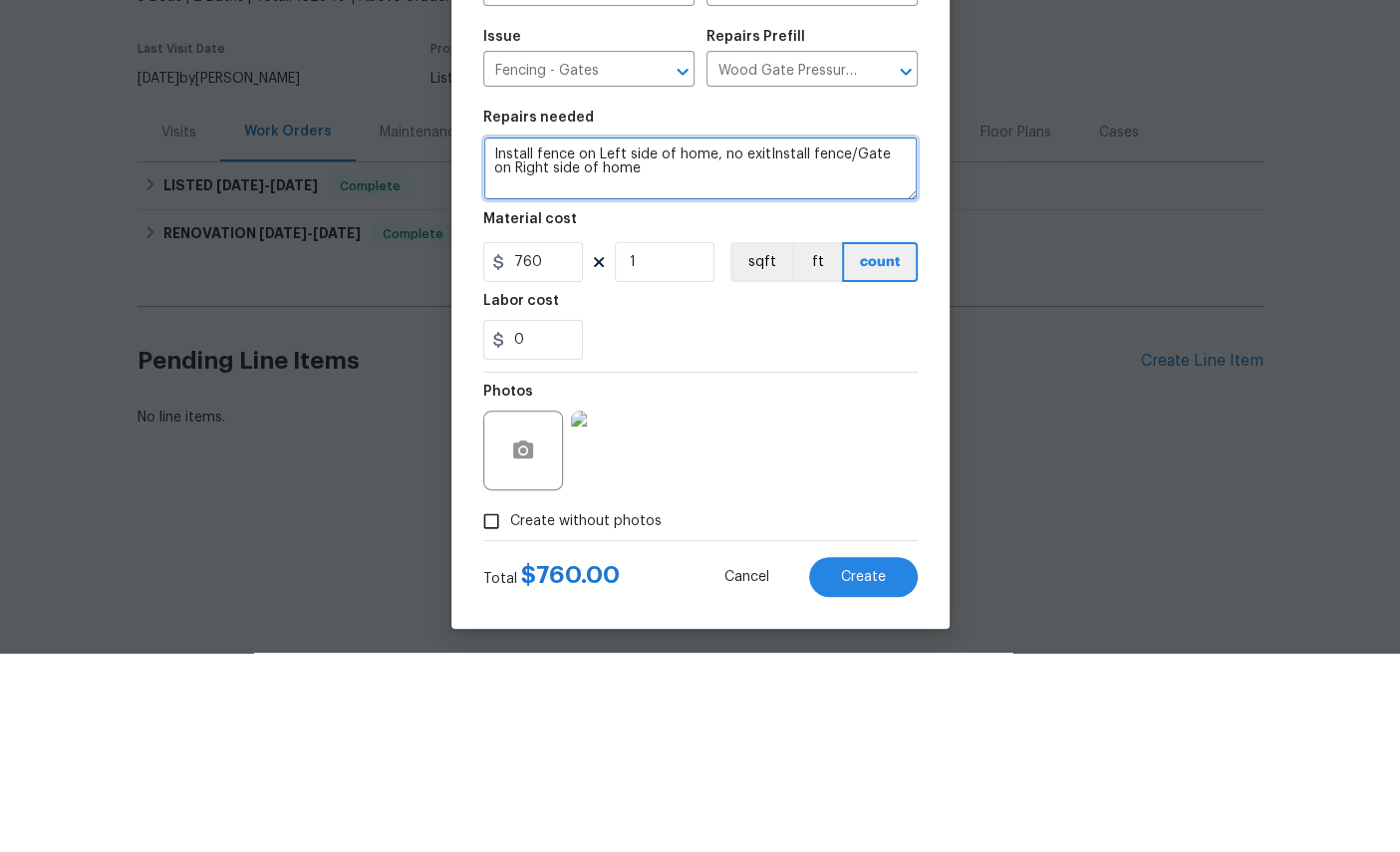 click on "Install fence on Left side of home, no exitInstall fence/Gate on Right side of home" at bounding box center [700, 368] 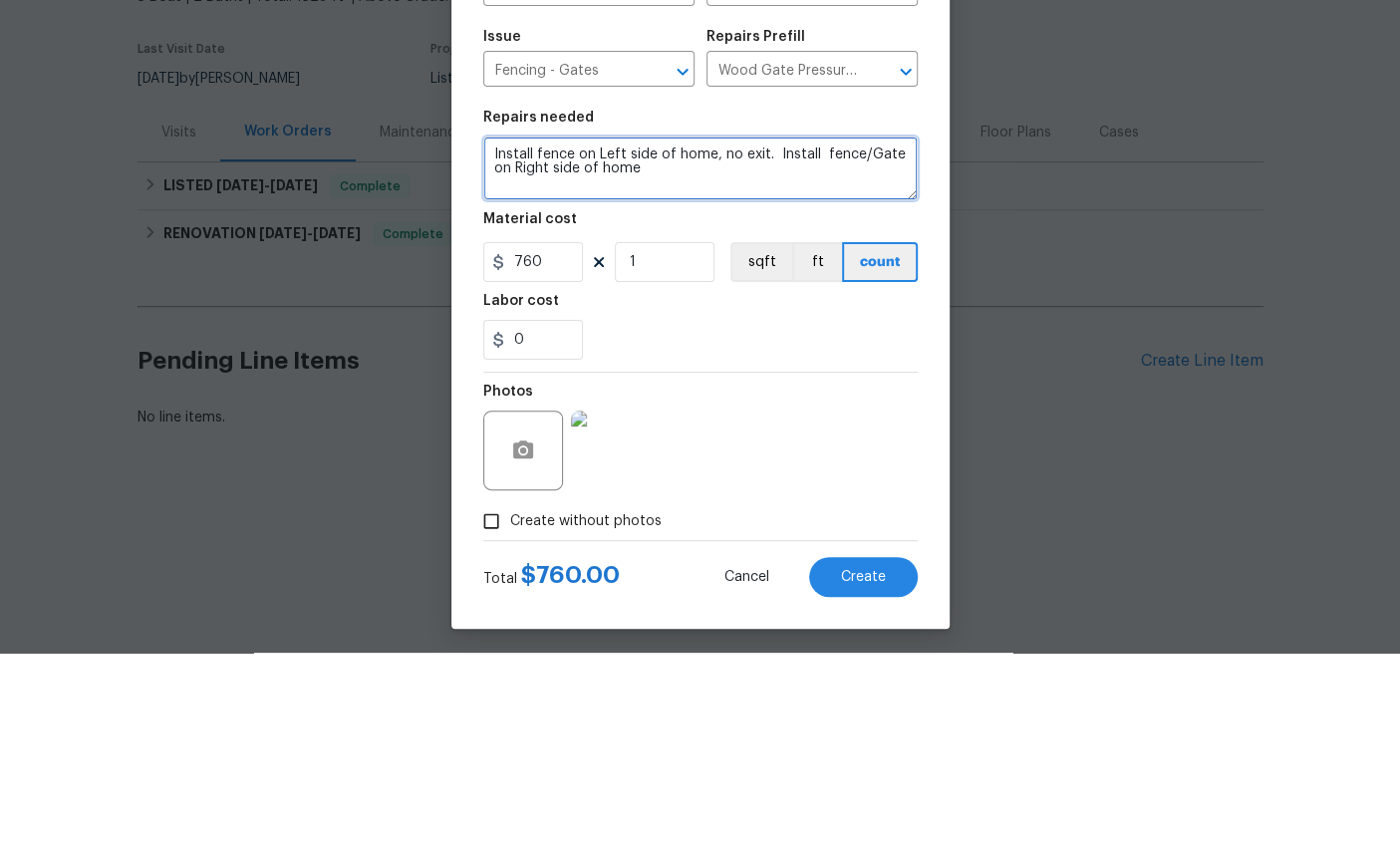 click on "Install fence on Left side of home, no exit.  Install  fence/Gate on Right side of home" at bounding box center [700, 368] 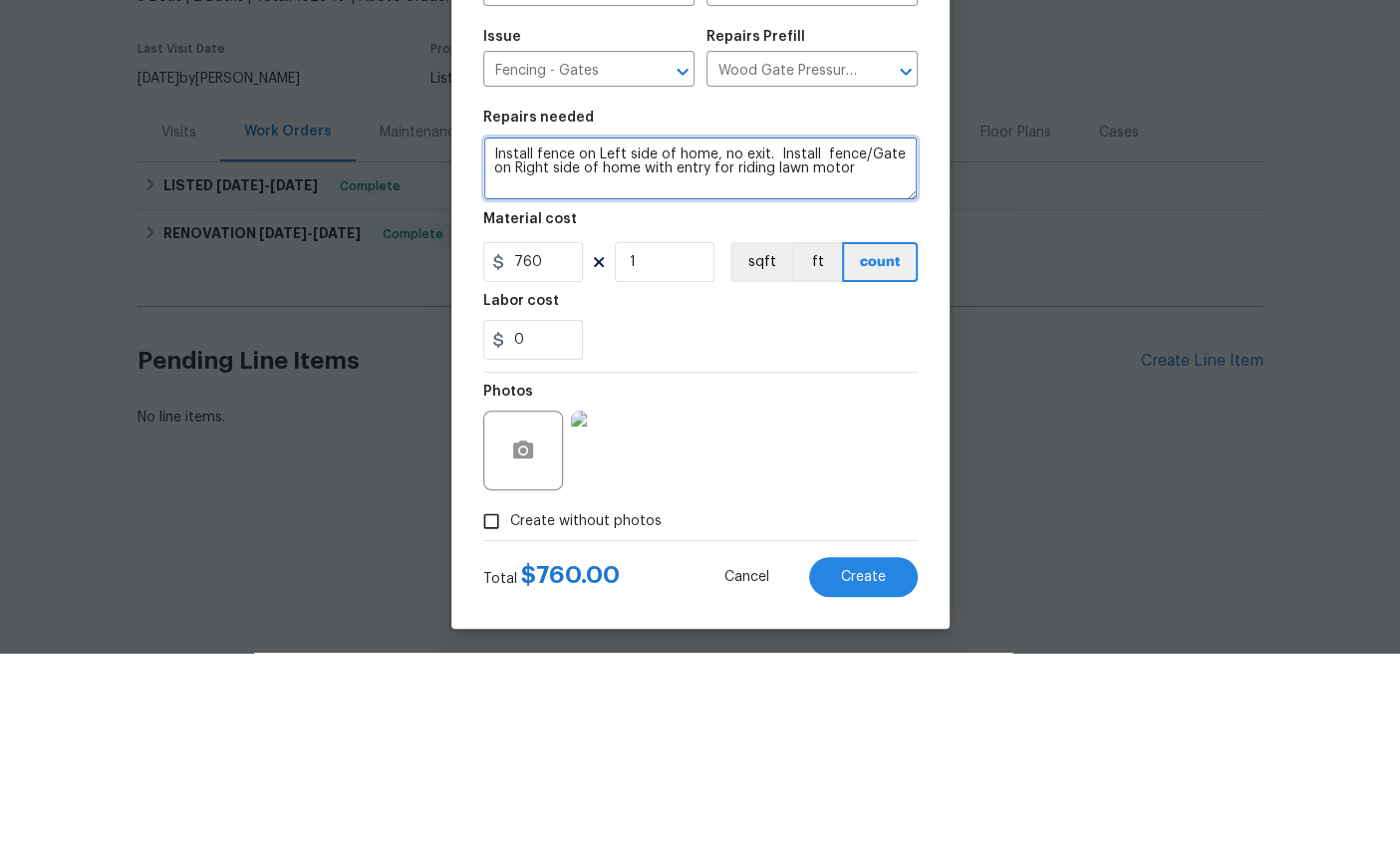 click on "Install fence on Left side of home, no exit.  Install  fence/Gate on Right side of home with entry for riding lawn motor" at bounding box center [700, 368] 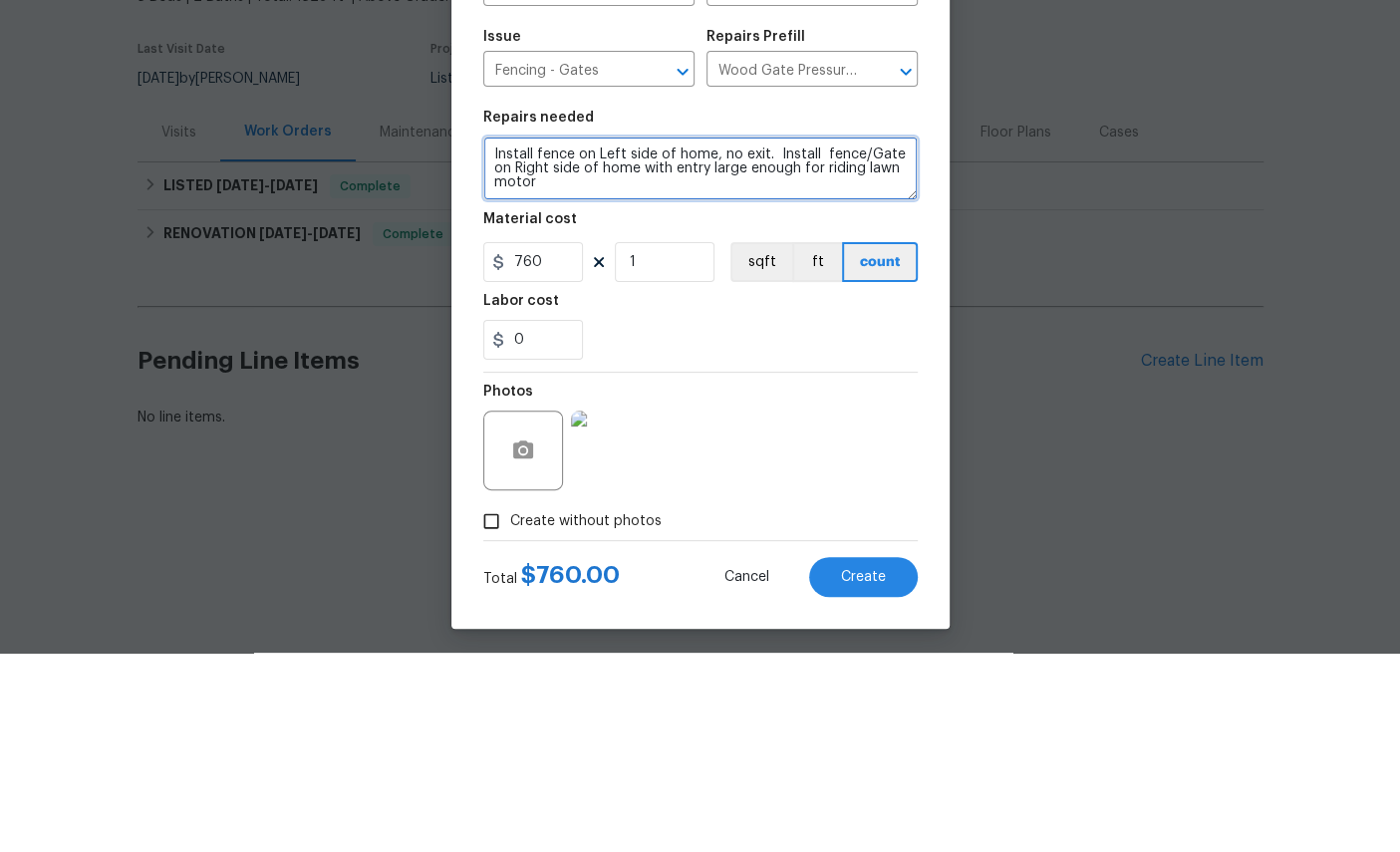 click on "Install fence on Left side of home, no exit.  Install  fence/Gate on Right side of home with entry large enough for riding lawn motor" at bounding box center [700, 368] 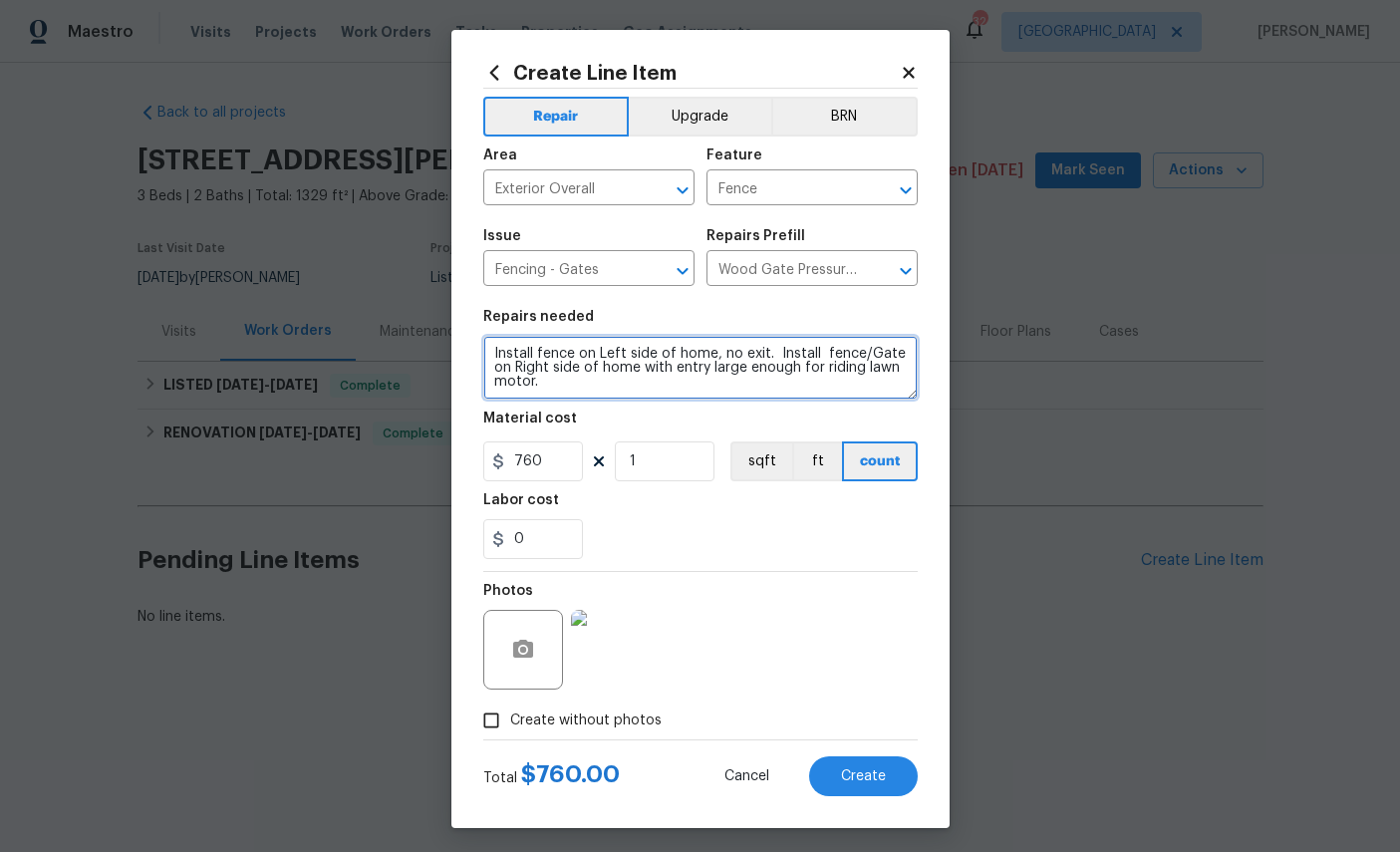type on "Install fence on Left side of home, no exit.  Install  fence/Gate on Right side of home with entry large enough for riding lawn motor." 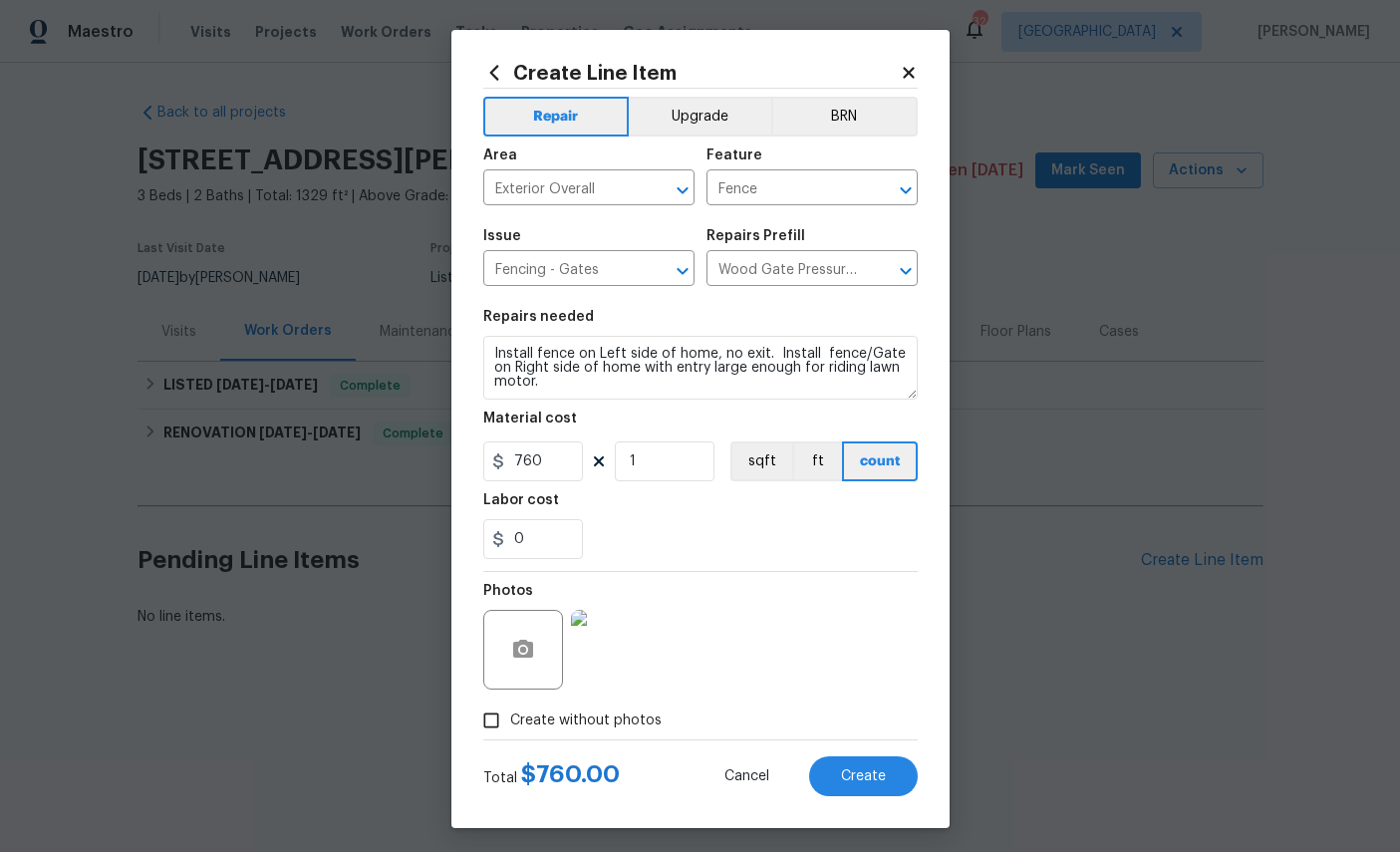 click on "Create" at bounding box center [863, 776] 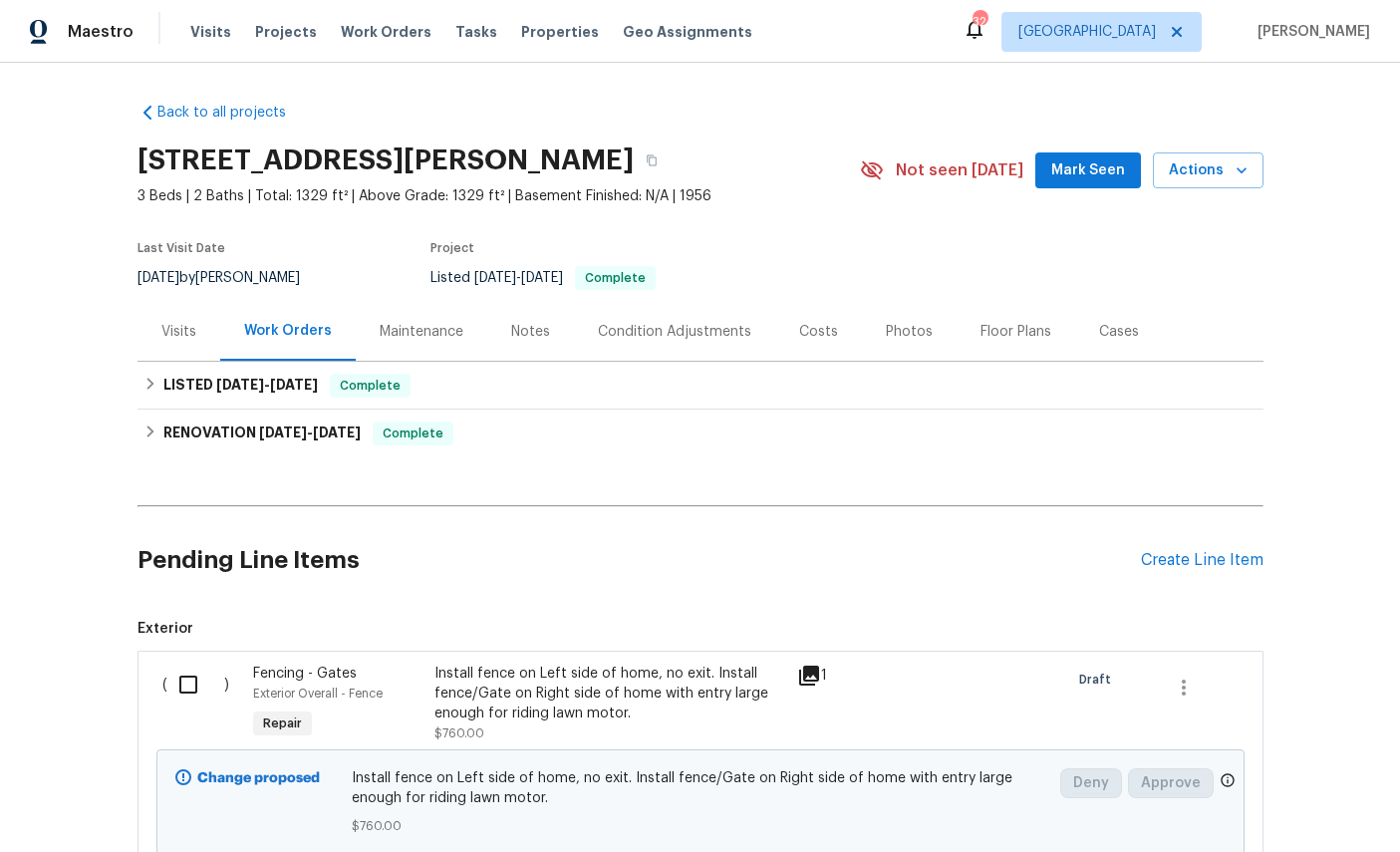 click at bounding box center [195, 685] 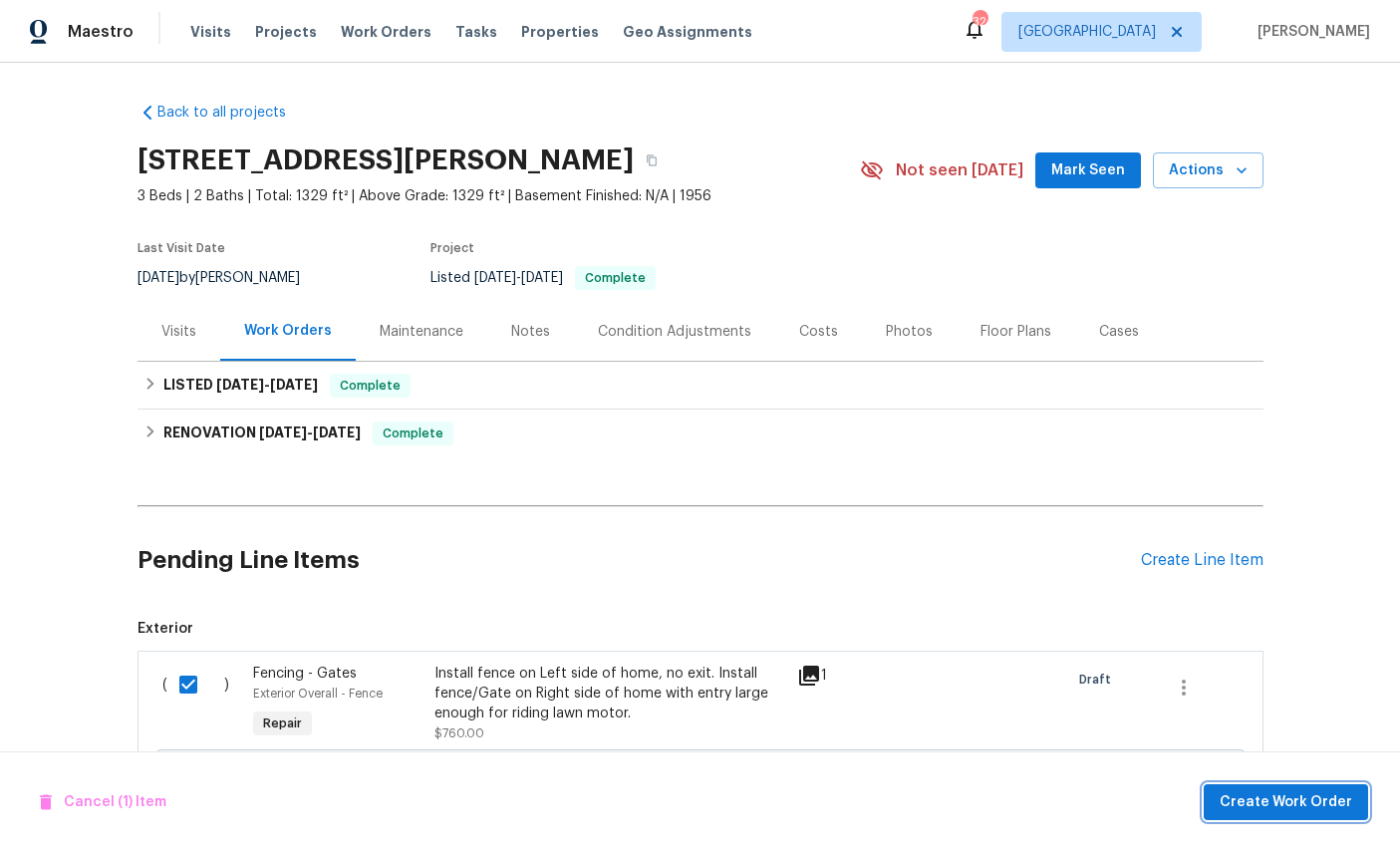 click on "Create Work Order" at bounding box center (1285, 802) 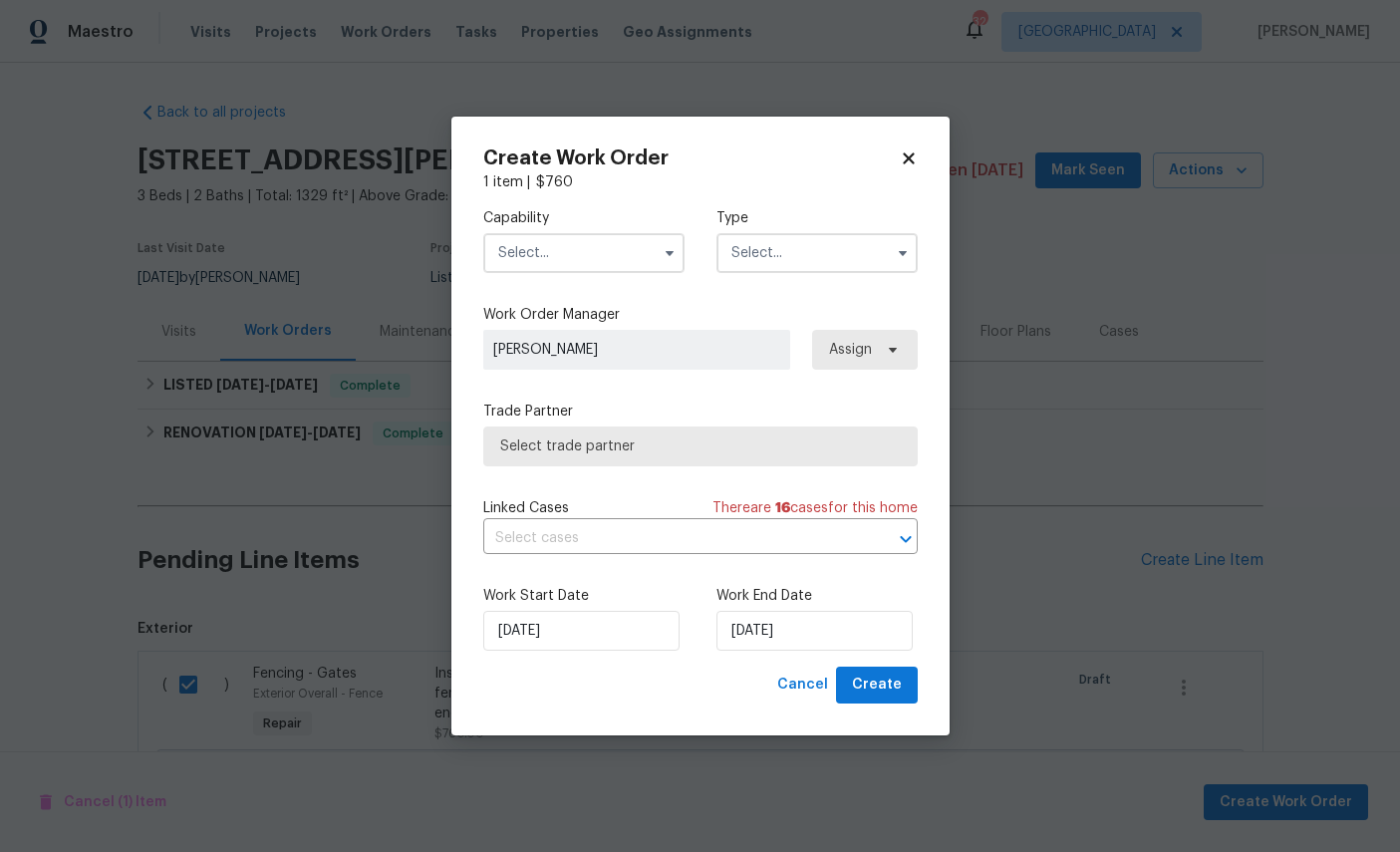 click at bounding box center [584, 253] 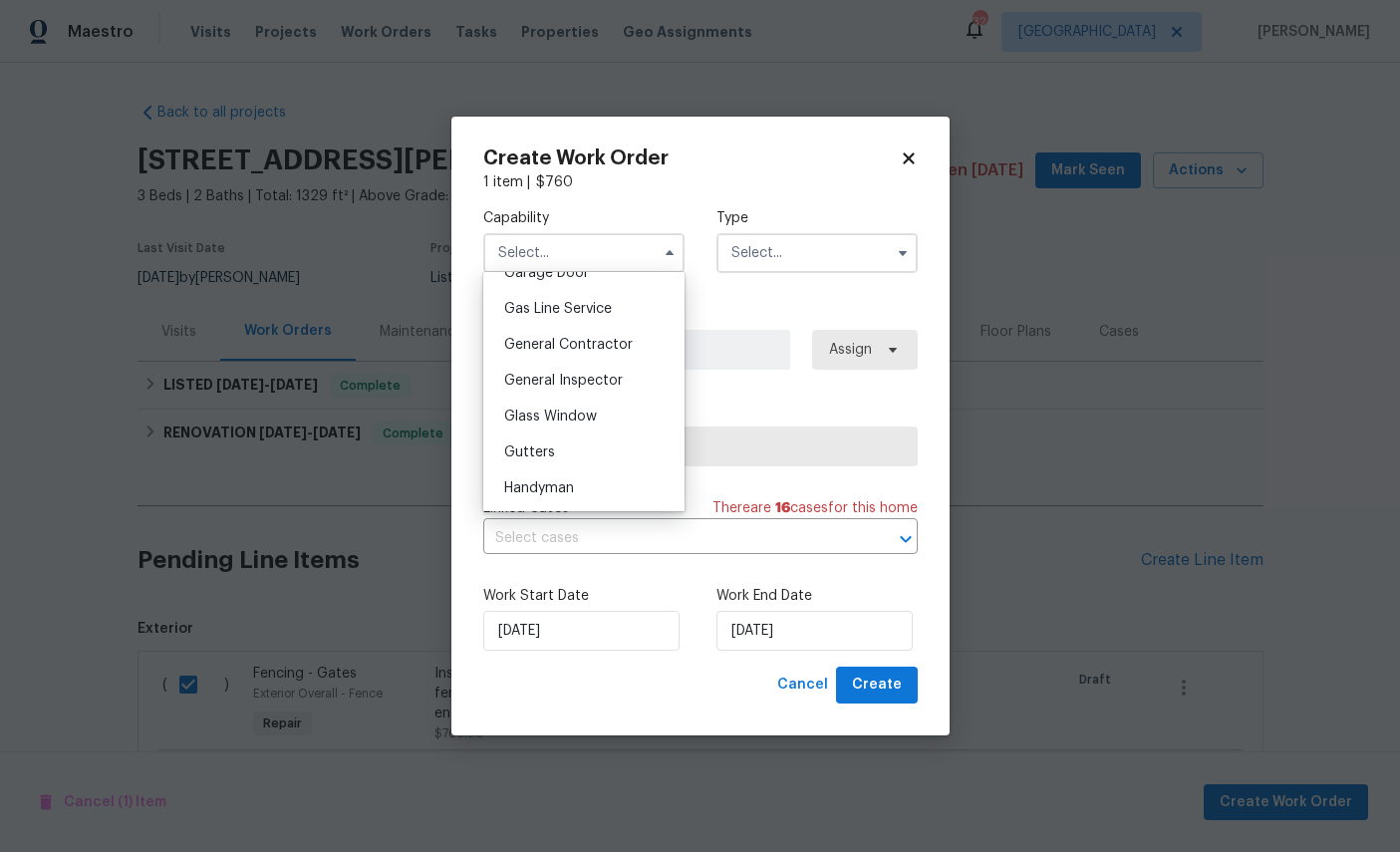 scroll, scrollTop: 900, scrollLeft: 0, axis: vertical 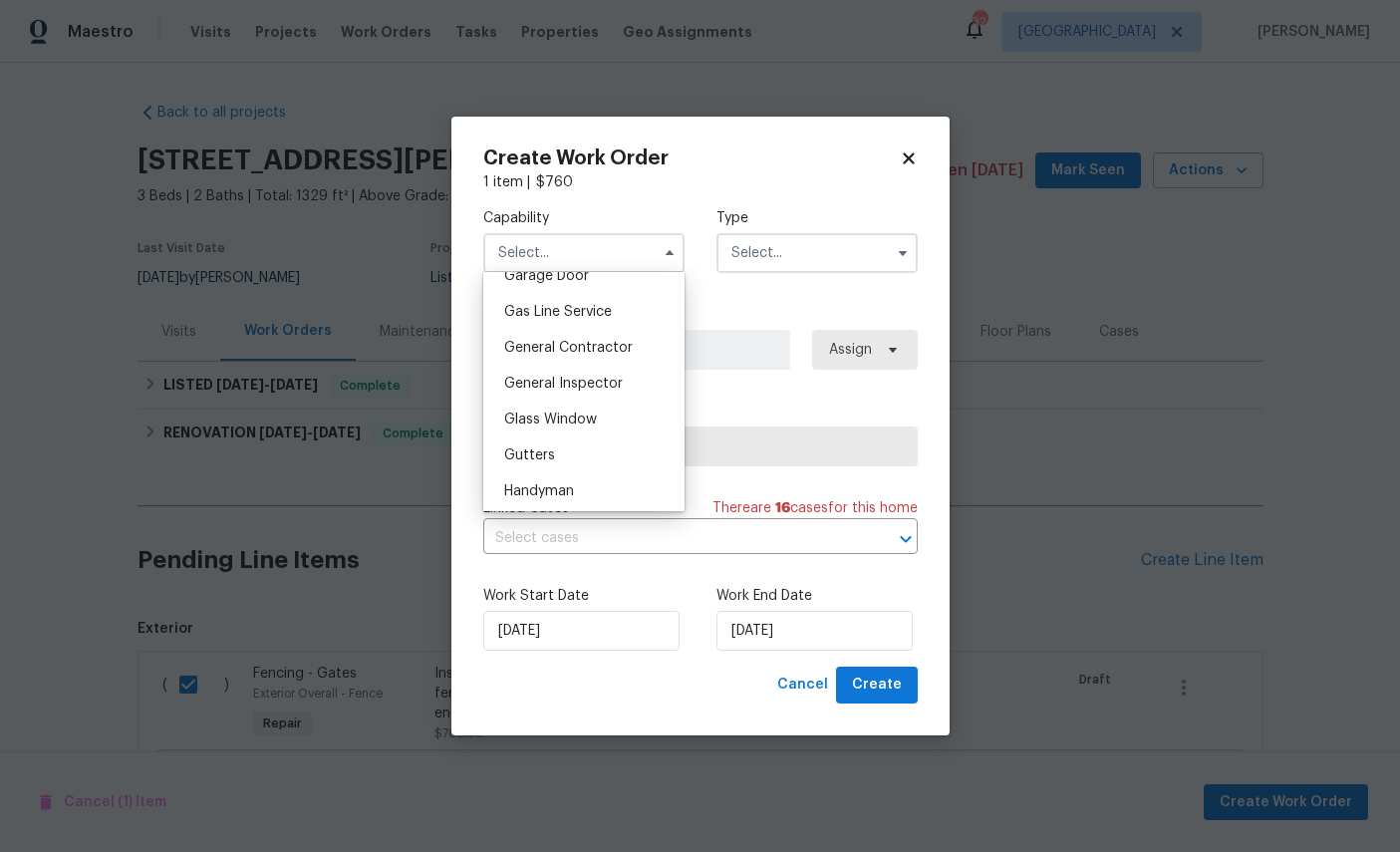 click on "General Contractor" at bounding box center (568, 348) 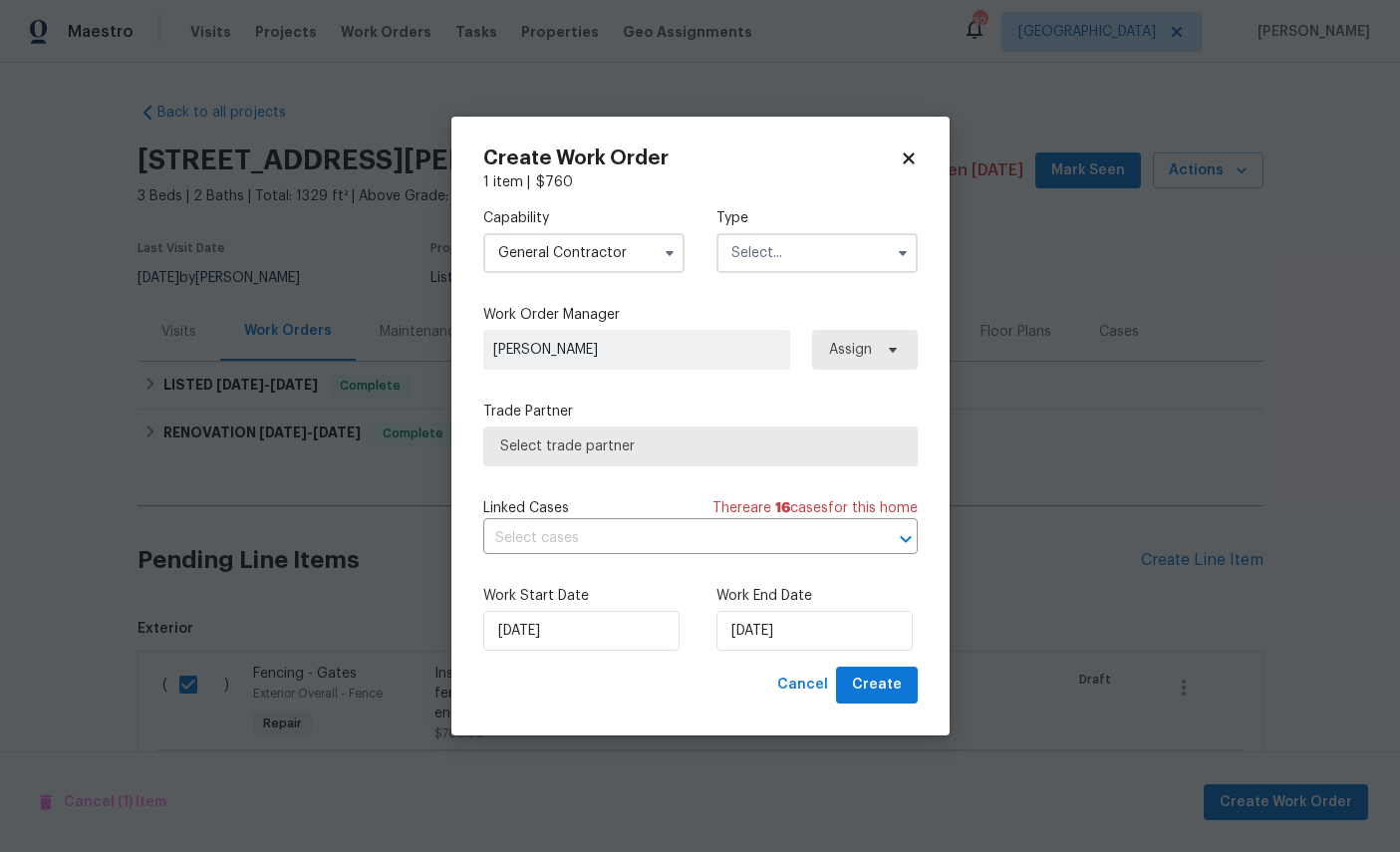 click at bounding box center [817, 253] 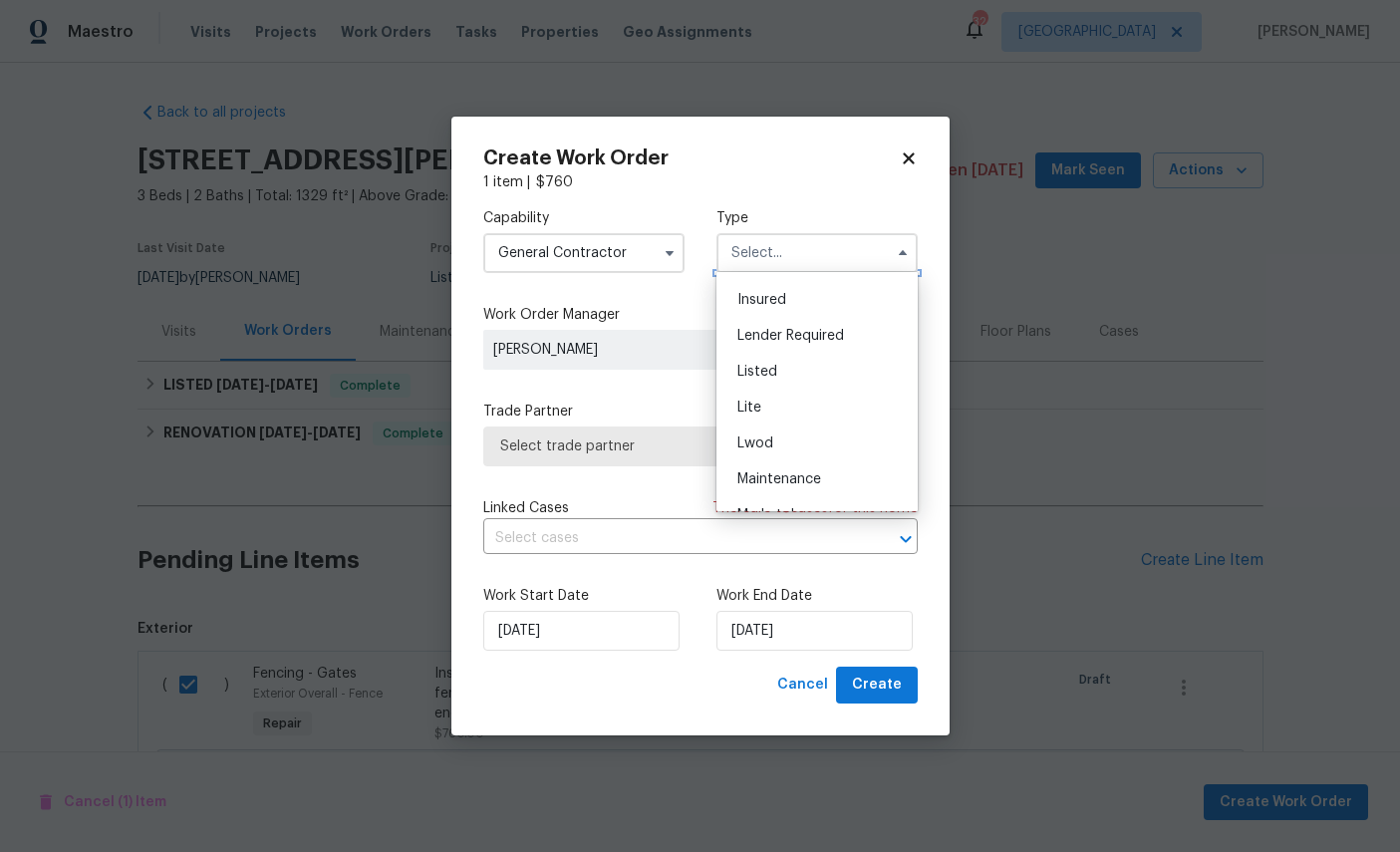 scroll, scrollTop: 128, scrollLeft: 0, axis: vertical 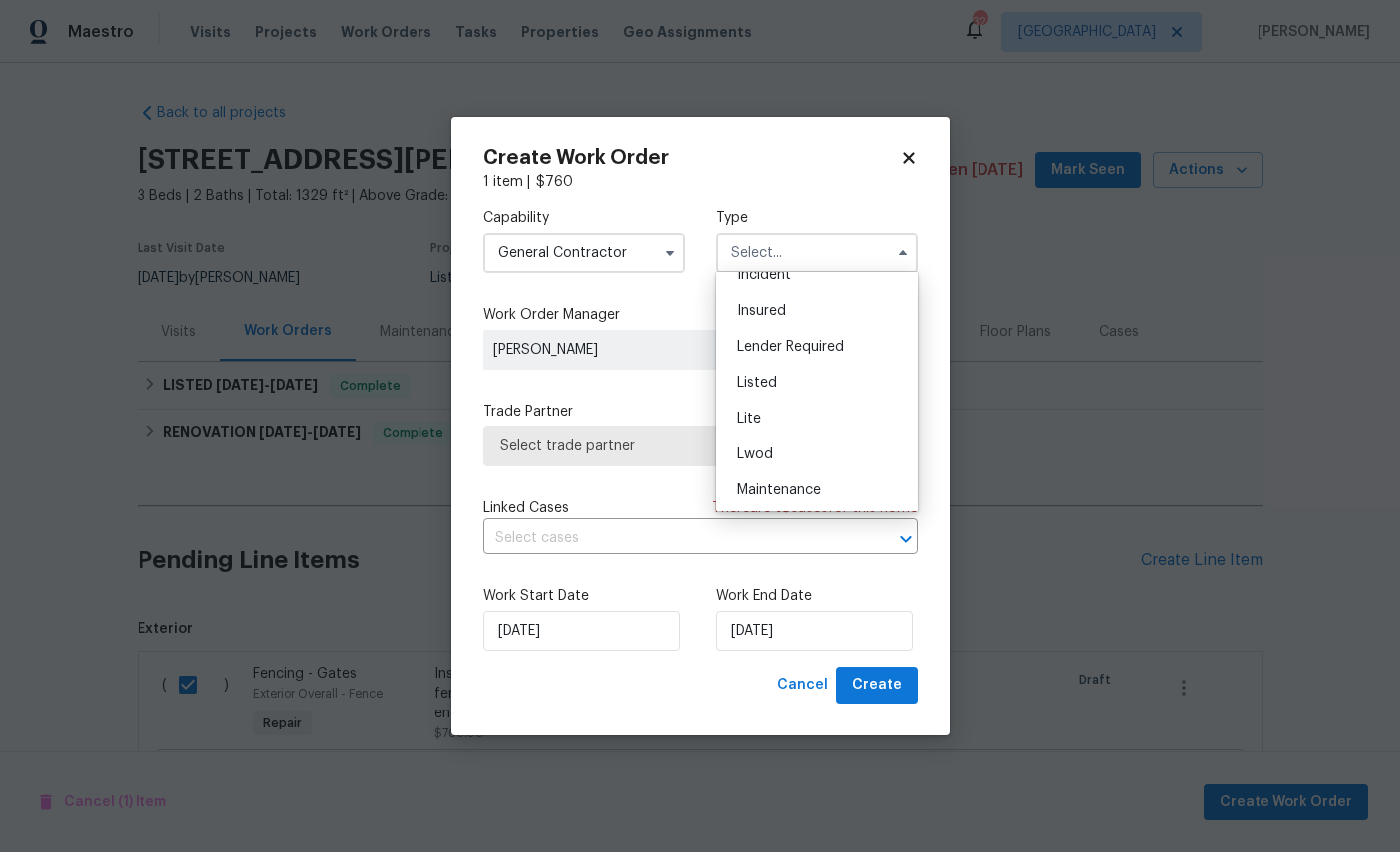 click on "Listed" at bounding box center (817, 383) 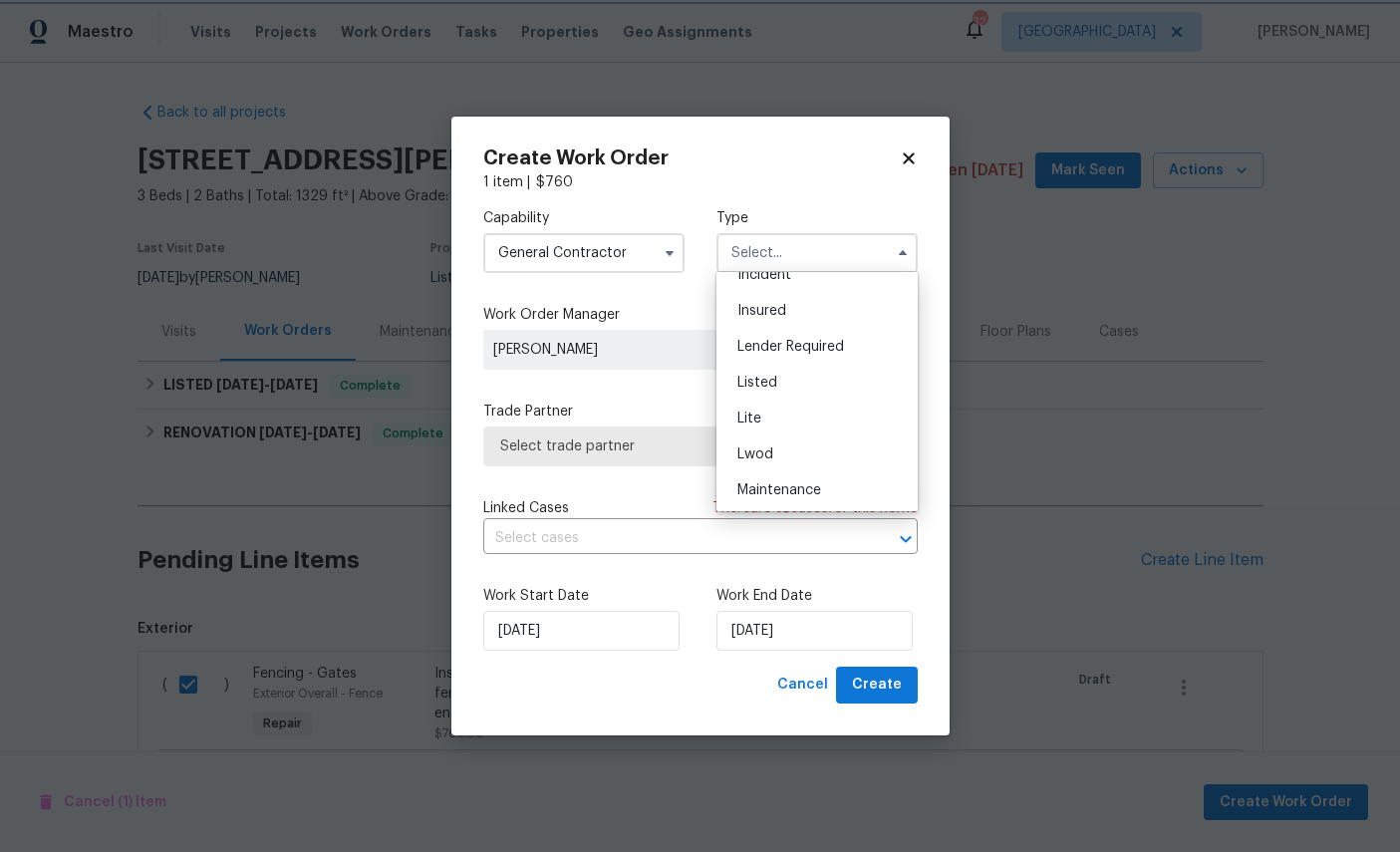 type on "Listed" 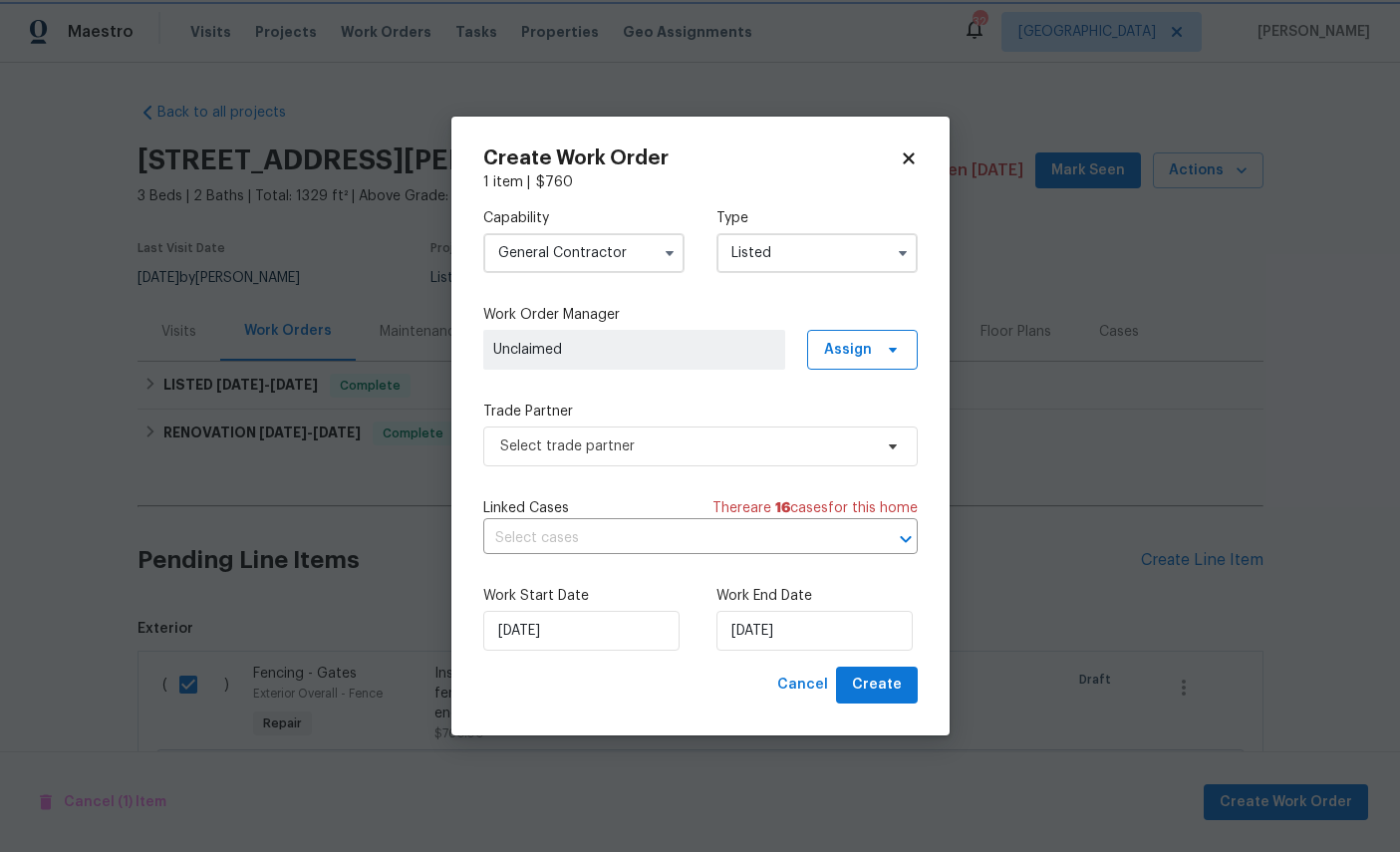 scroll, scrollTop: 0, scrollLeft: 0, axis: both 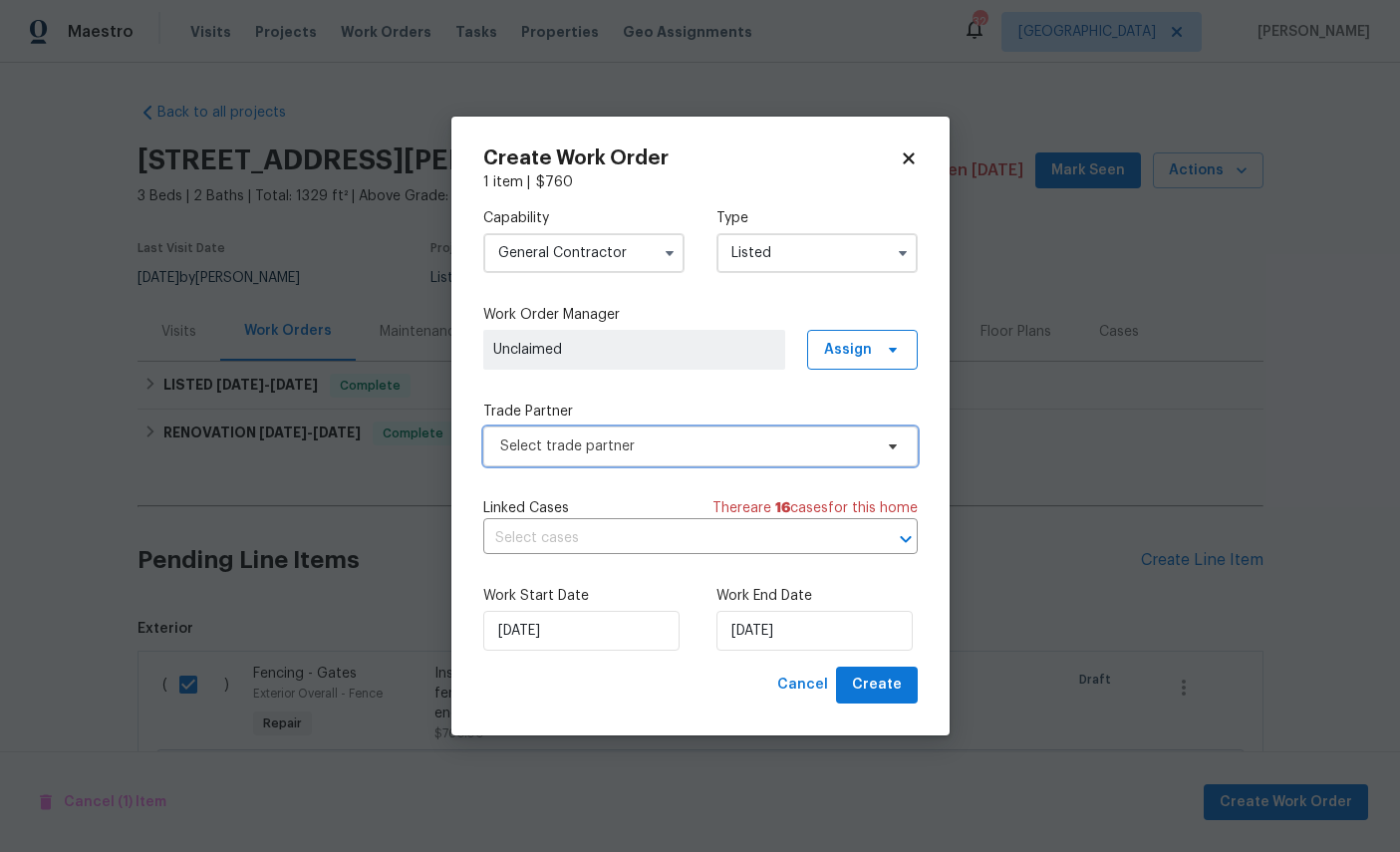 click on "Select trade partner" at bounding box center (686, 446) 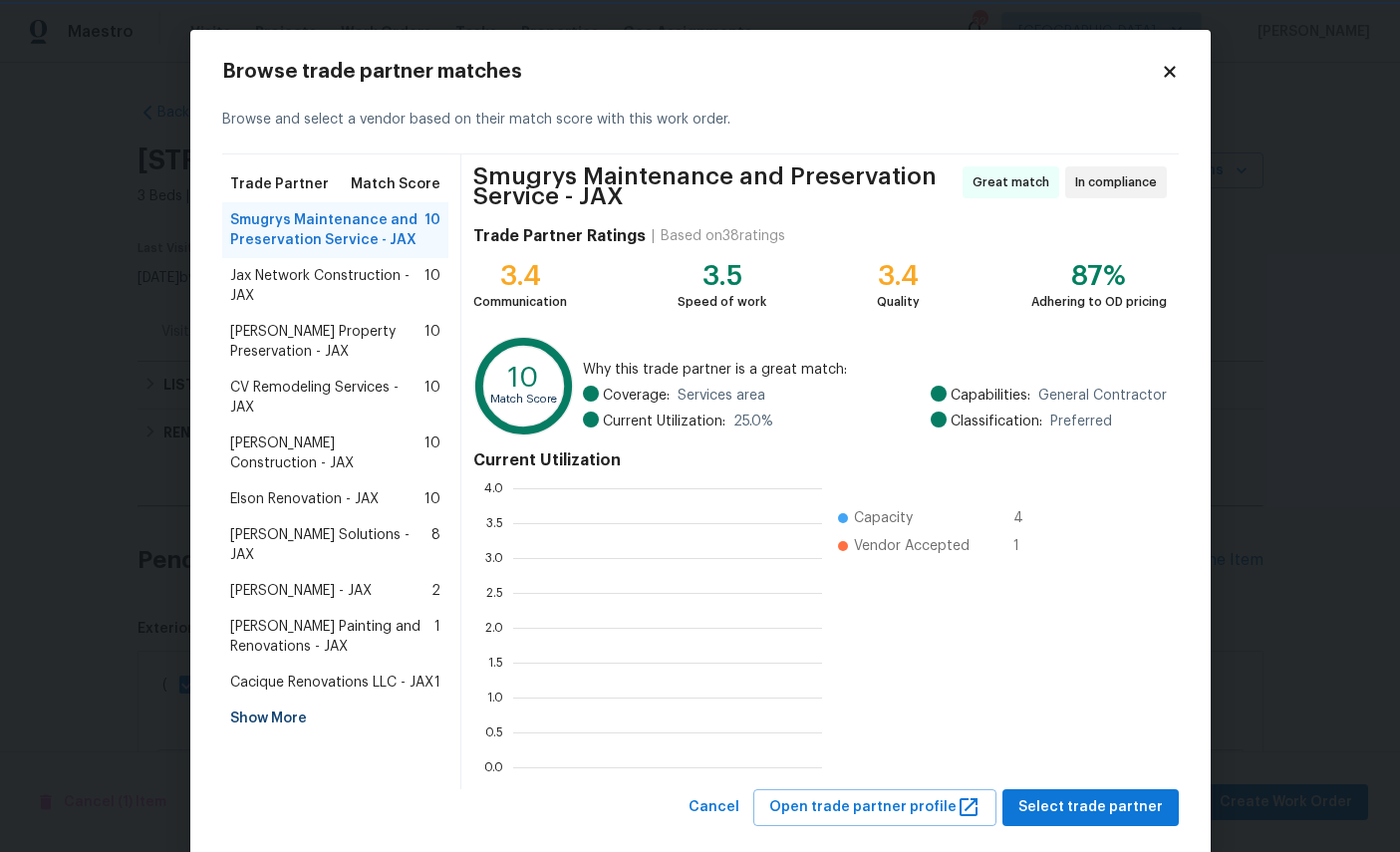 scroll, scrollTop: 279, scrollLeft: 309, axis: both 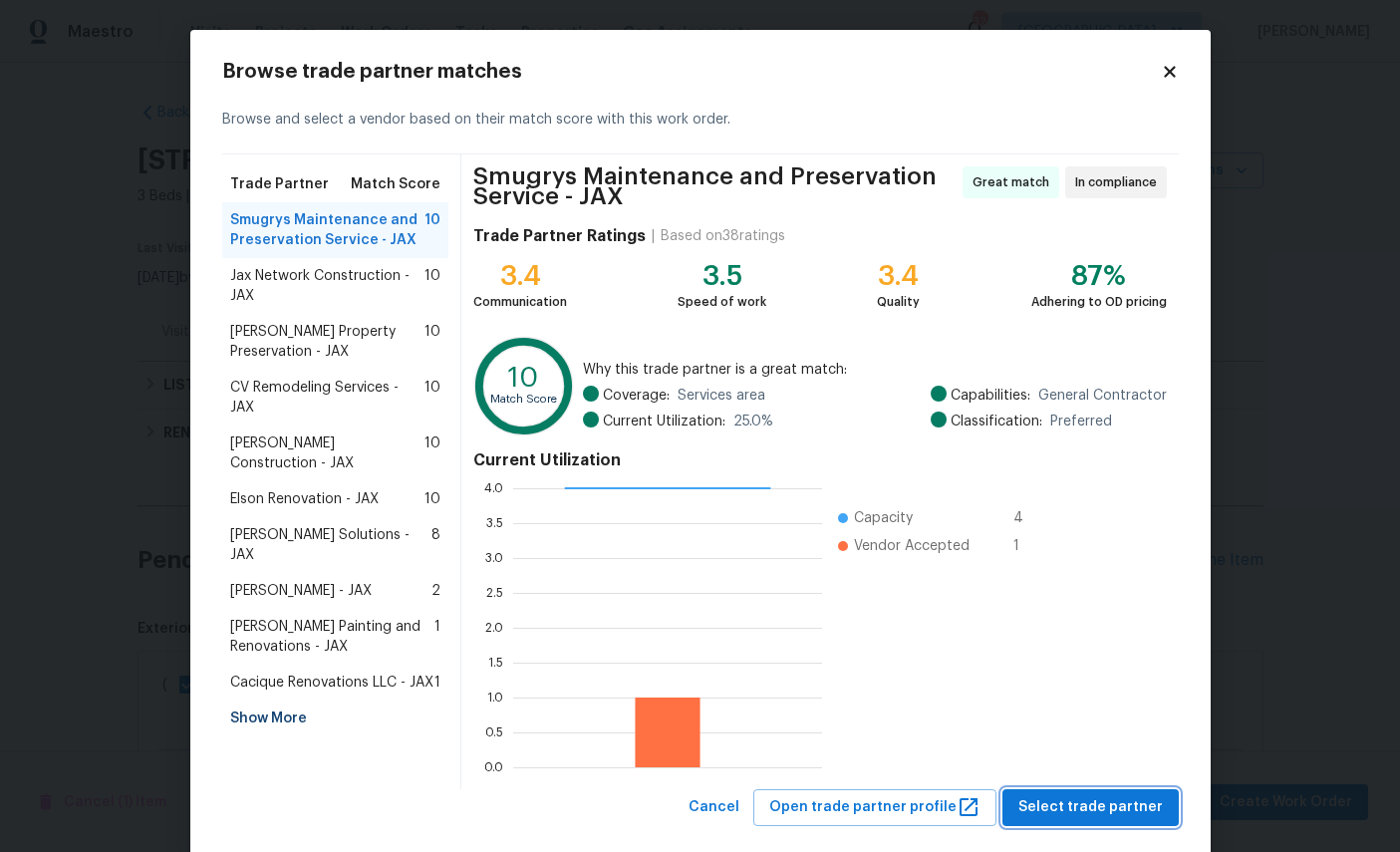 click on "Select trade partner" at bounding box center (1090, 807) 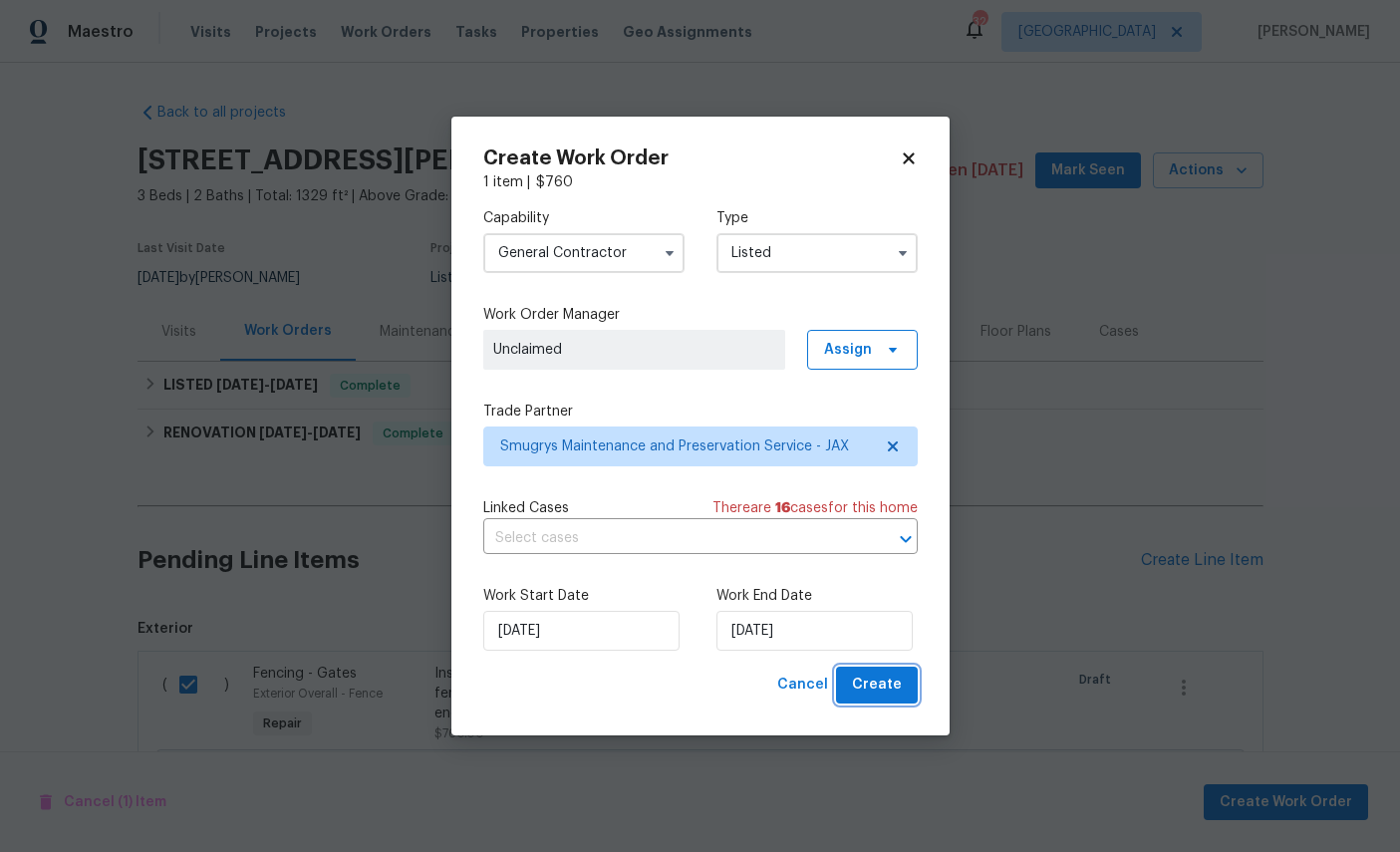 click on "Create" at bounding box center (877, 685) 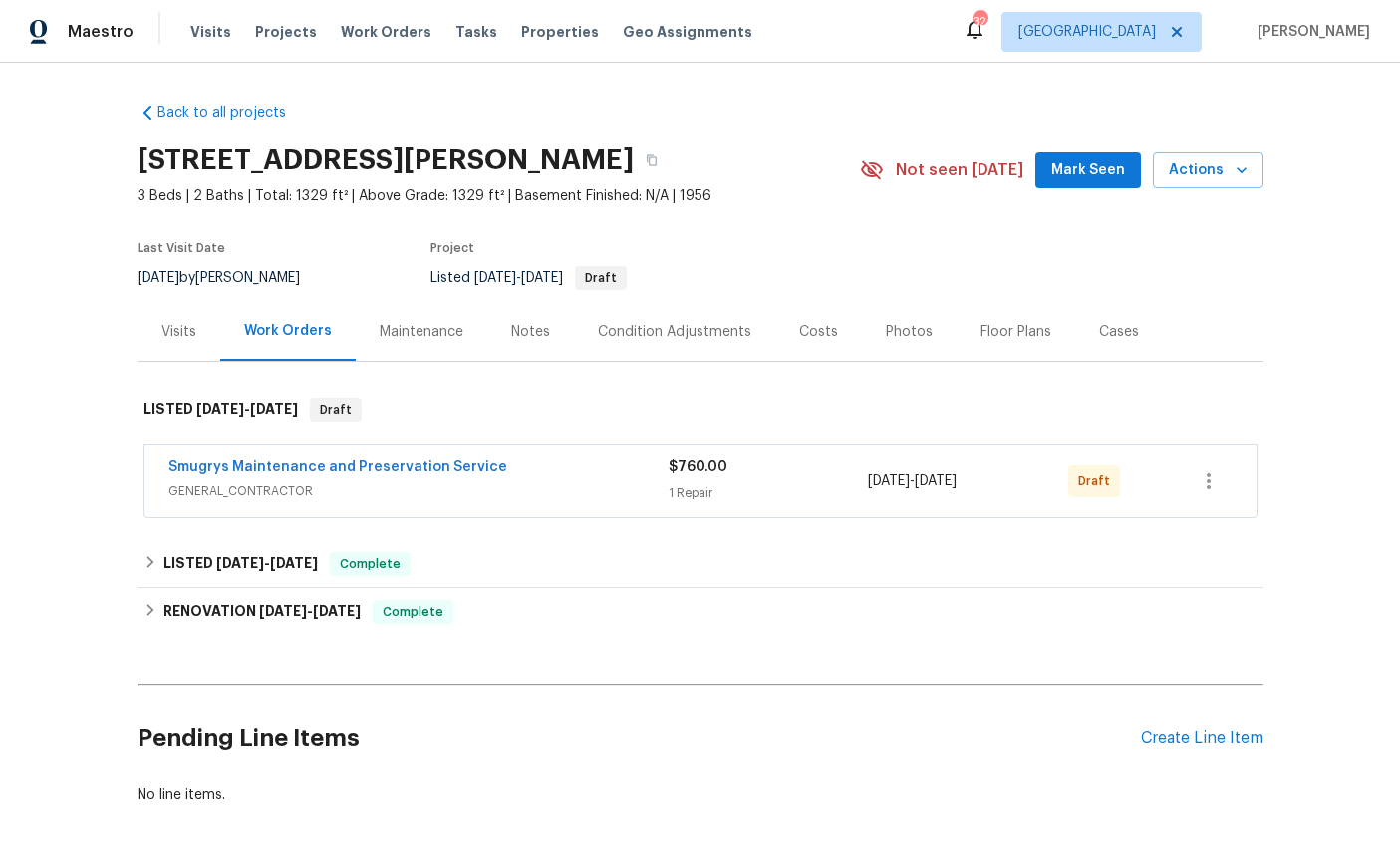scroll, scrollTop: 0, scrollLeft: 0, axis: both 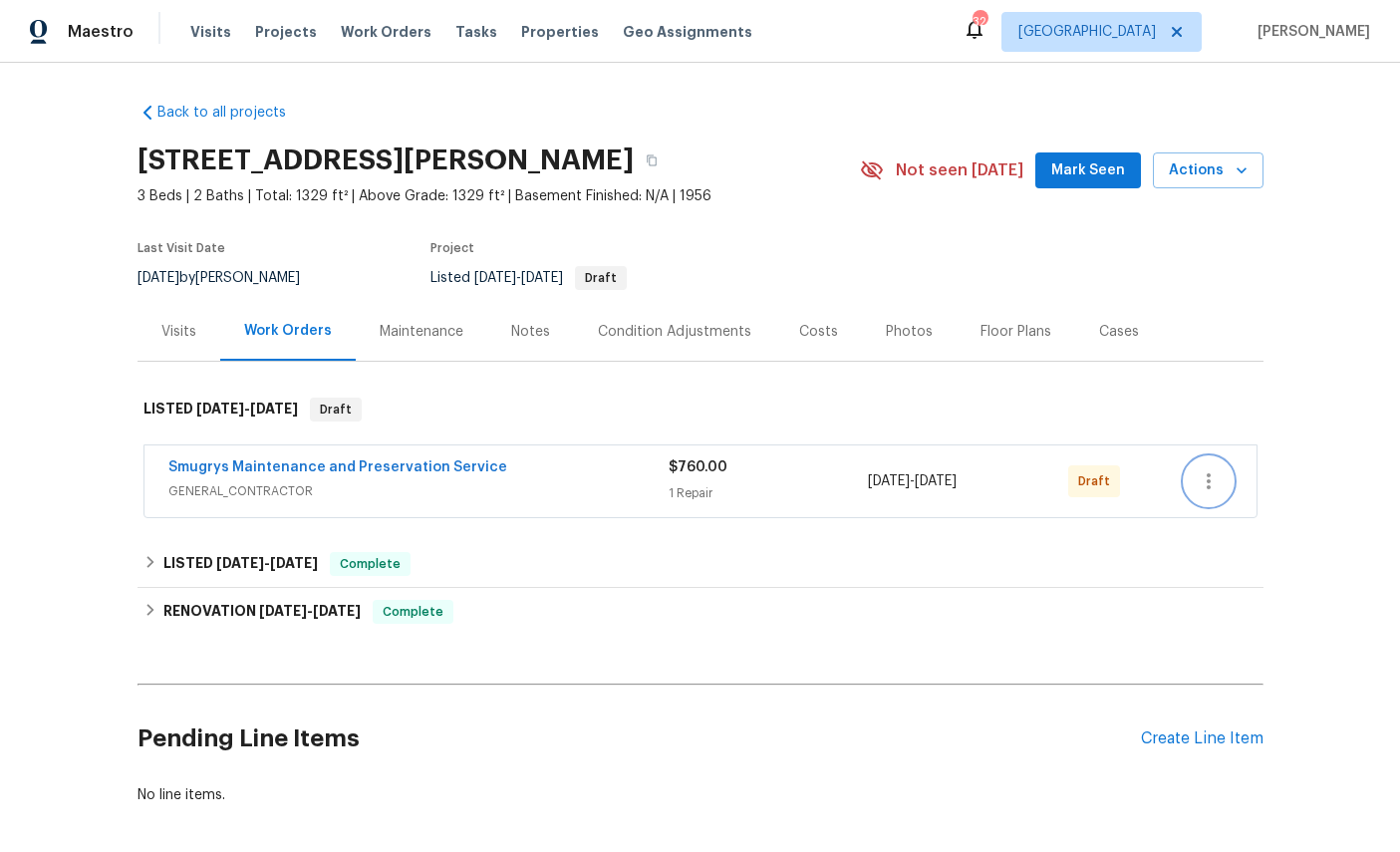click at bounding box center [1209, 481] 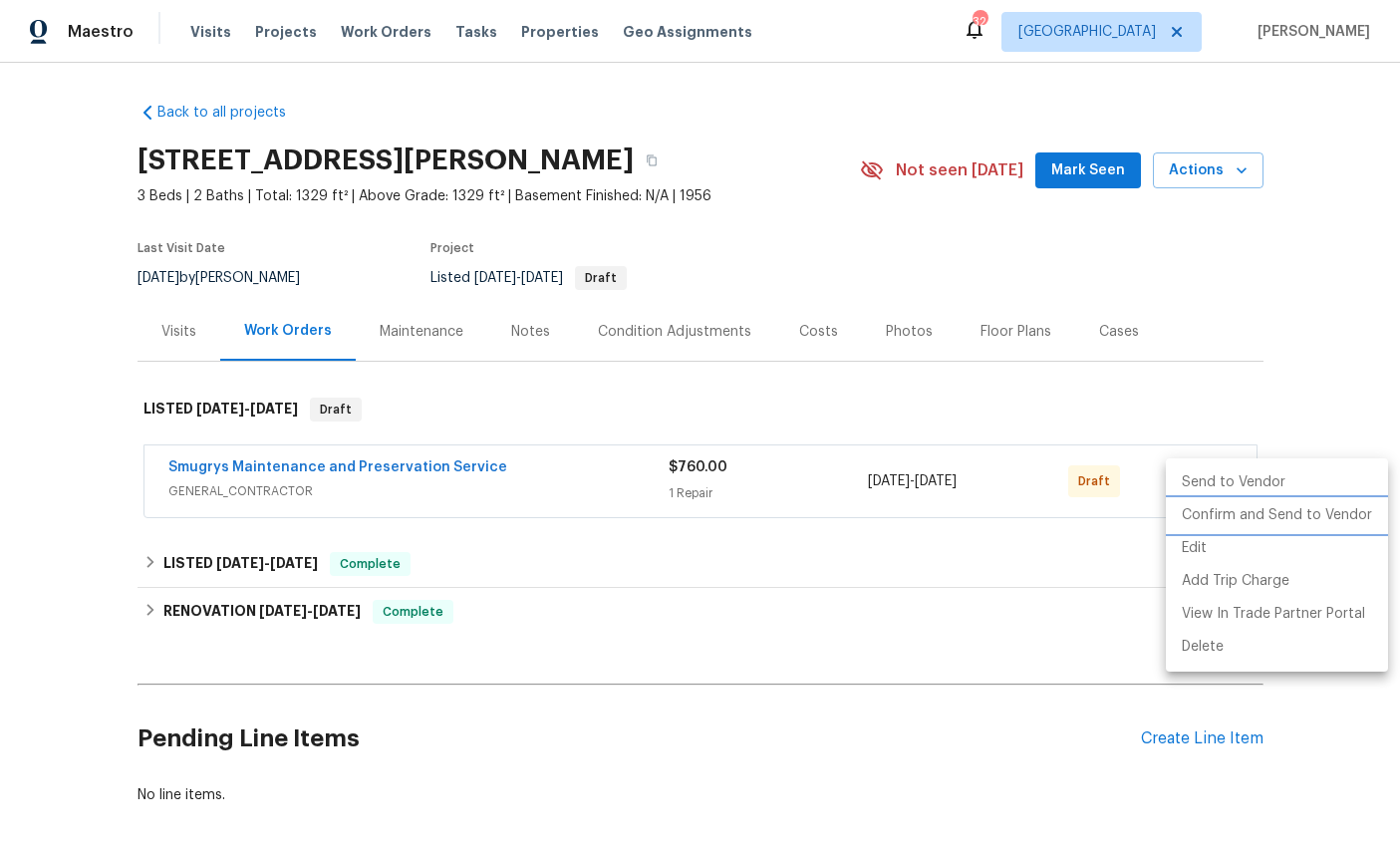 click on "Confirm and Send to Vendor" at bounding box center [1276, 515] 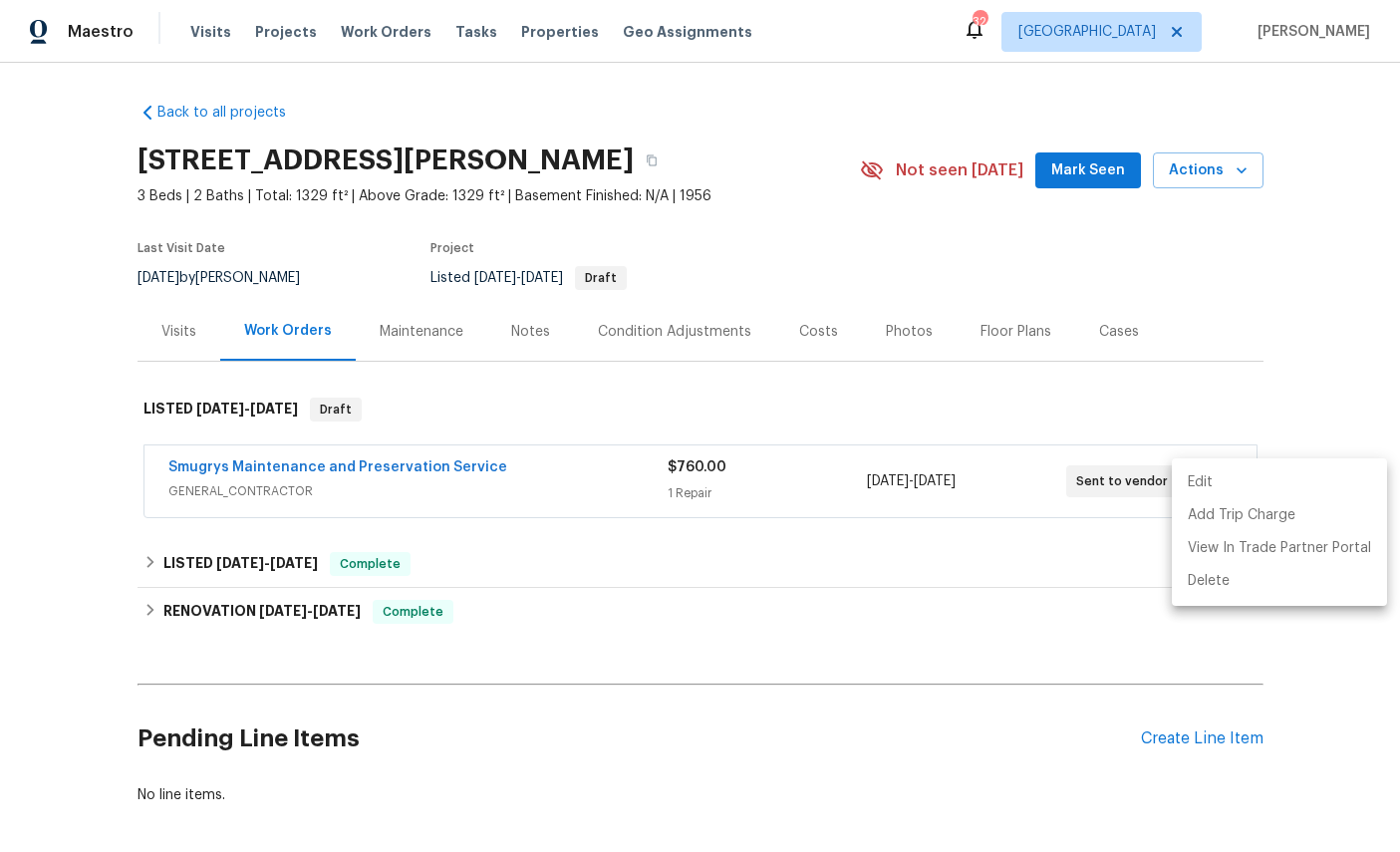 click at bounding box center [700, 426] 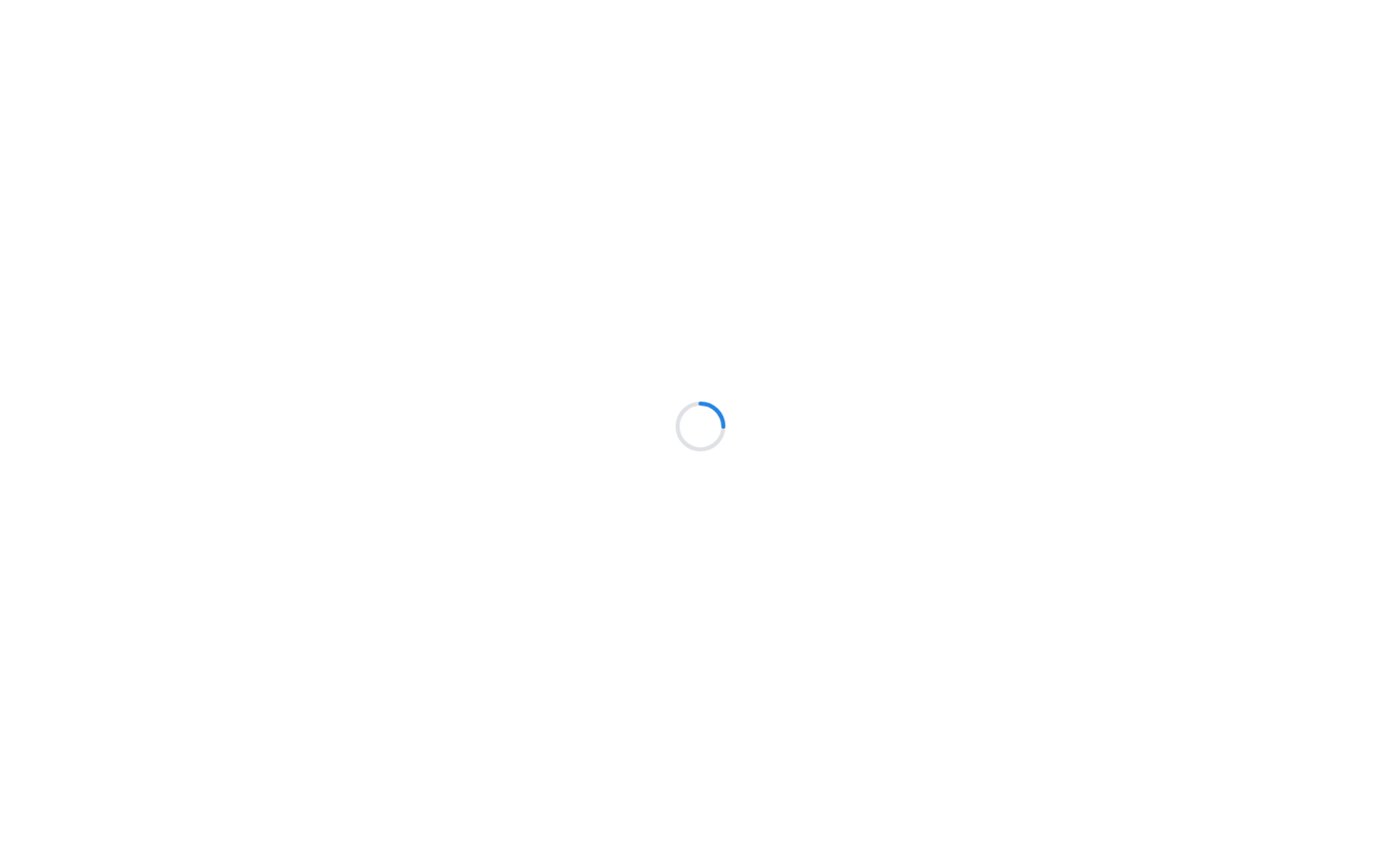 scroll, scrollTop: 0, scrollLeft: 0, axis: both 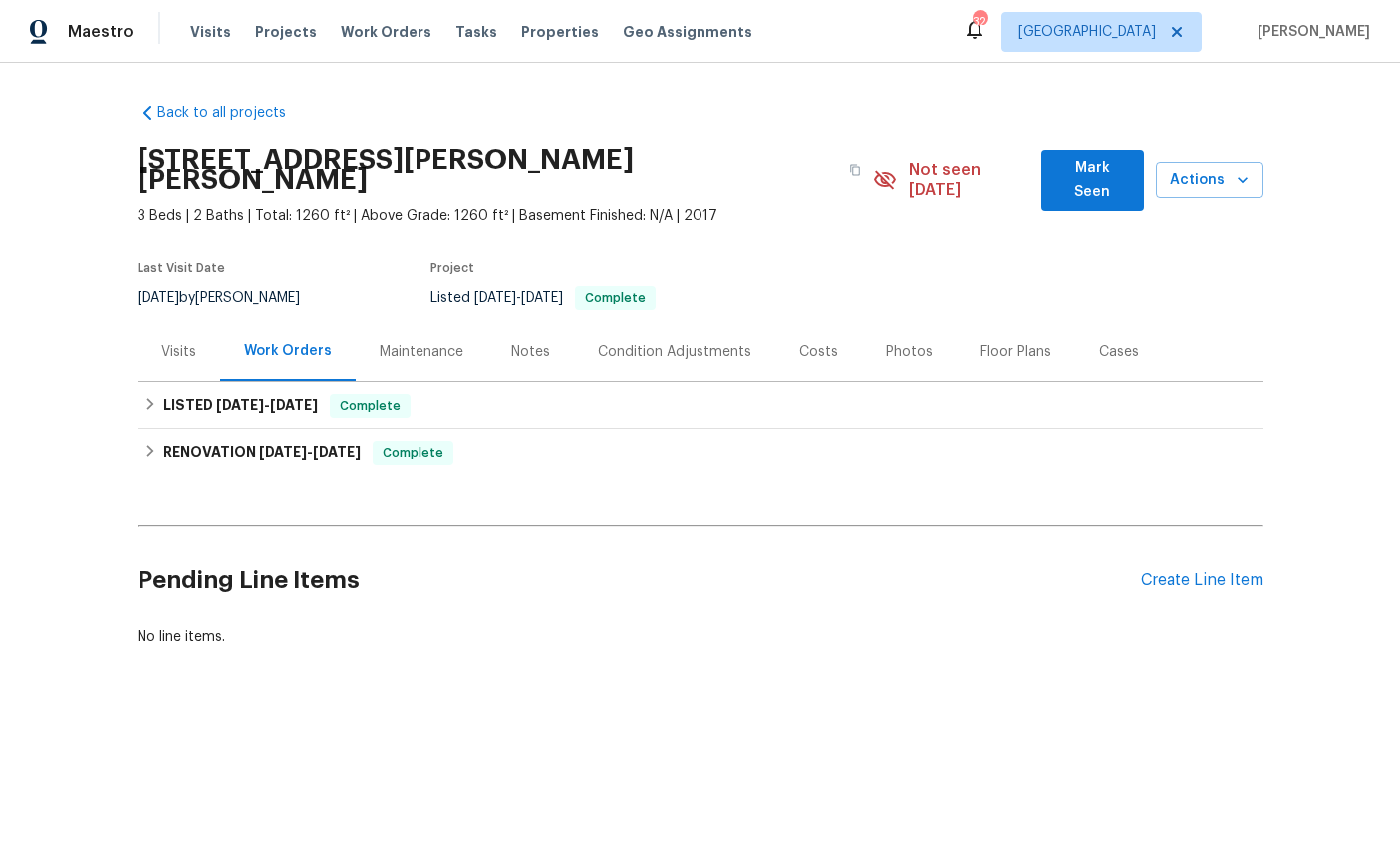 click on "Visits" at bounding box center (178, 352) 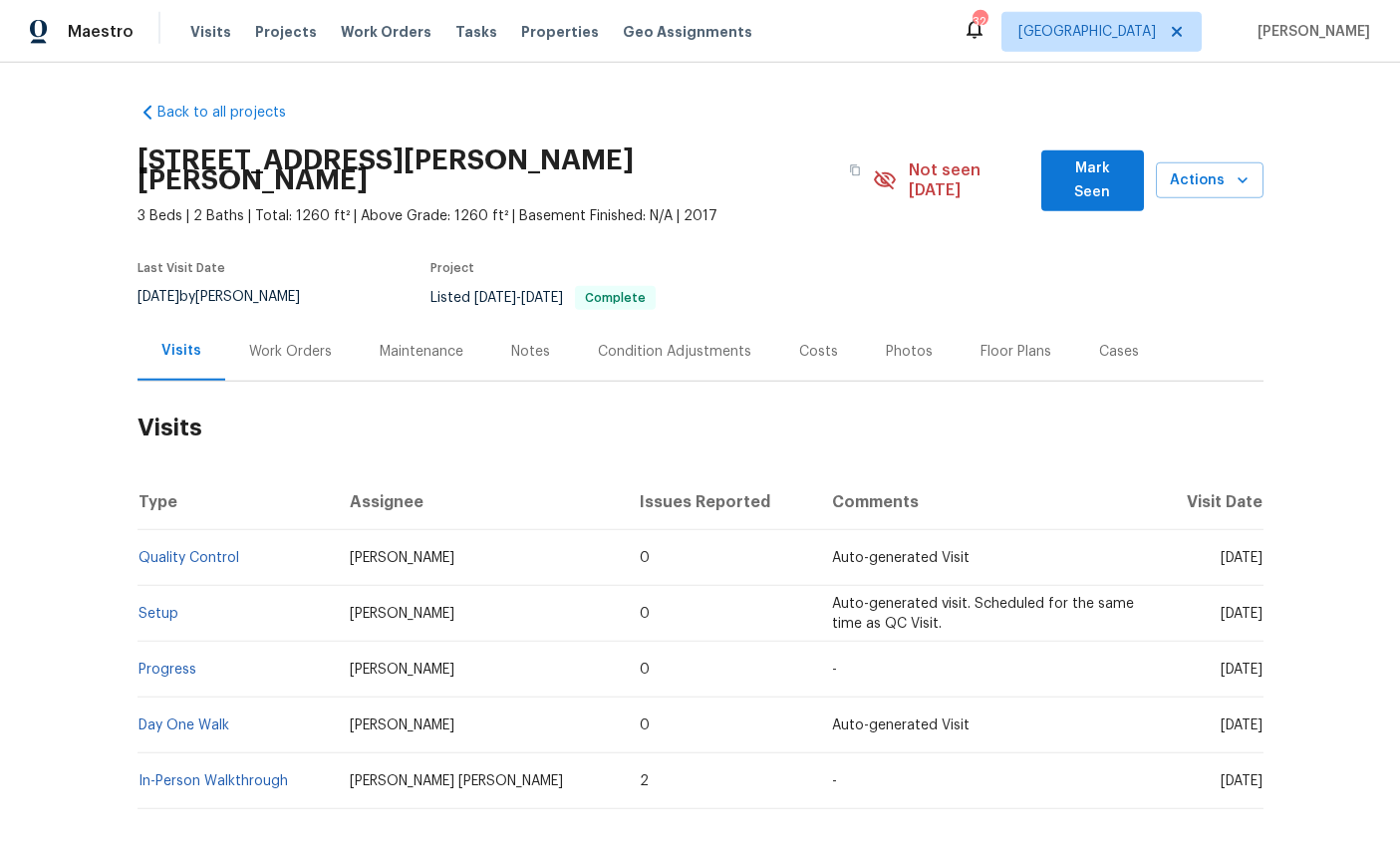 scroll, scrollTop: 0, scrollLeft: 0, axis: both 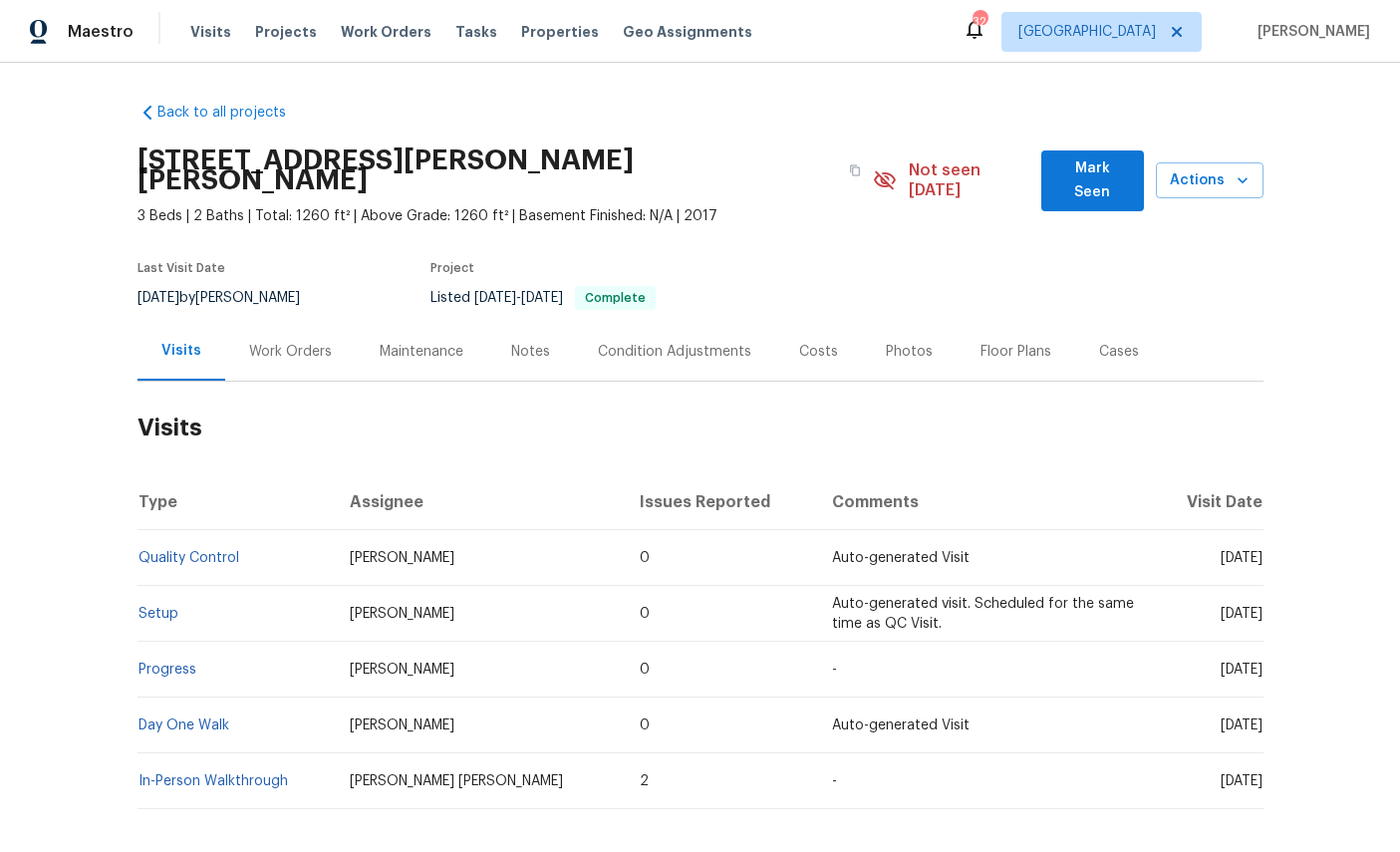 click on "Actions" at bounding box center (1210, 180) 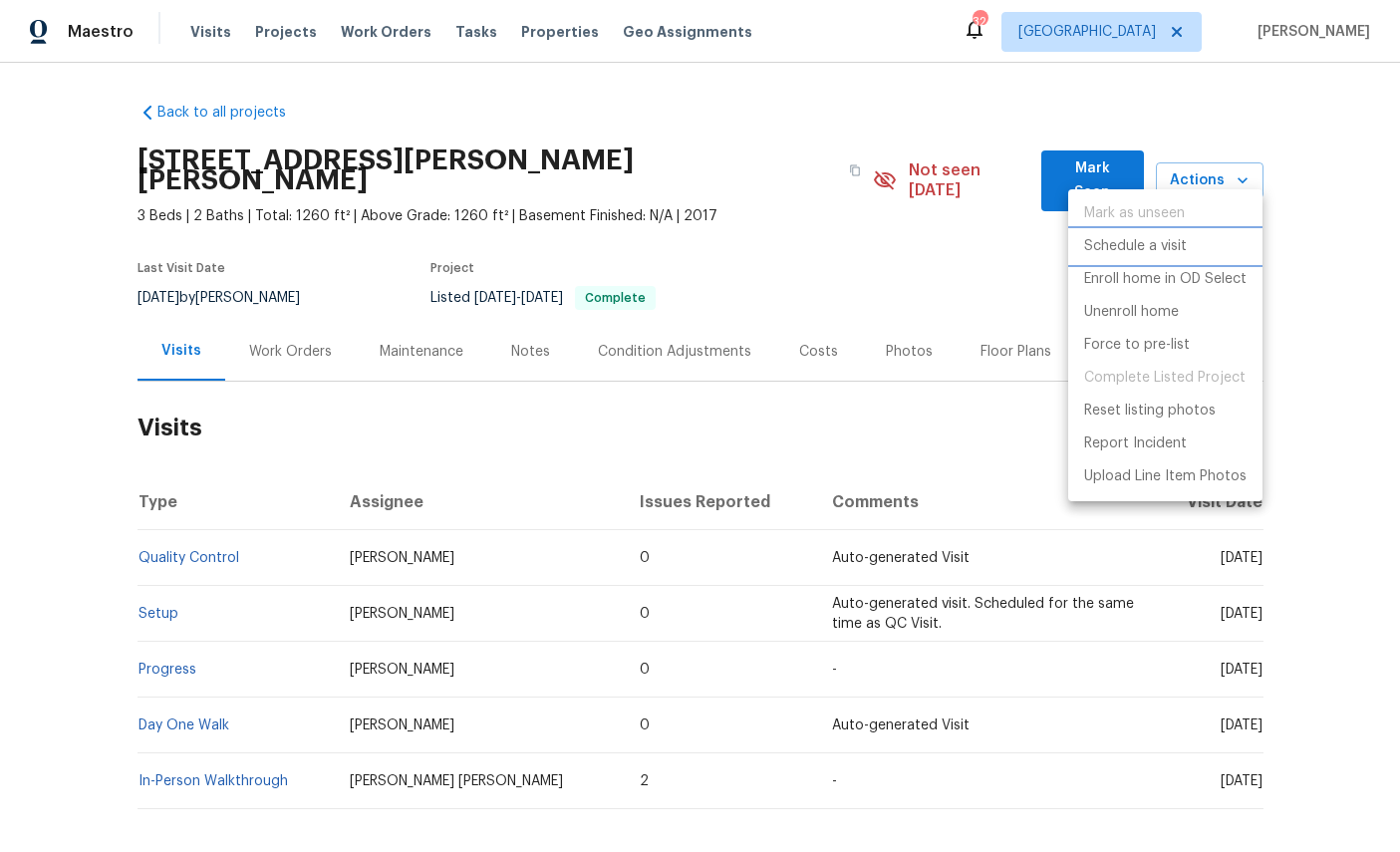 click on "Schedule a visit" at bounding box center [1135, 246] 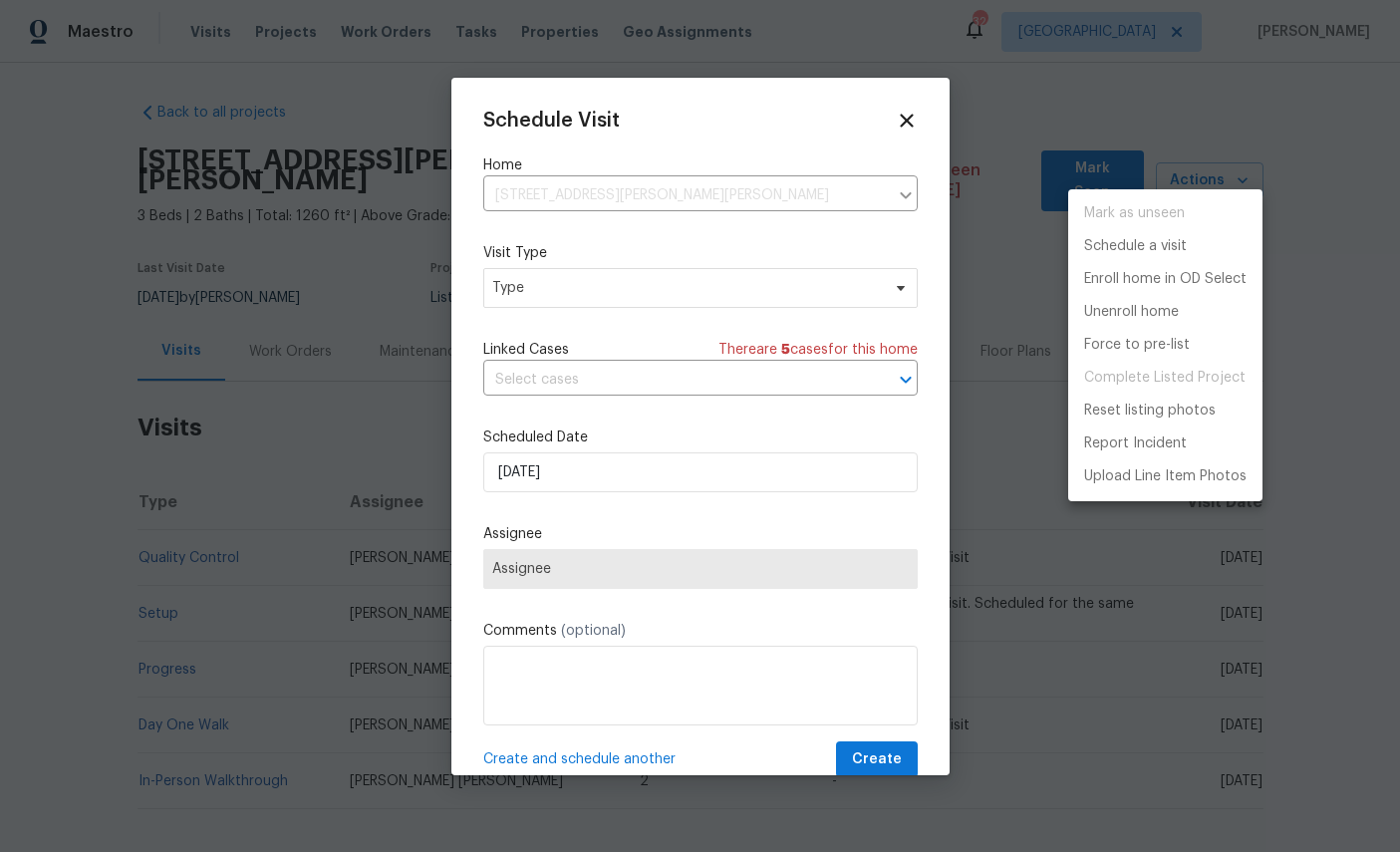 click at bounding box center [700, 426] 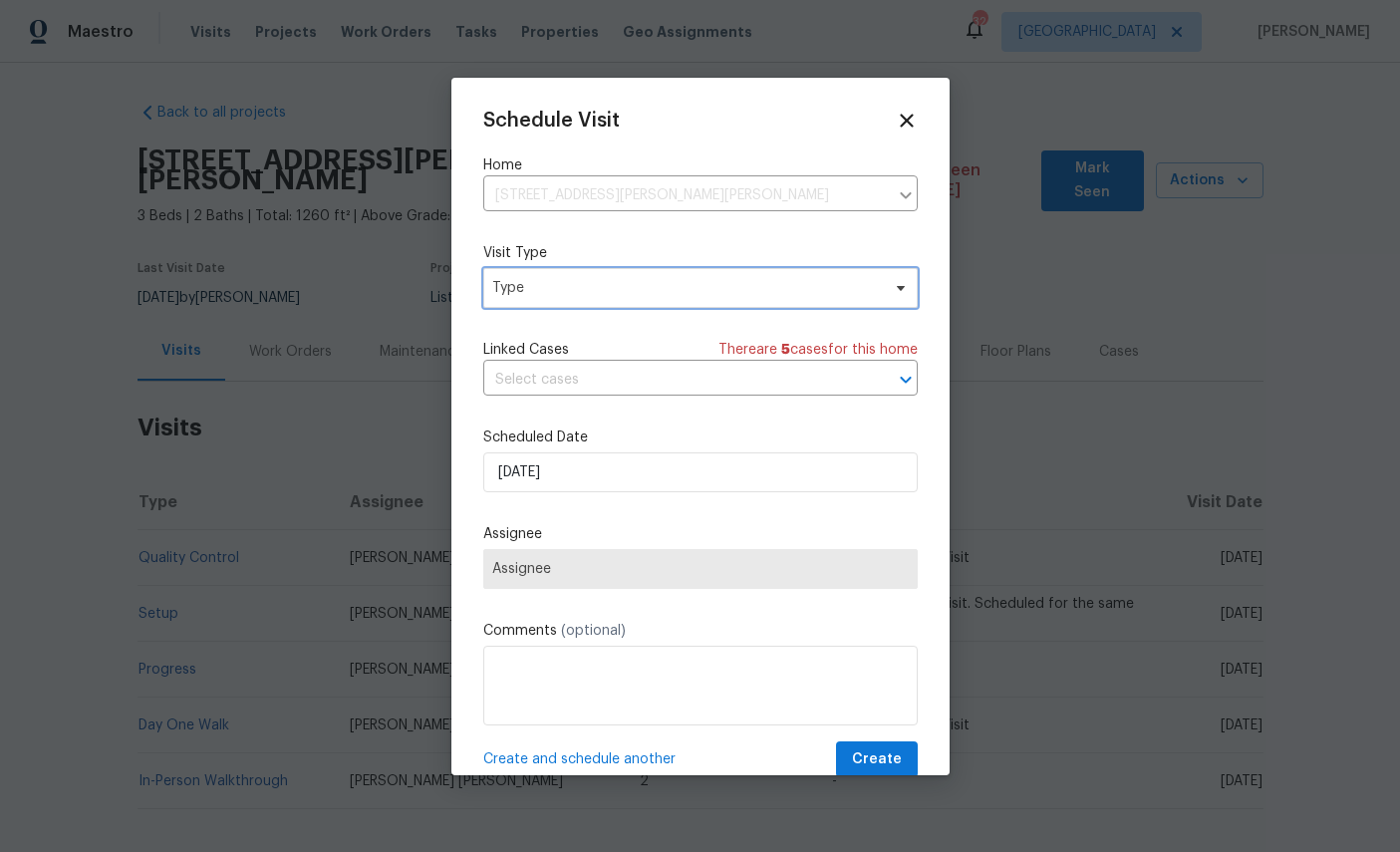 click on "Type" at bounding box center [686, 288] 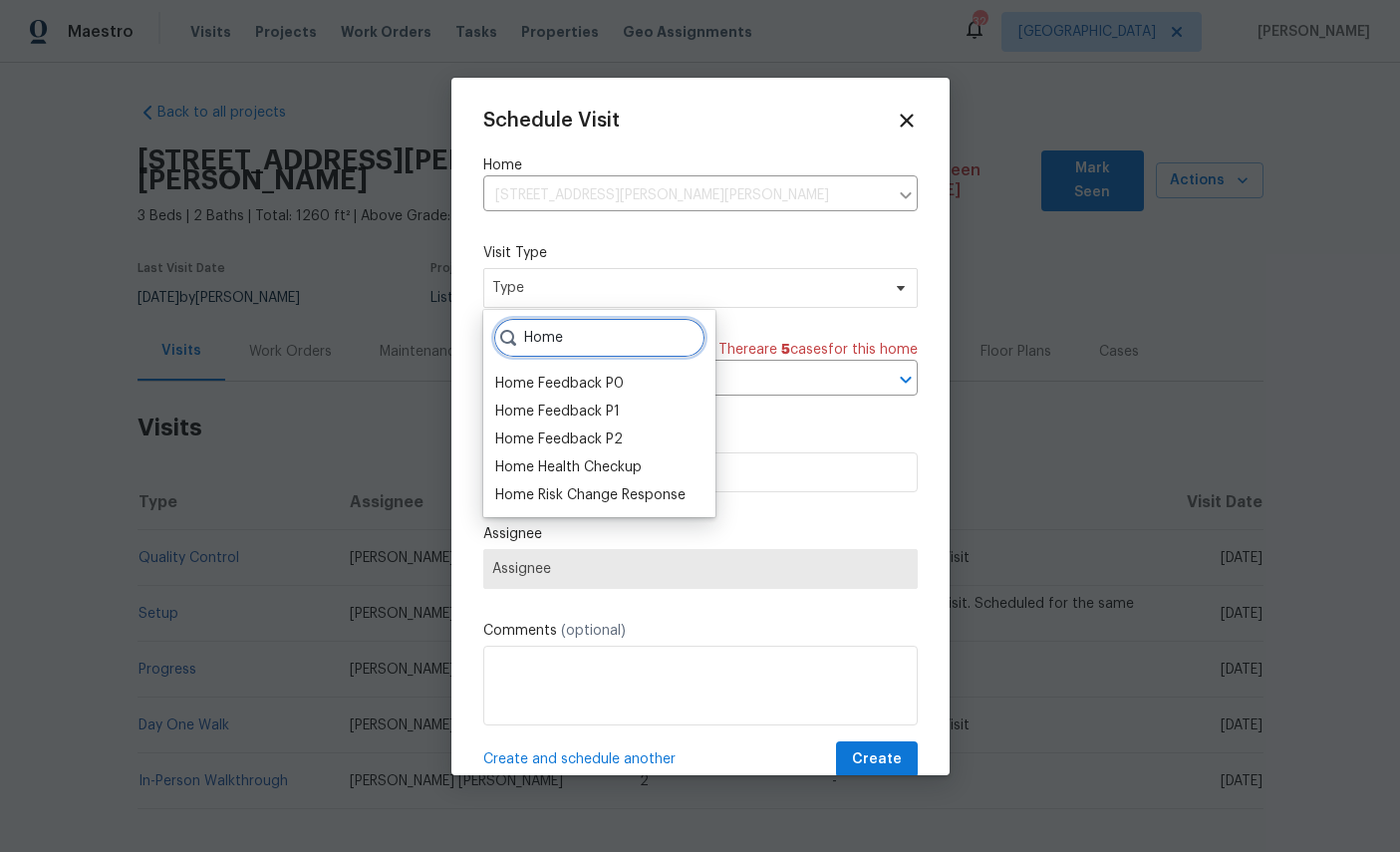type on "Home" 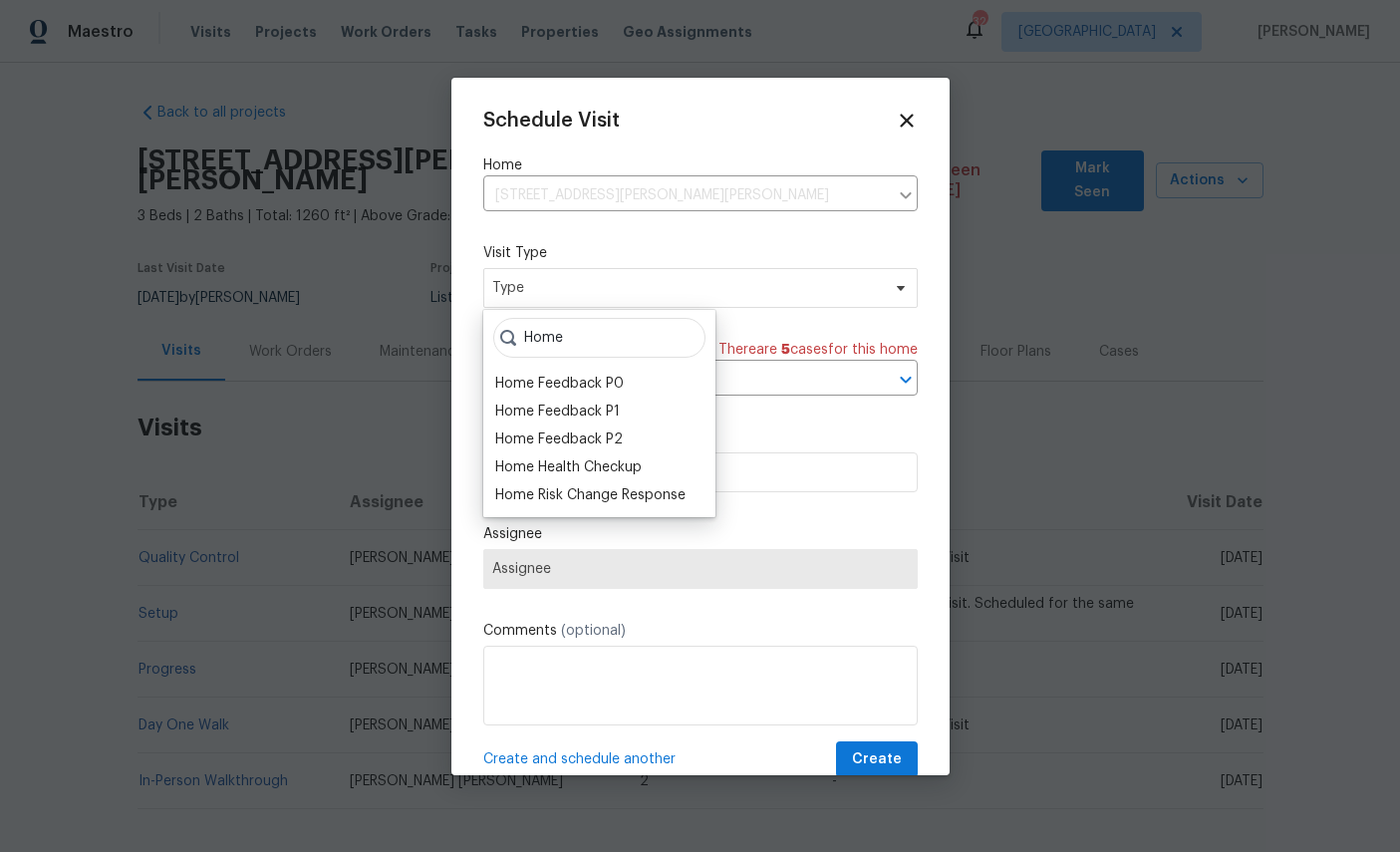 click on "Home Health Checkup" at bounding box center (568, 467) 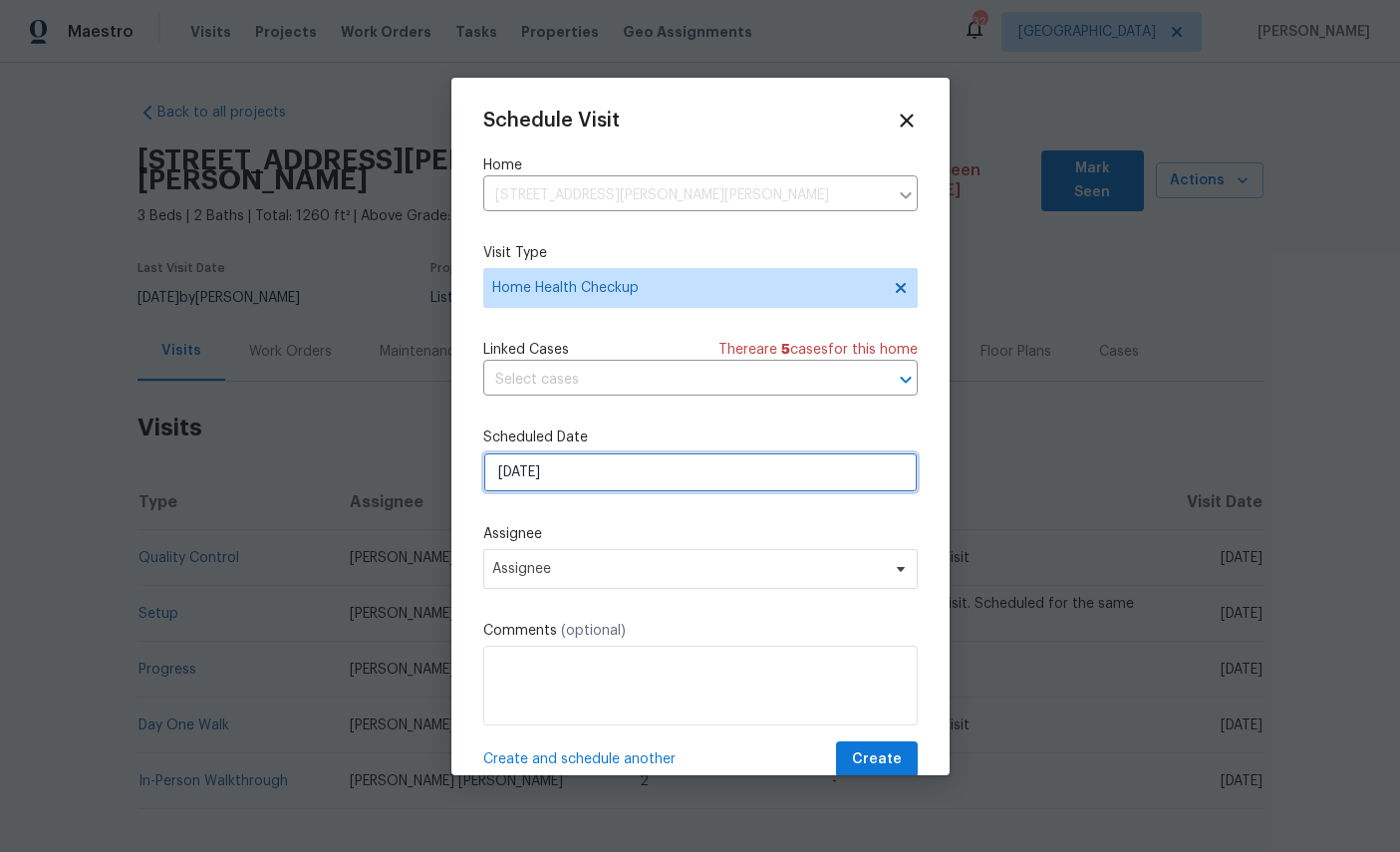click on "[DATE]" at bounding box center [700, 472] 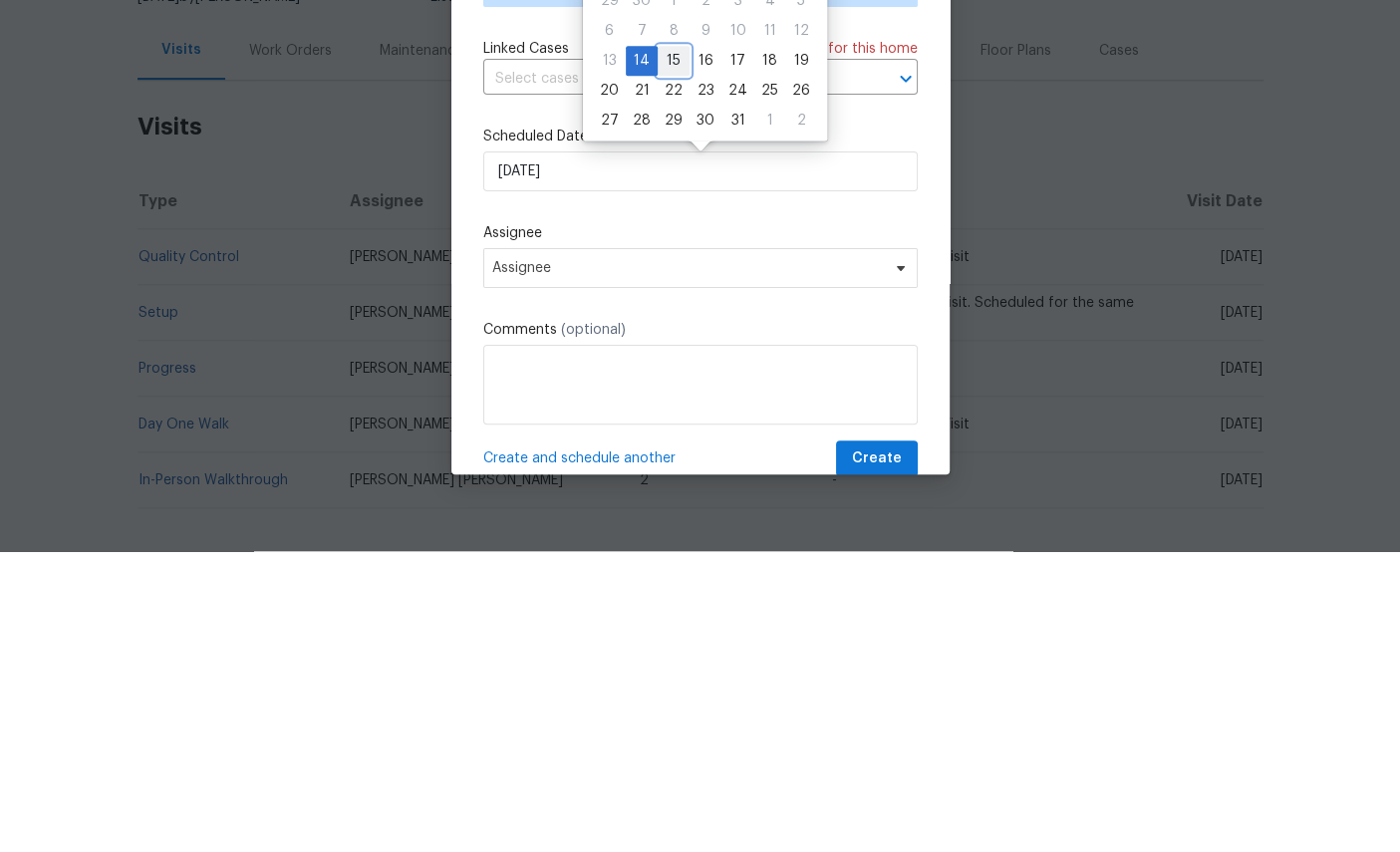 click on "15" at bounding box center [674, 362] 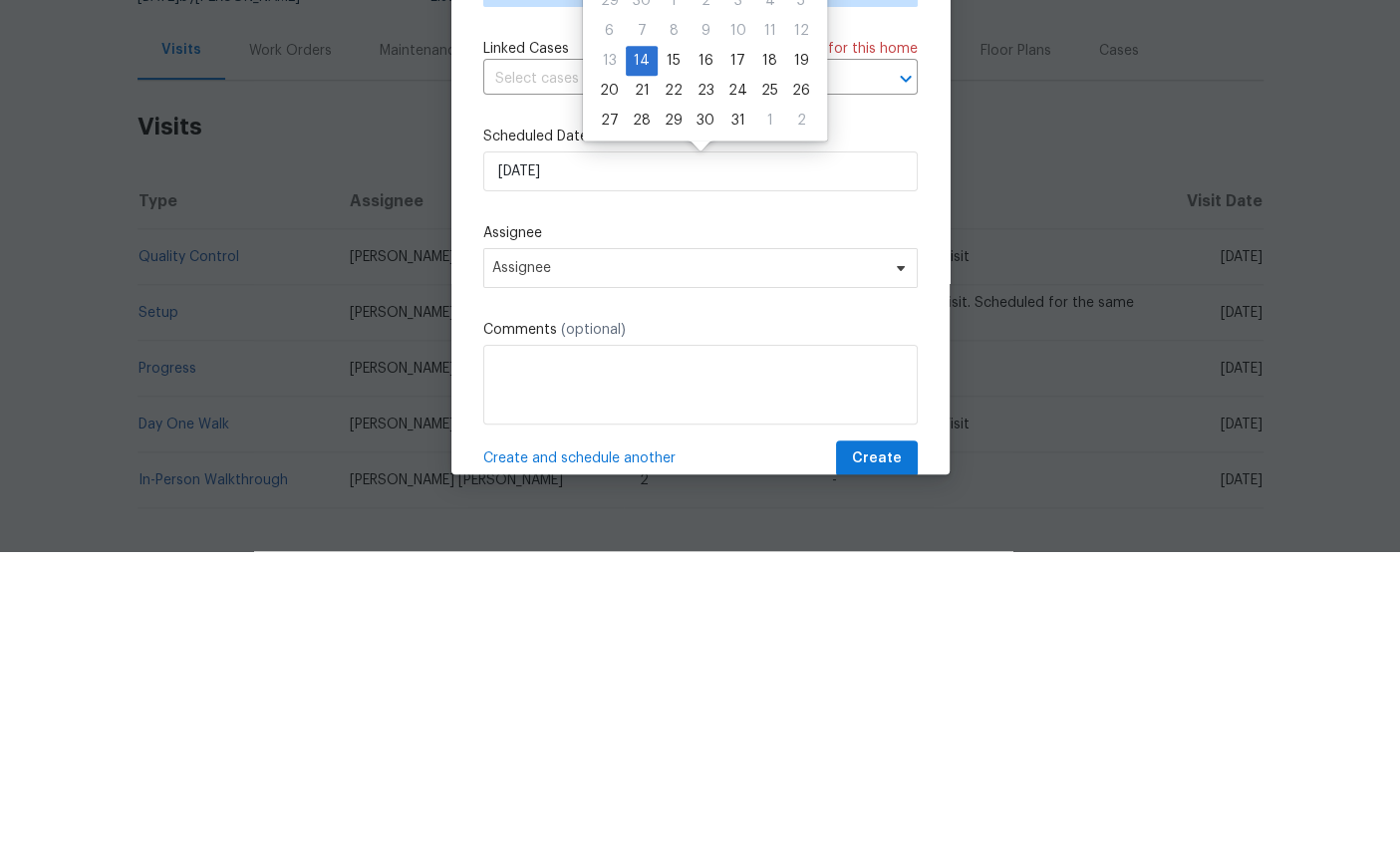 scroll, scrollTop: 73, scrollLeft: 0, axis: vertical 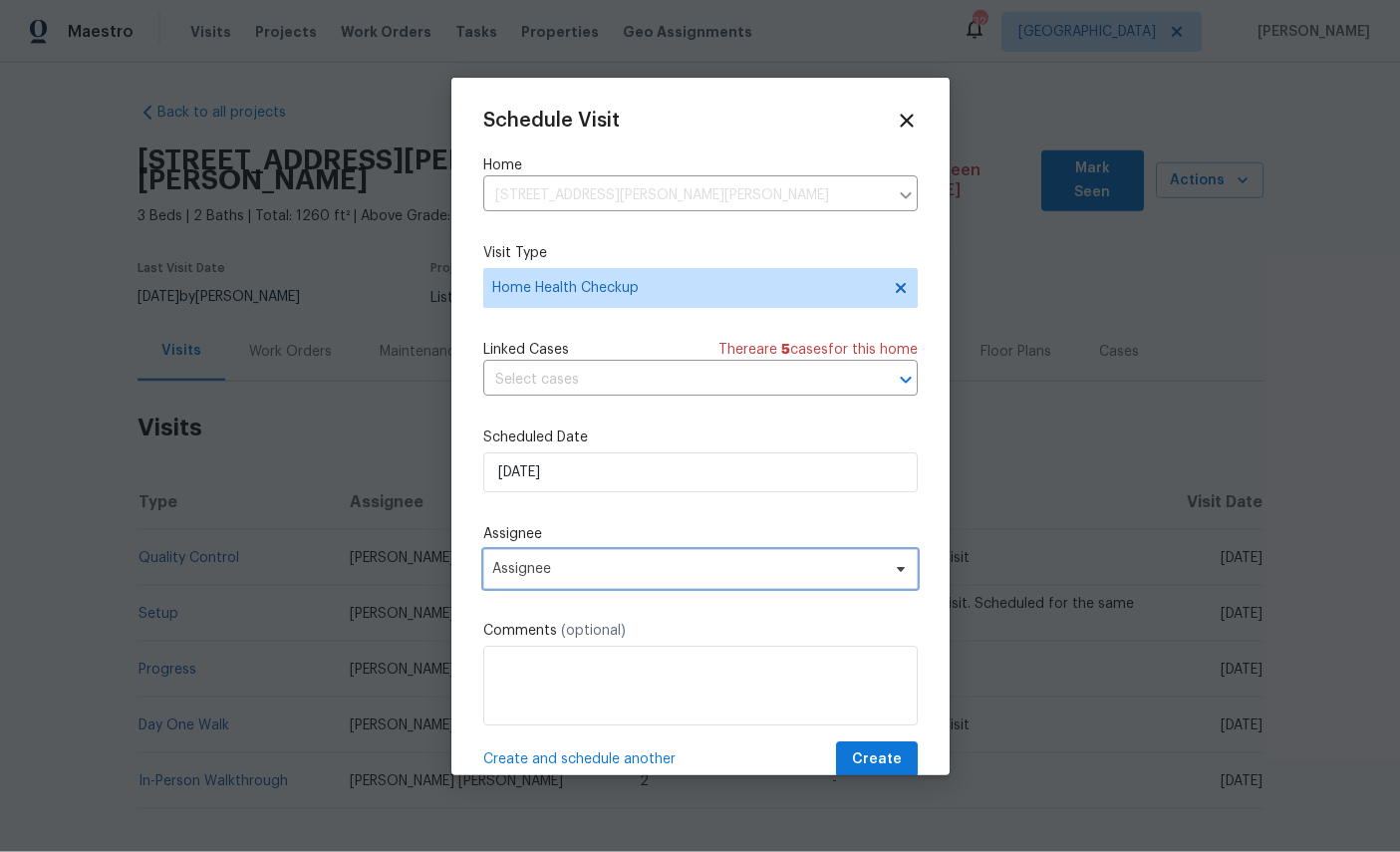 click on "Assignee" at bounding box center (700, 569) 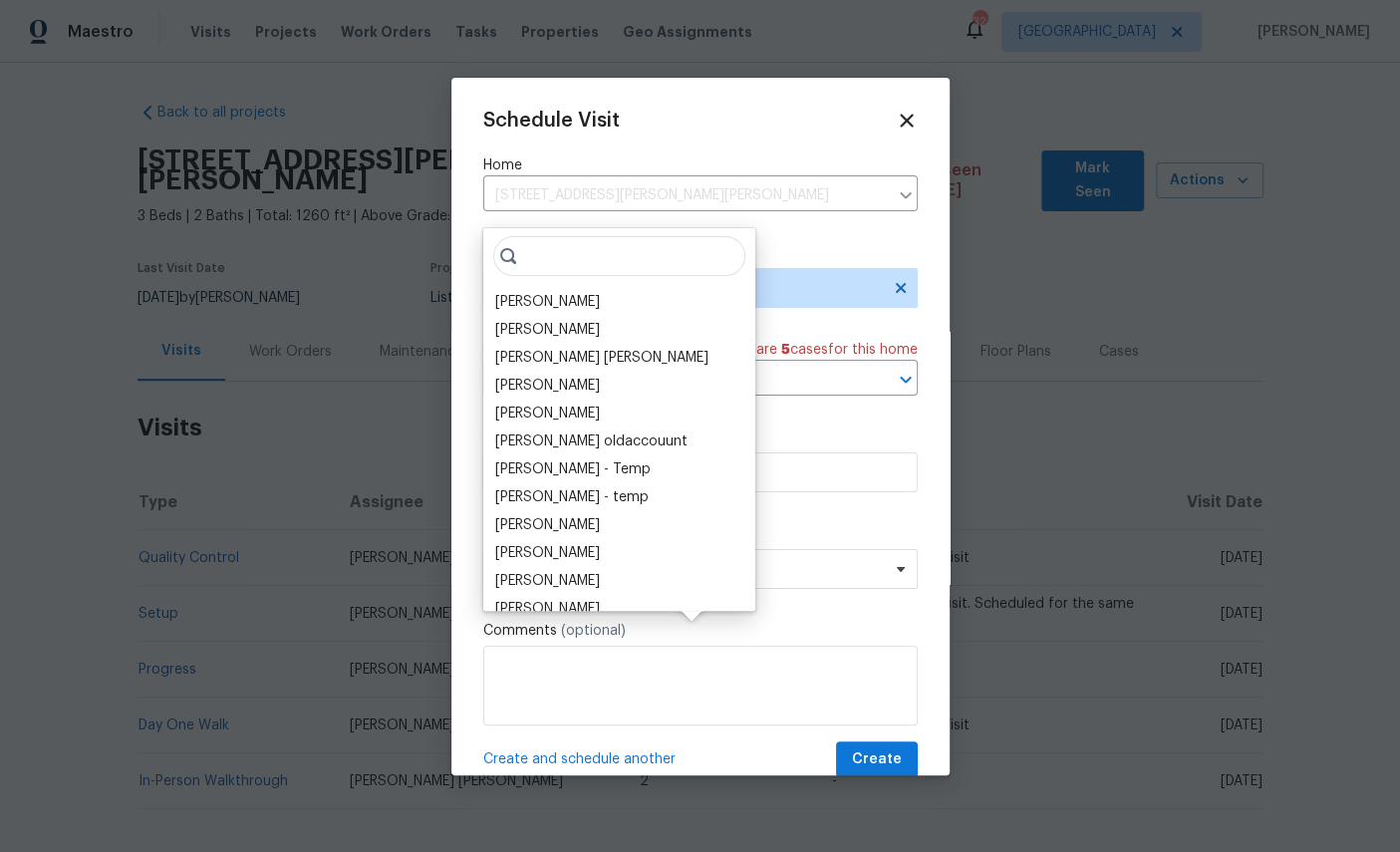 click on "[PERSON_NAME]" at bounding box center [547, 302] 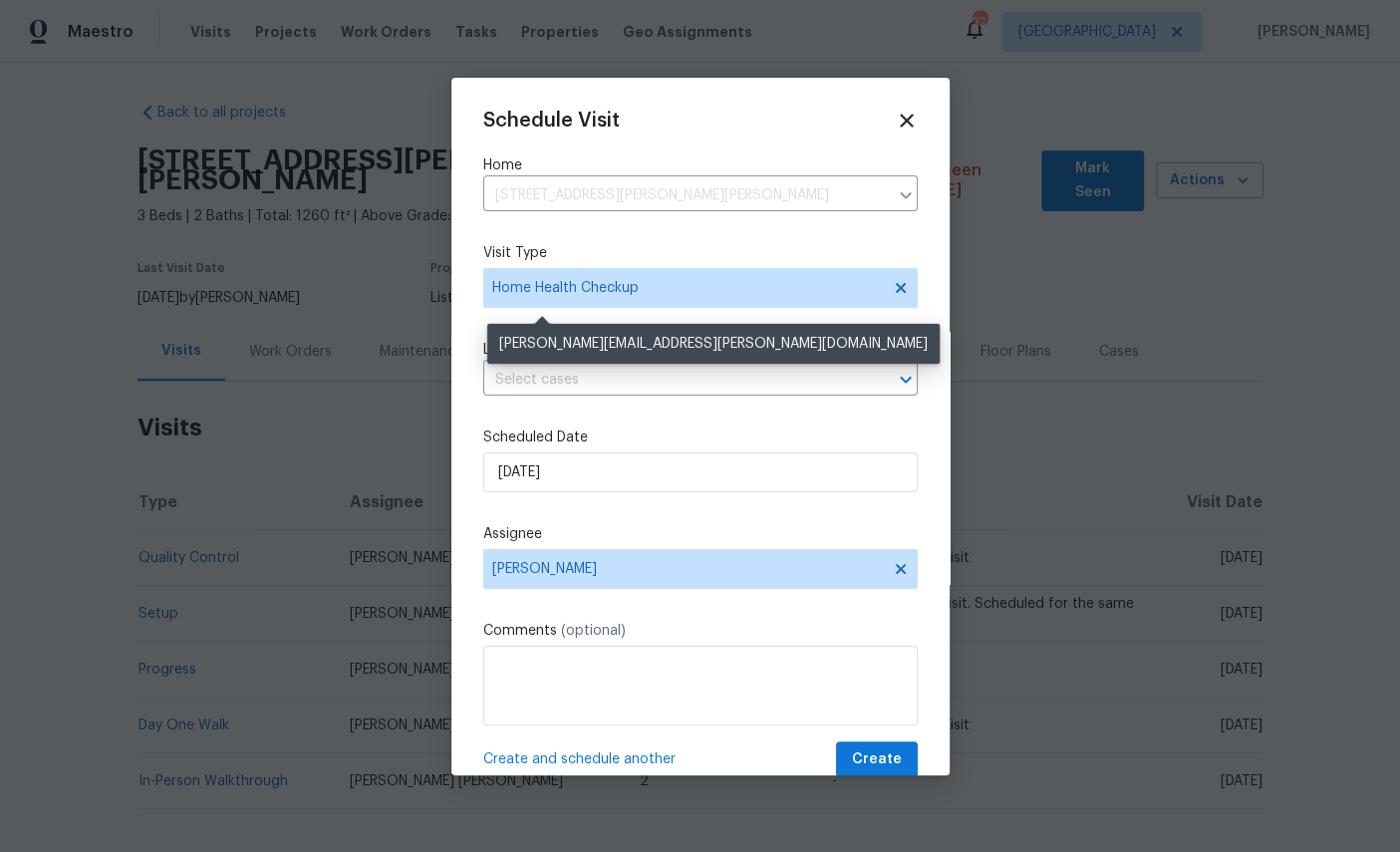 scroll, scrollTop: 73, scrollLeft: 0, axis: vertical 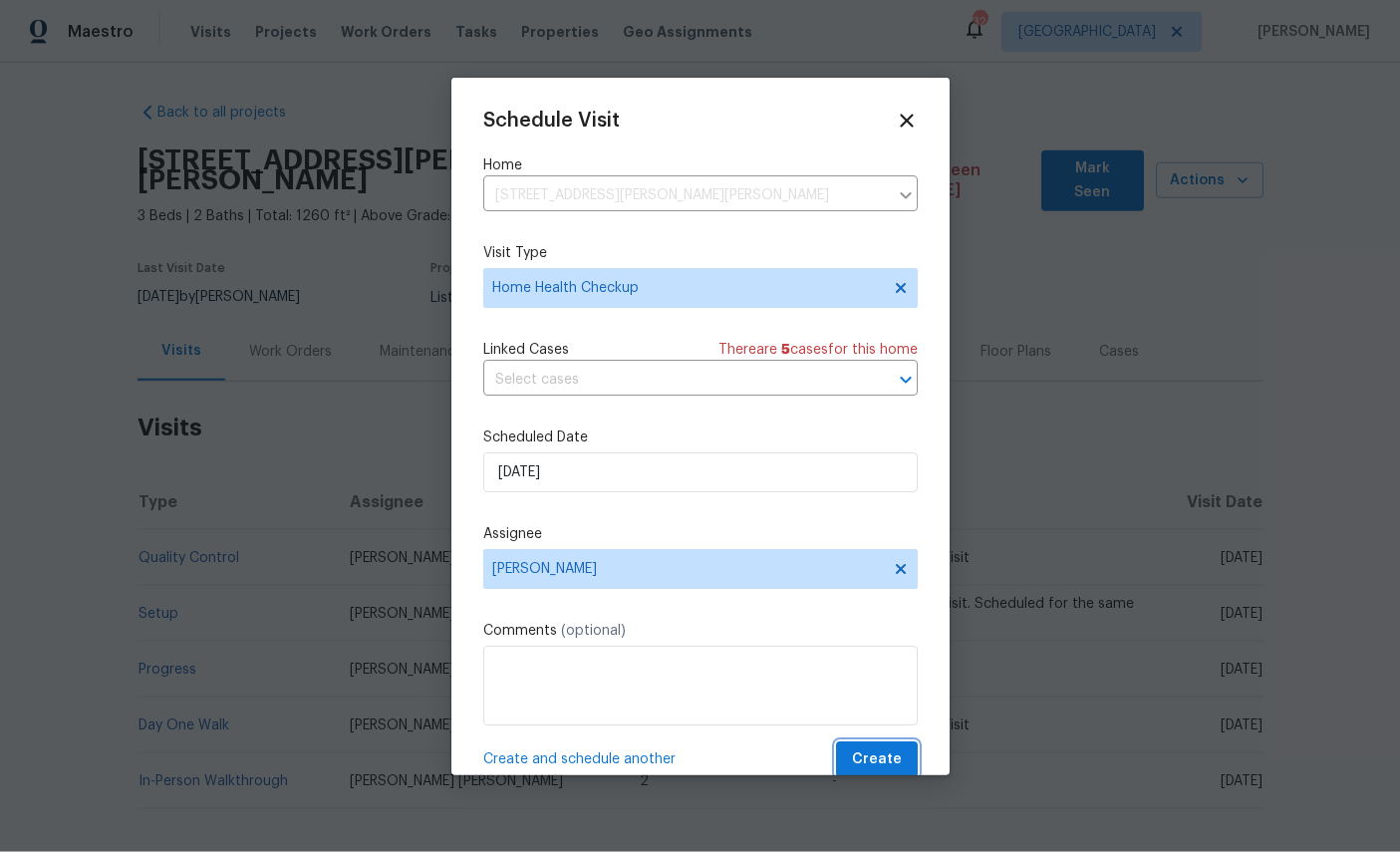 click on "Create" at bounding box center (877, 759) 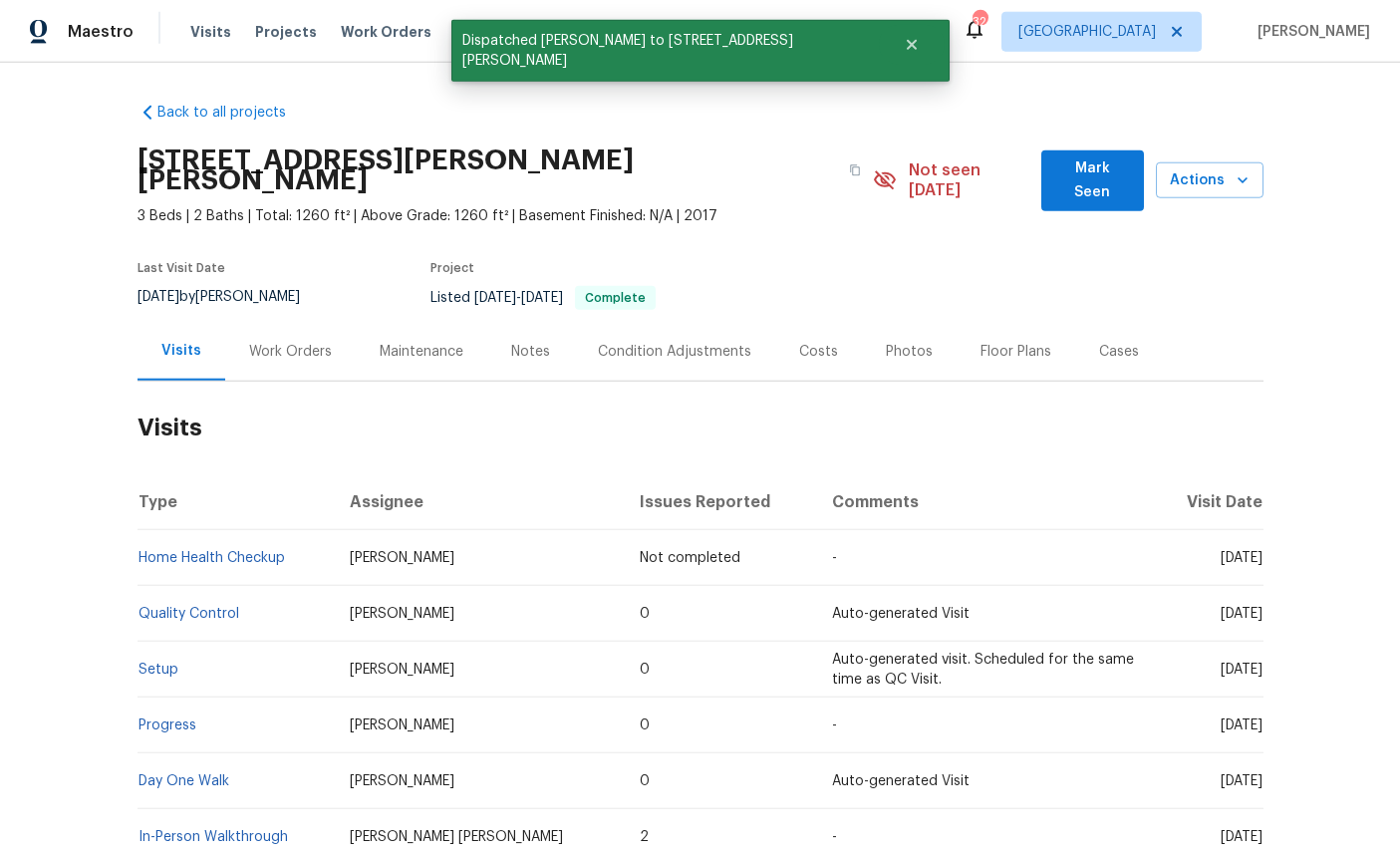 click on "Actions" at bounding box center (1210, 180) 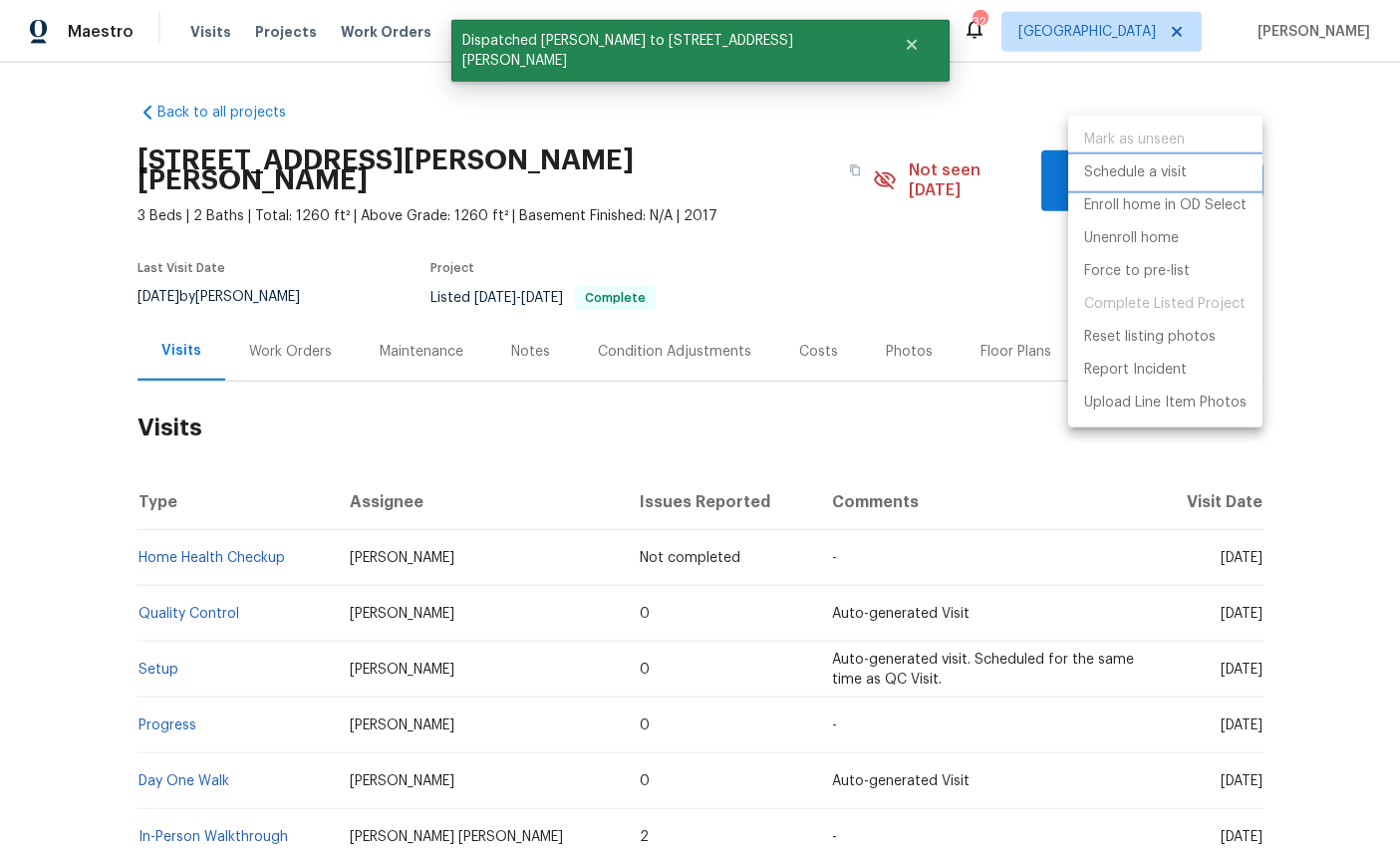 click on "Schedule a visit" at bounding box center [1135, 172] 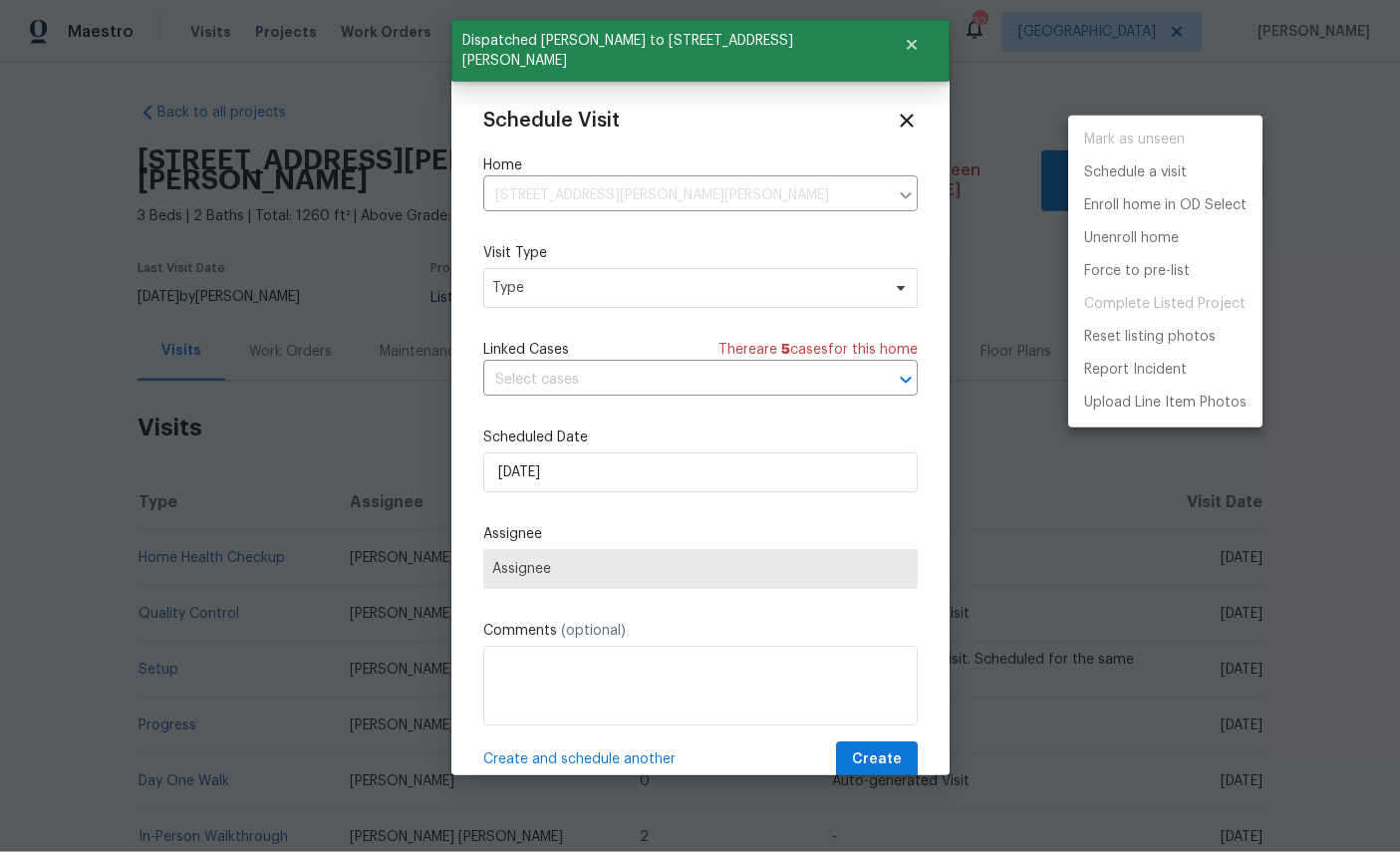click at bounding box center [700, 426] 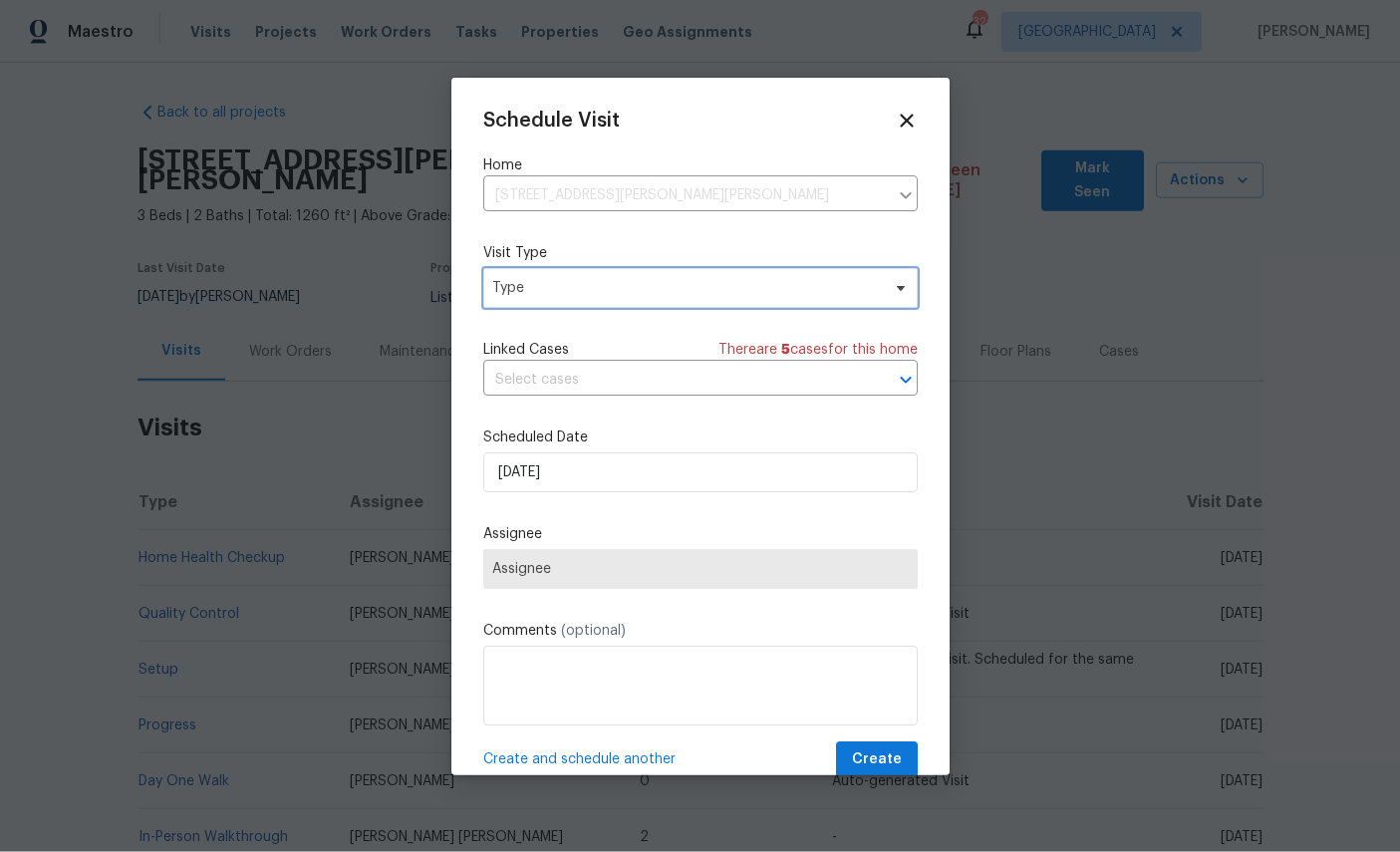 click on "Type" at bounding box center (700, 288) 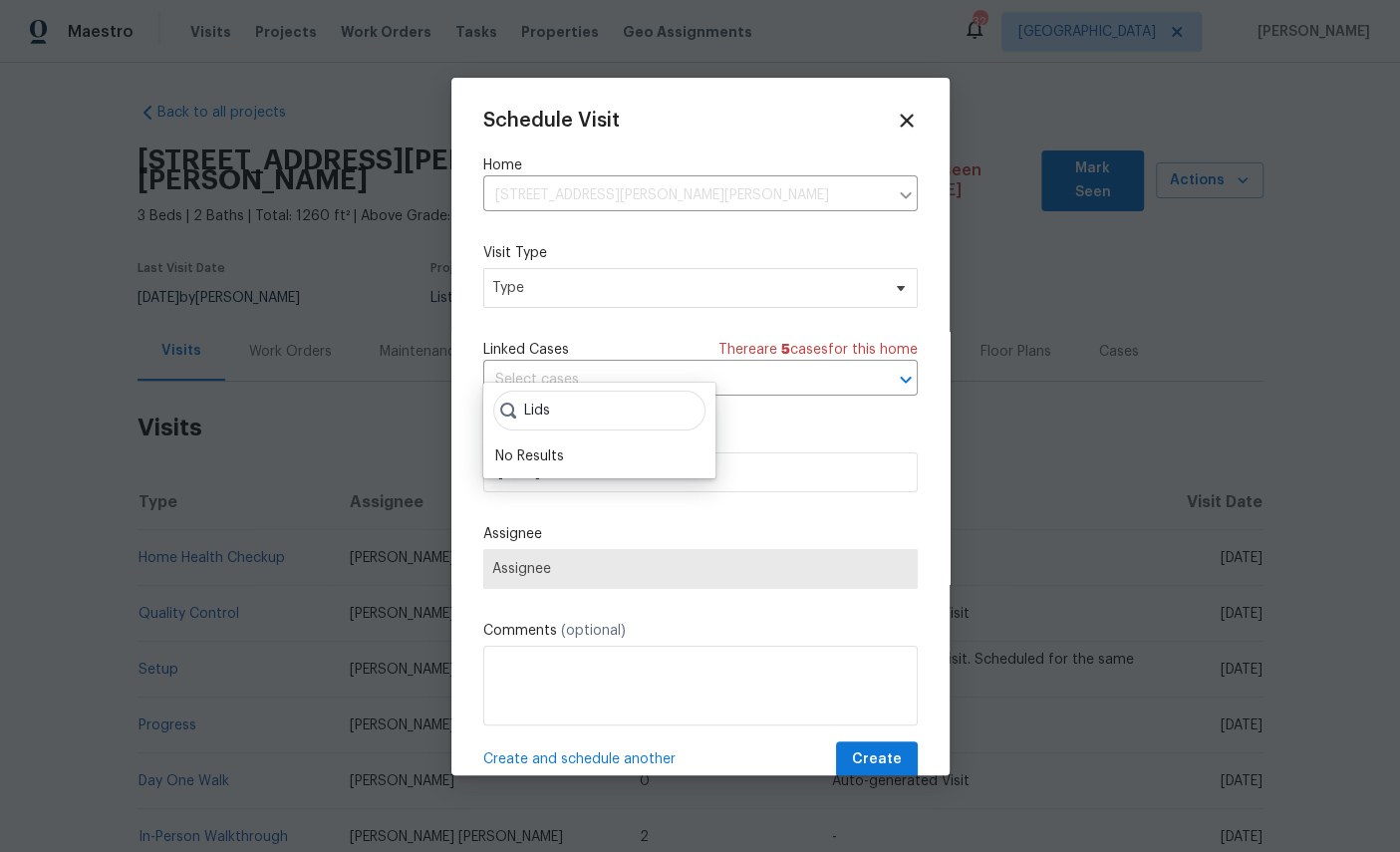scroll, scrollTop: 73, scrollLeft: 0, axis: vertical 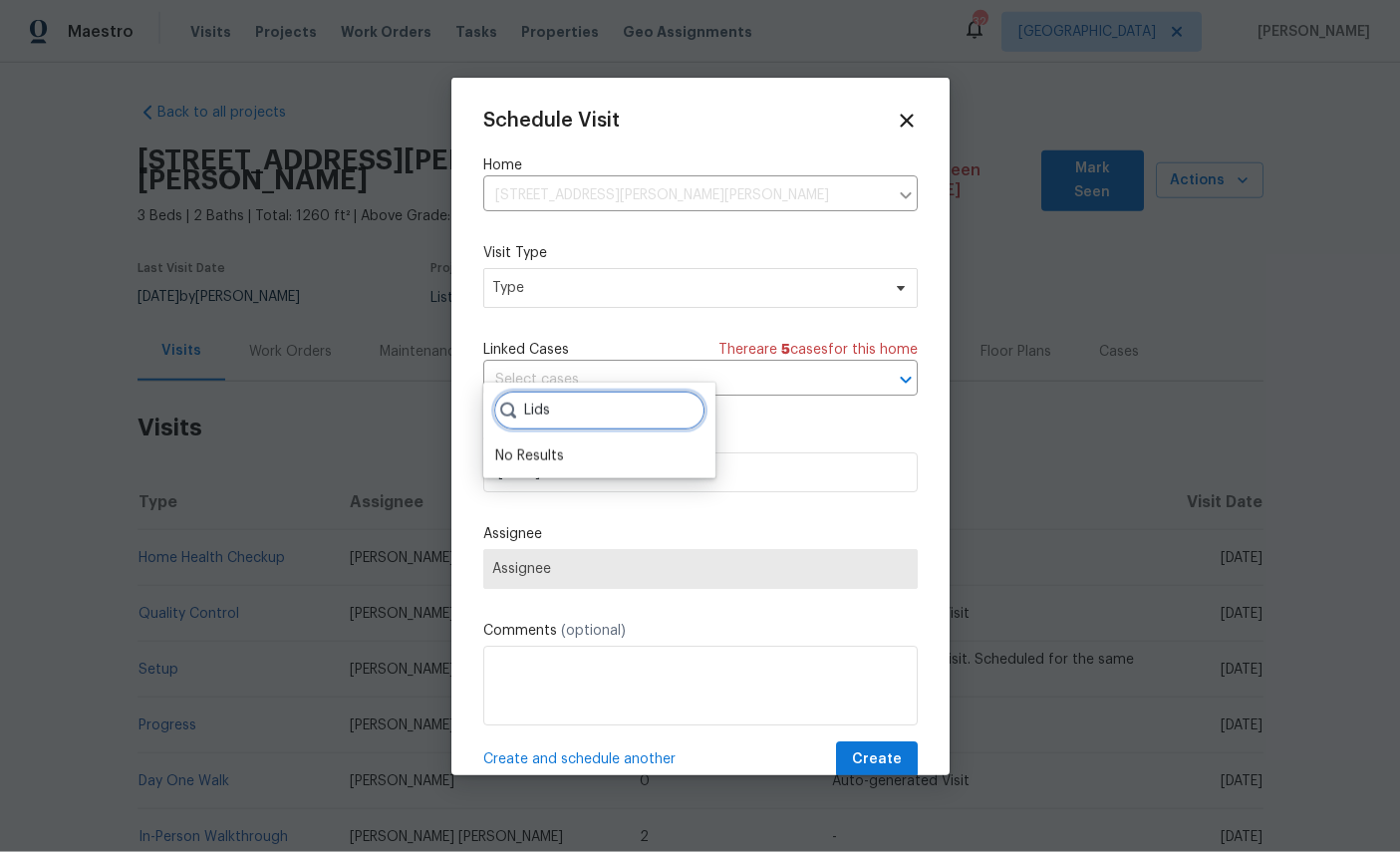 click on "Lids" at bounding box center (599, 411) 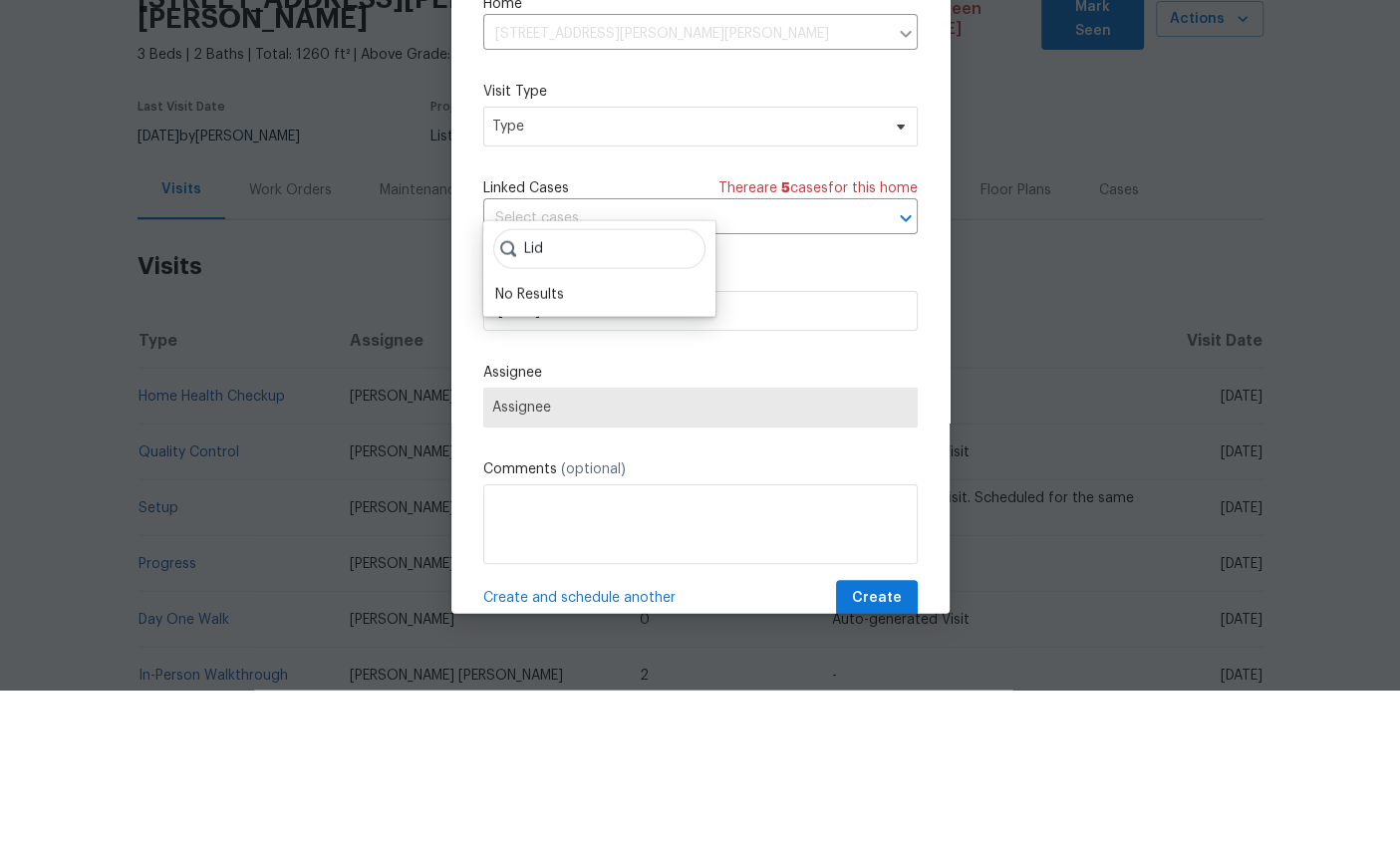 scroll, scrollTop: 75, scrollLeft: 0, axis: vertical 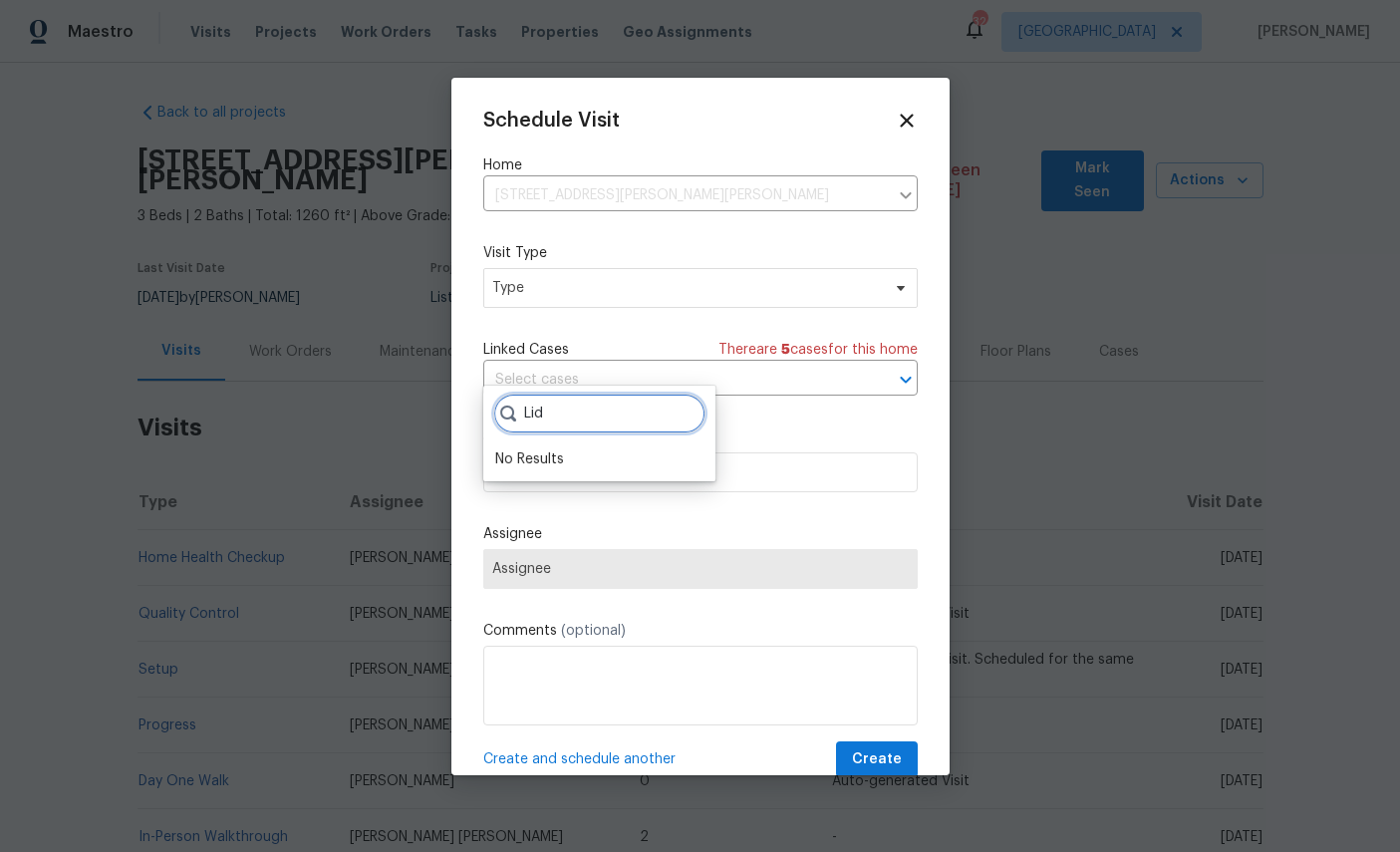 click on "Lid" at bounding box center [599, 414] 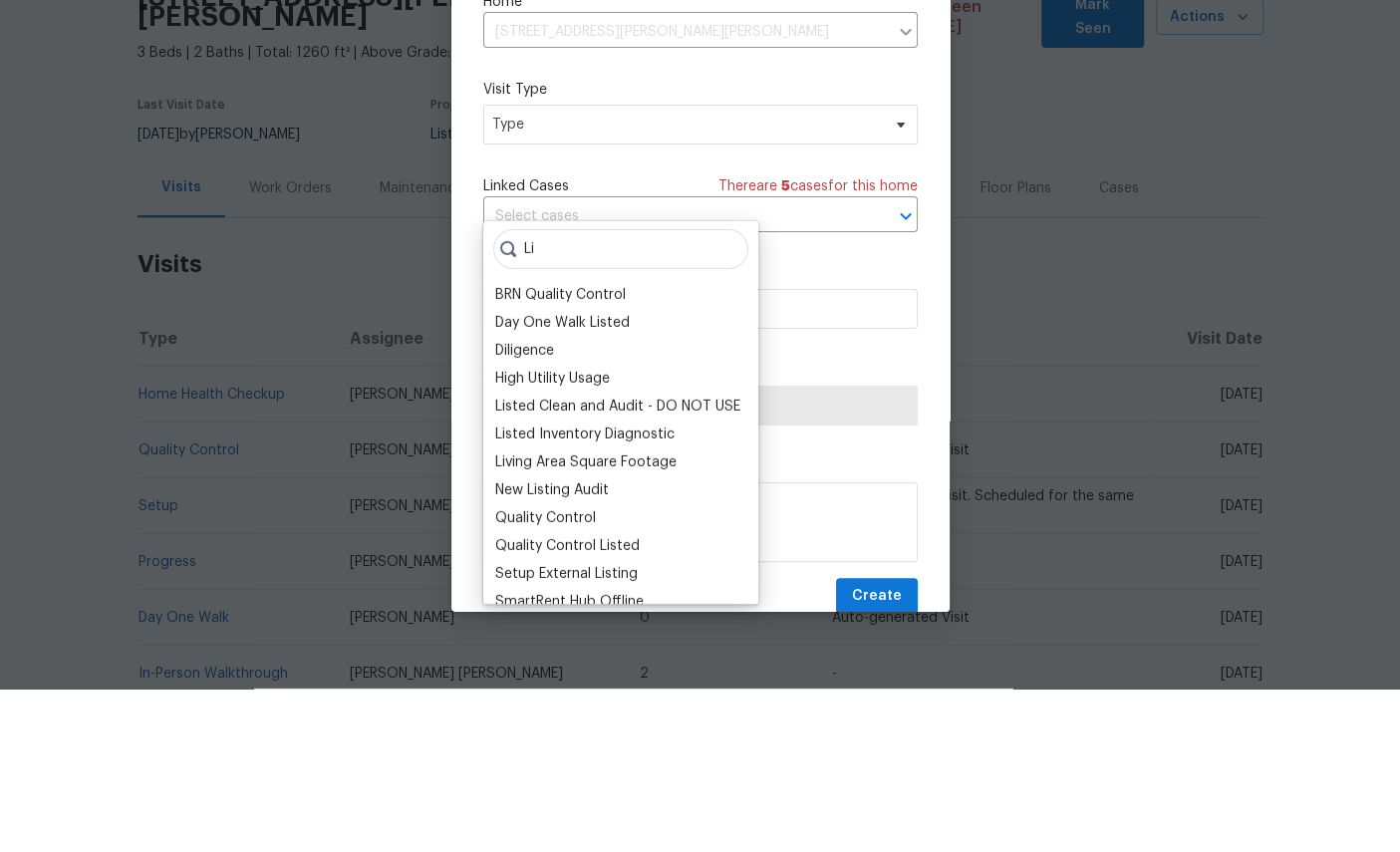 scroll, scrollTop: 75, scrollLeft: 0, axis: vertical 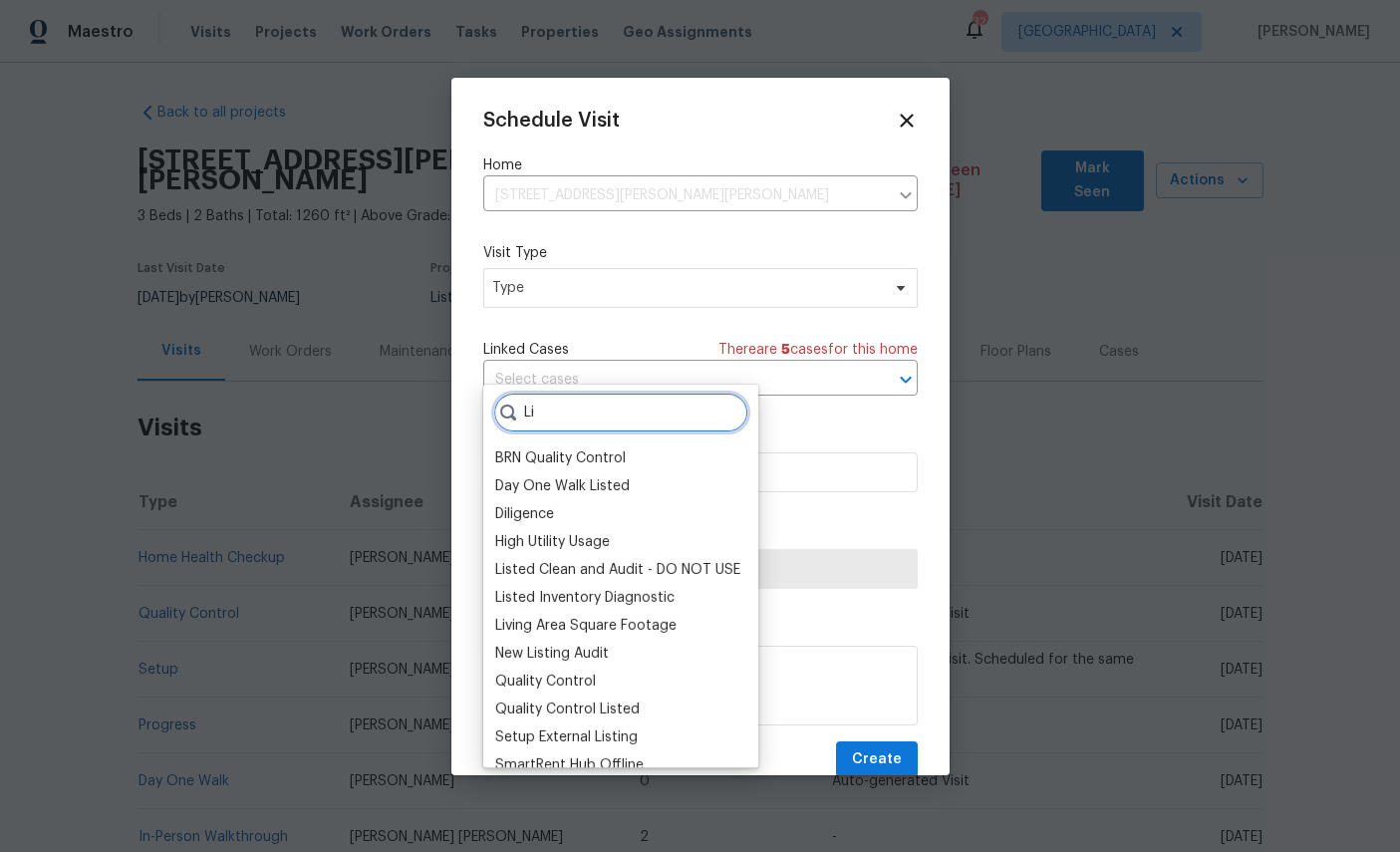 type on "Li" 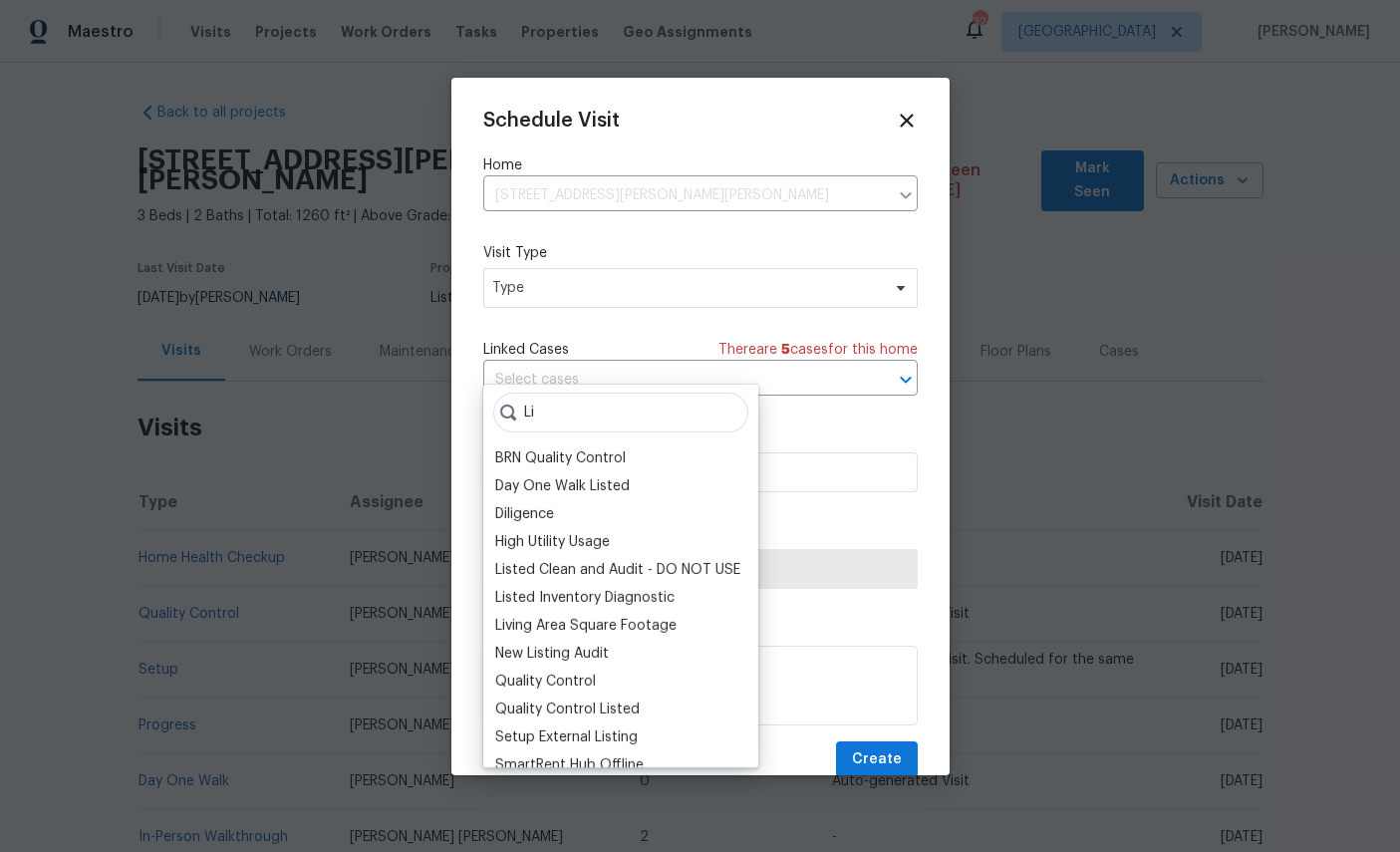click on "Listed Inventory Diagnostic" at bounding box center [585, 598] 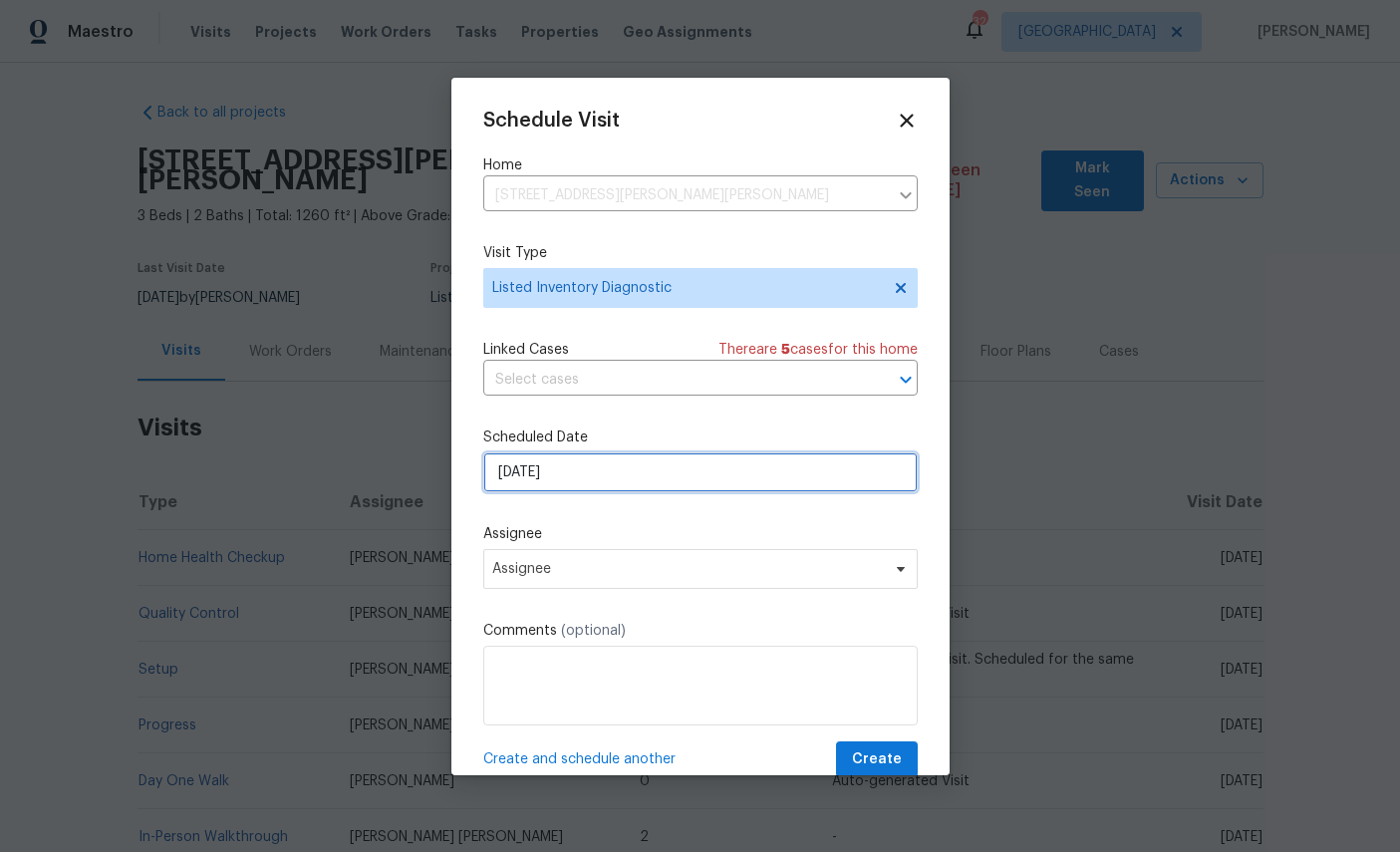 click on "[DATE]" at bounding box center (700, 472) 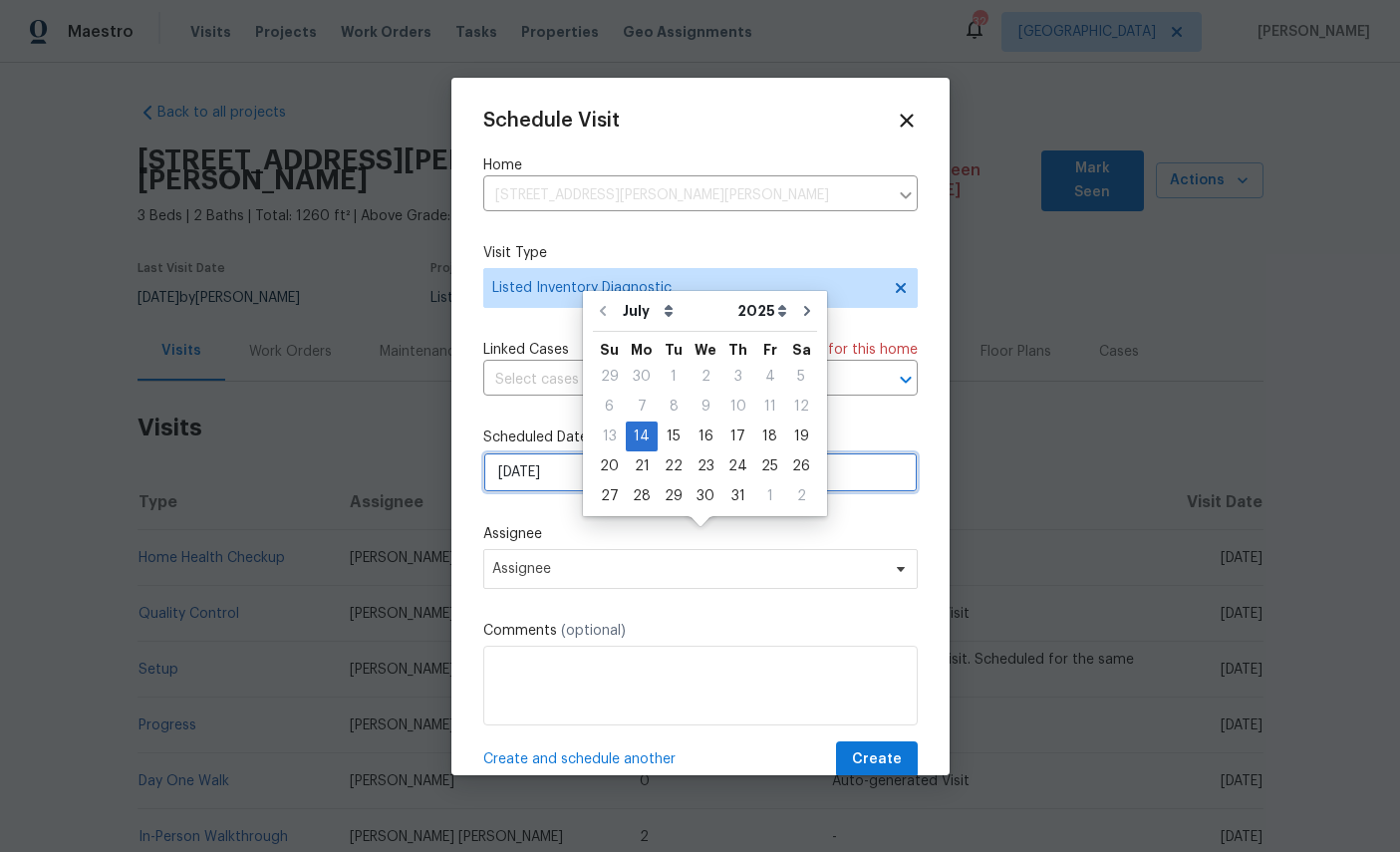 scroll, scrollTop: 75, scrollLeft: 0, axis: vertical 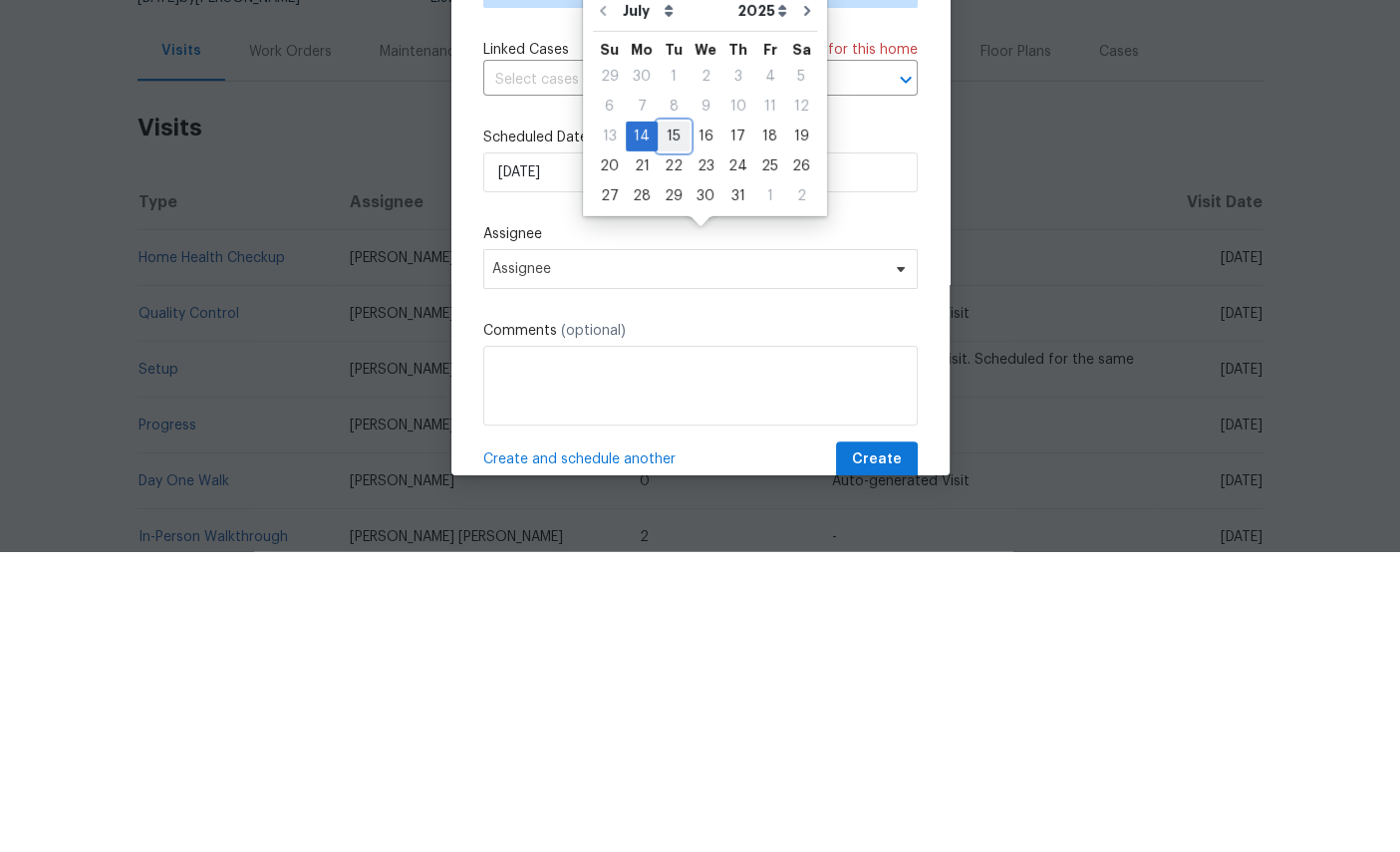 click on "15" at bounding box center (674, 436) 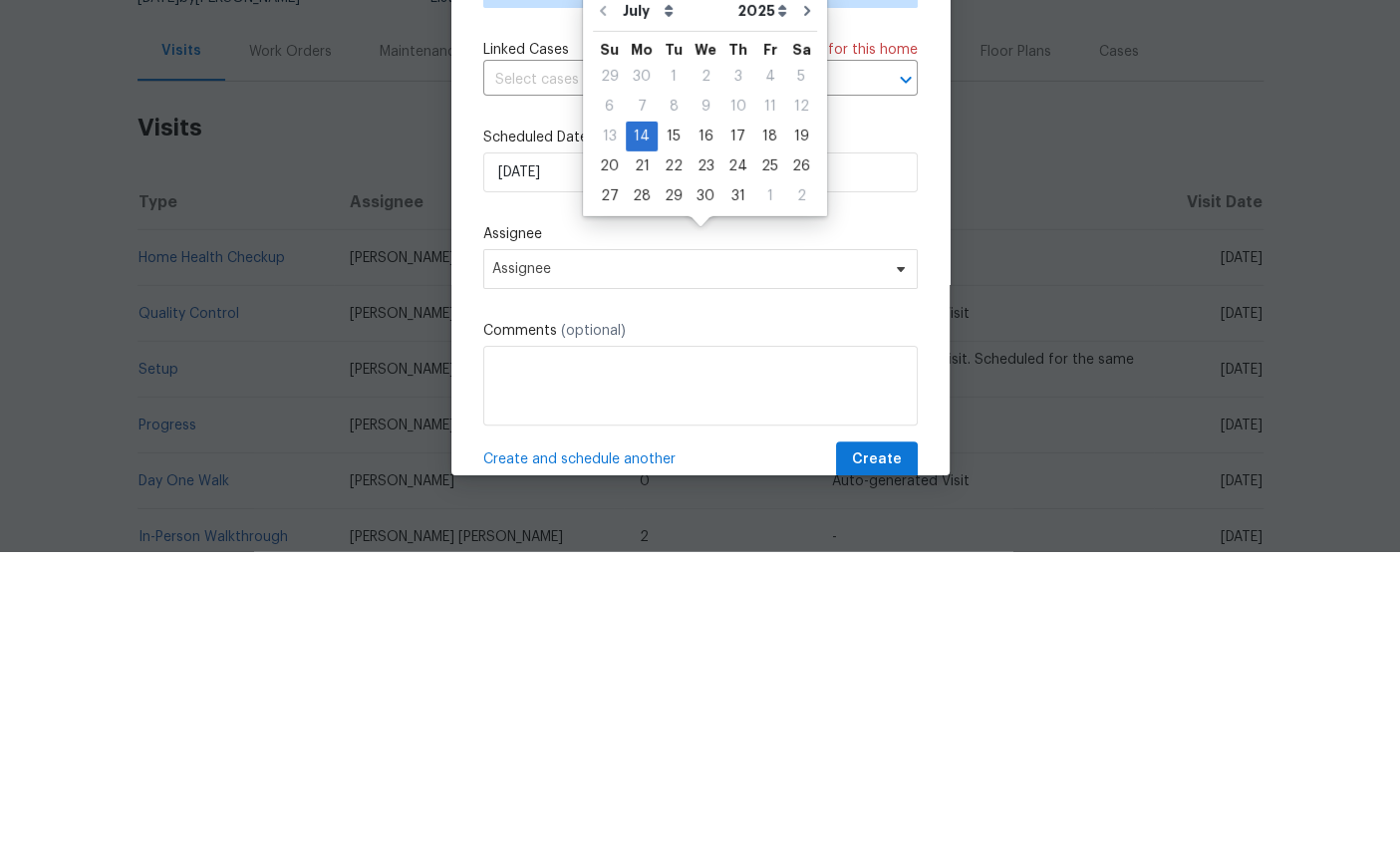 scroll, scrollTop: 75, scrollLeft: 0, axis: vertical 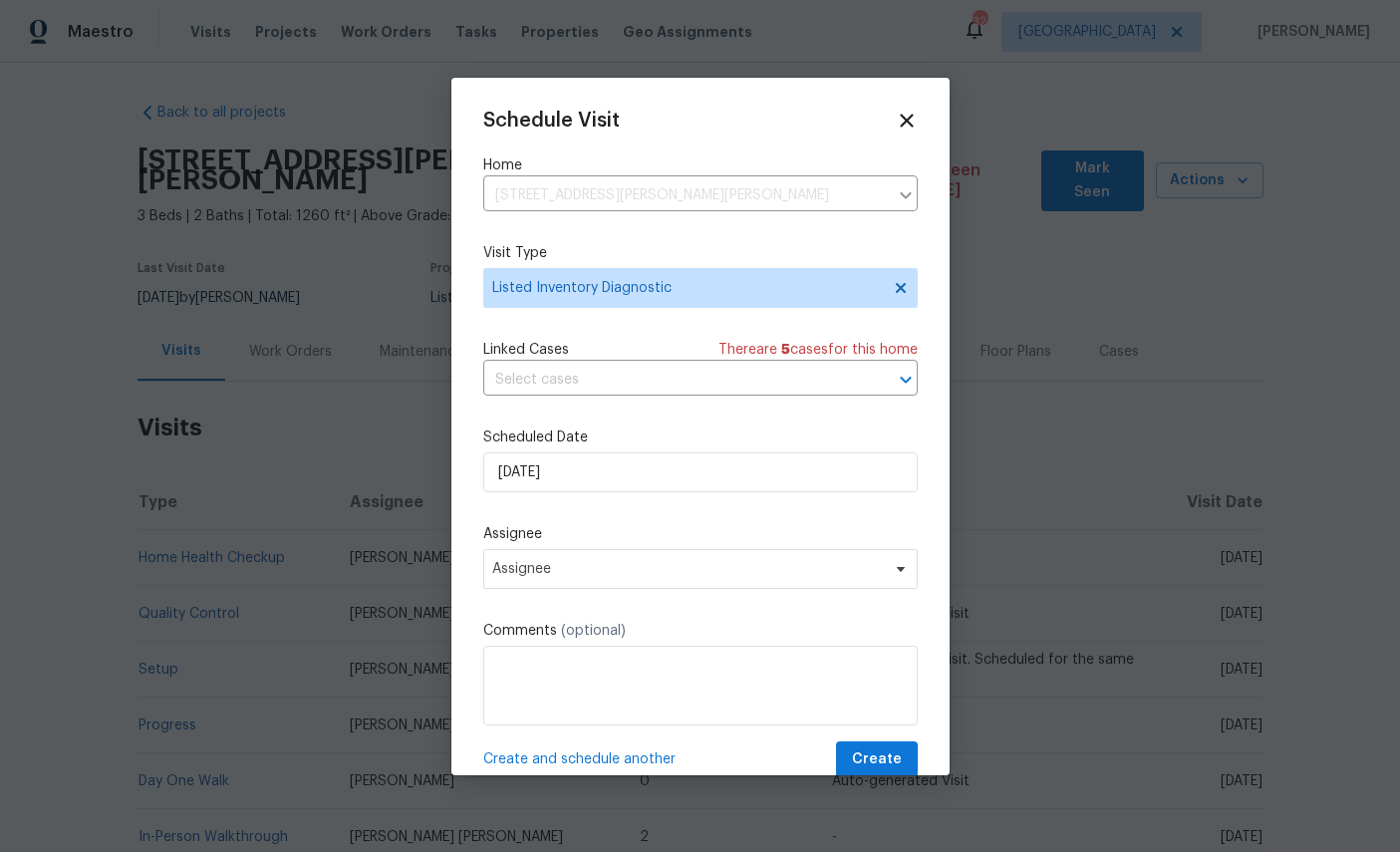 click on "Assignee" at bounding box center [700, 534] 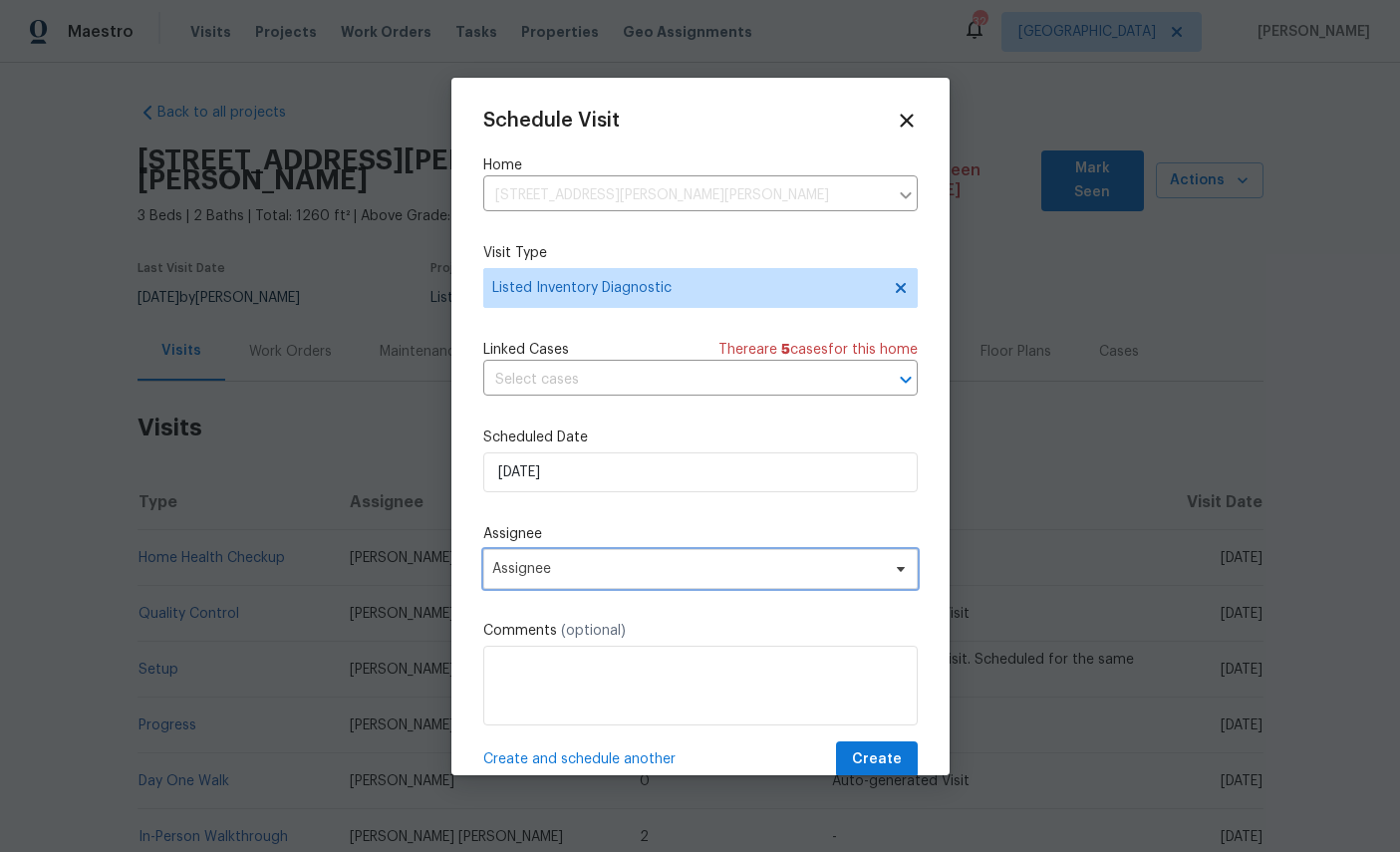 click on "Assignee" at bounding box center [688, 569] 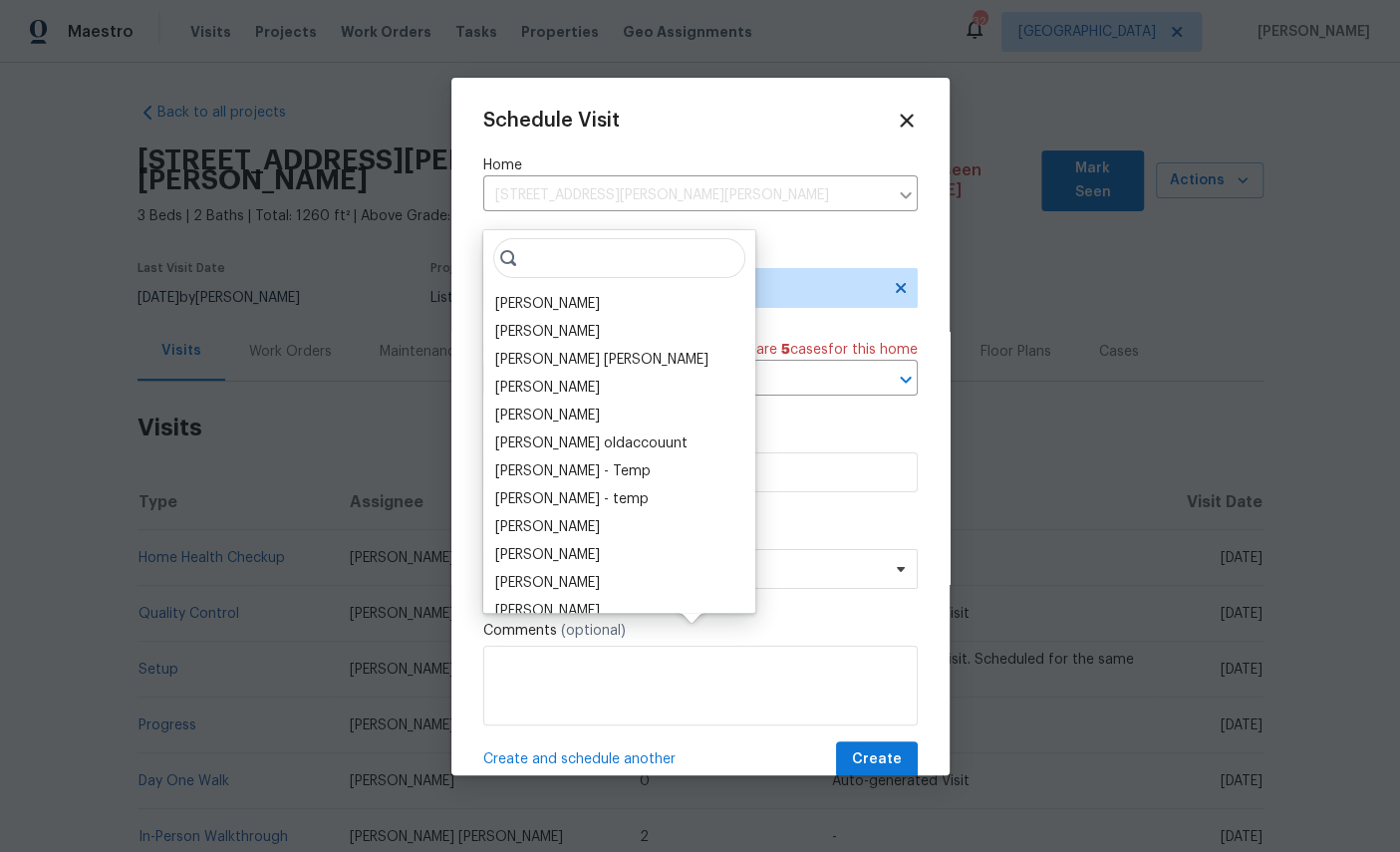 click on "[PERSON_NAME]" at bounding box center (547, 304) 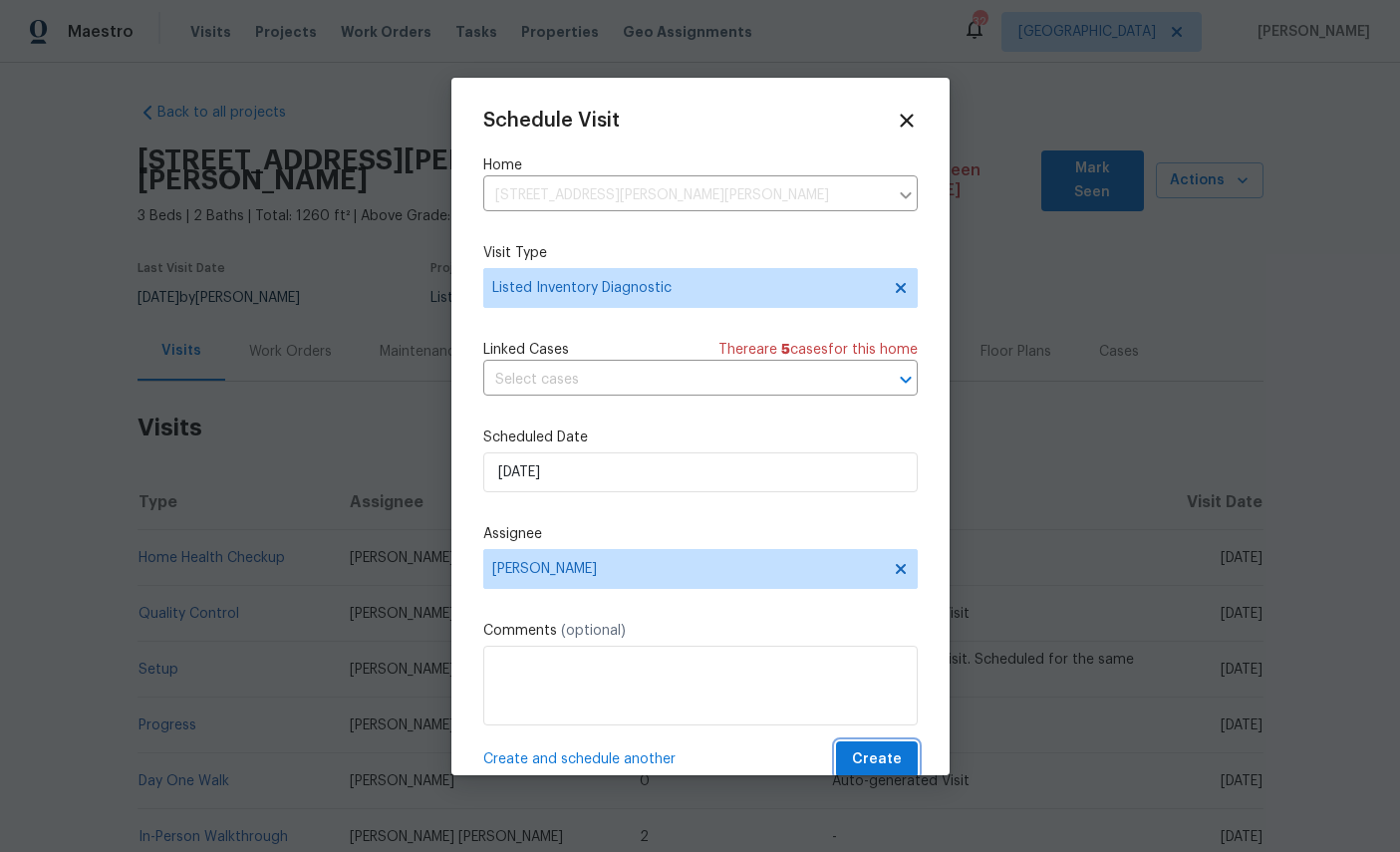 click on "Create" at bounding box center (877, 759) 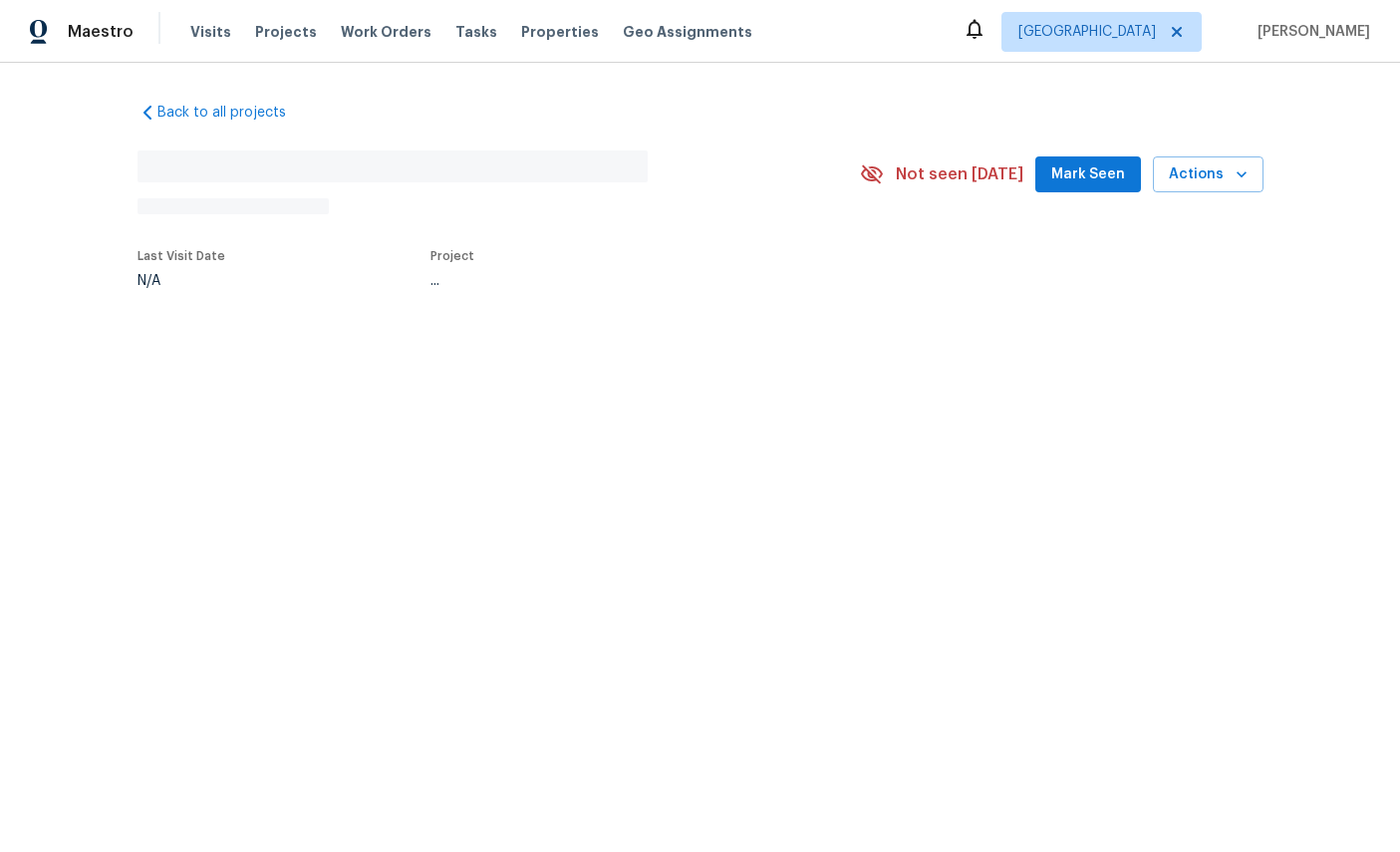 scroll, scrollTop: 0, scrollLeft: 0, axis: both 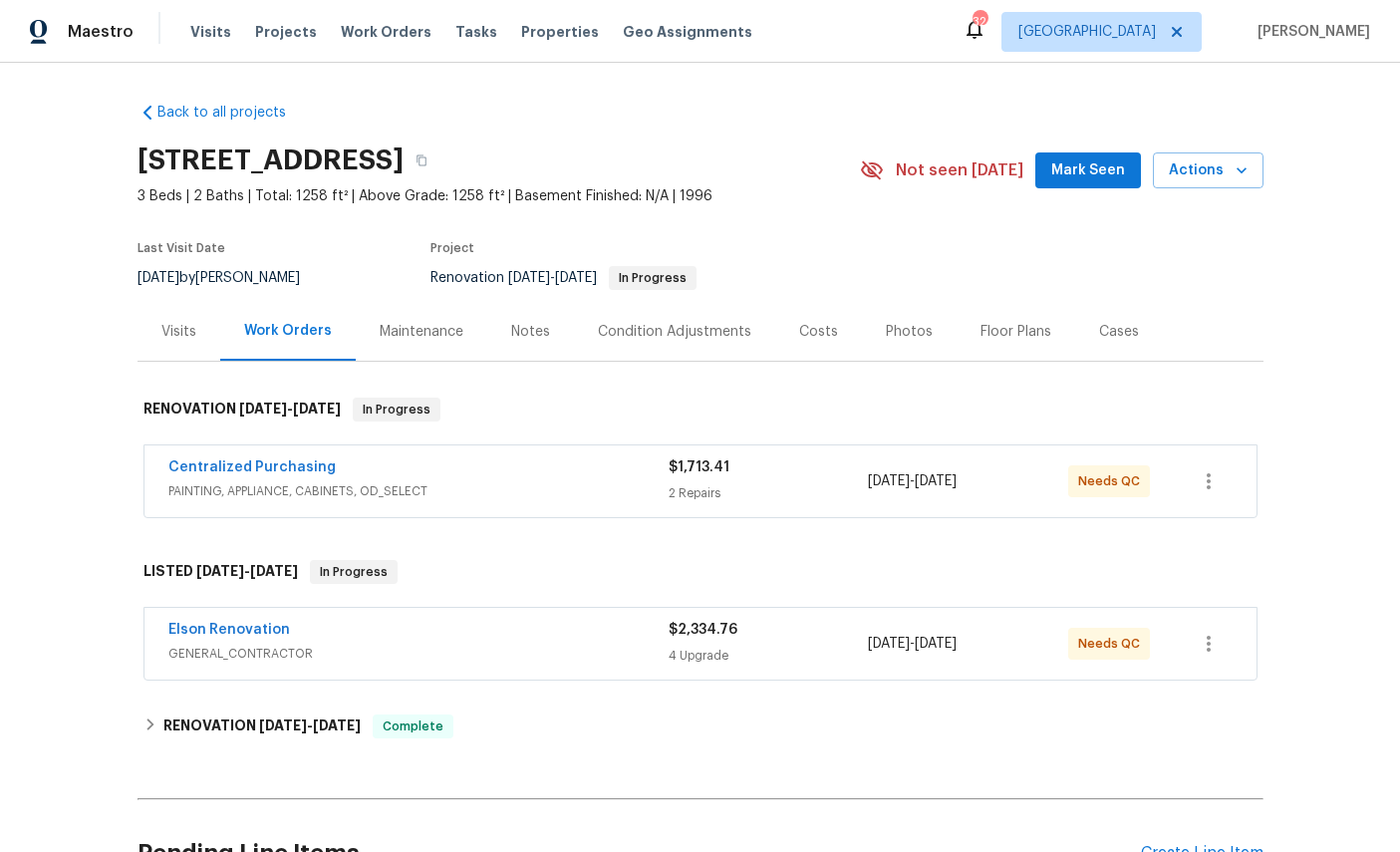click on "Elson Renovation" at bounding box center (229, 630) 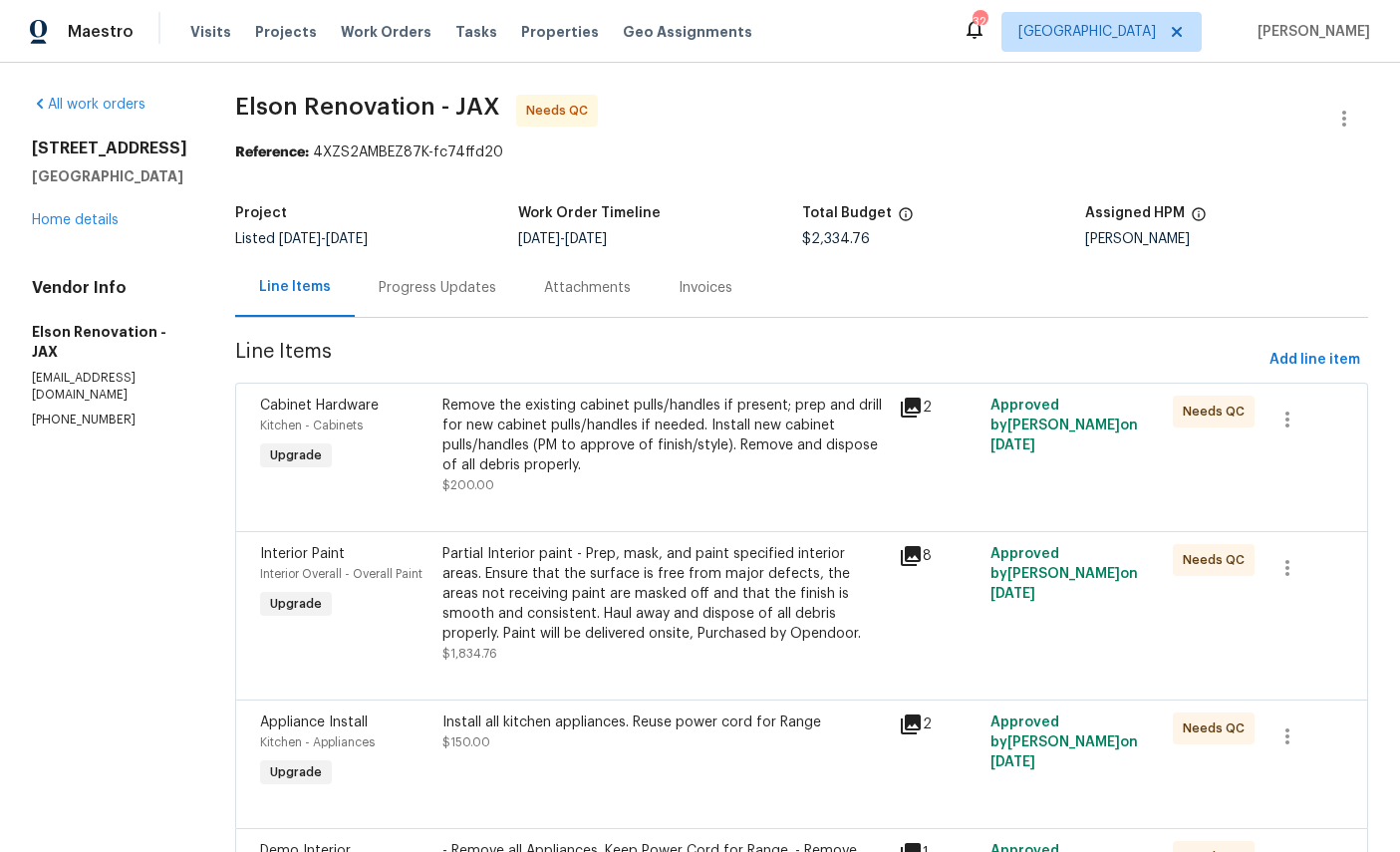 click on "Kitchen - Cabinets" at bounding box center (311, 426) 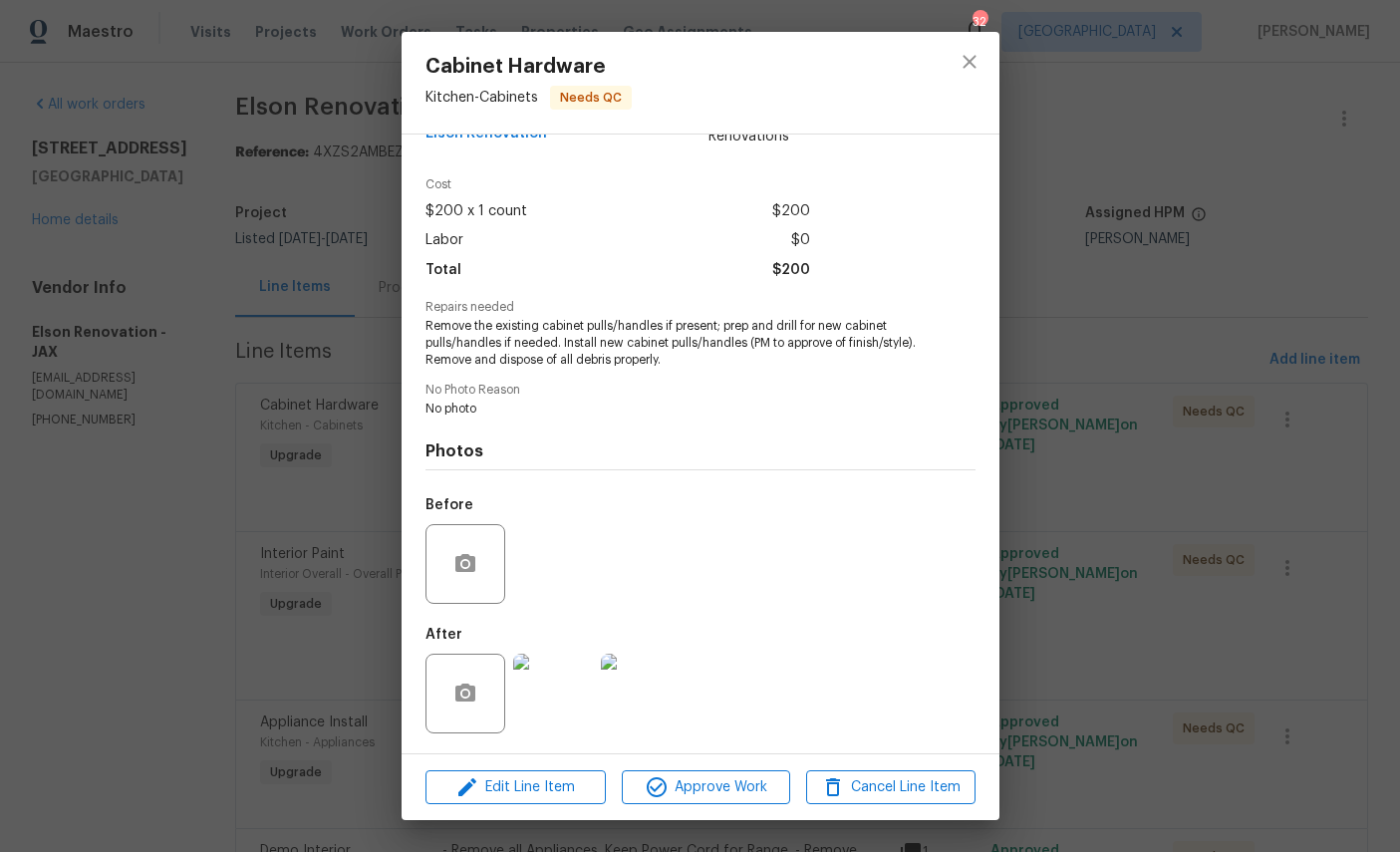scroll, scrollTop: 73, scrollLeft: 0, axis: vertical 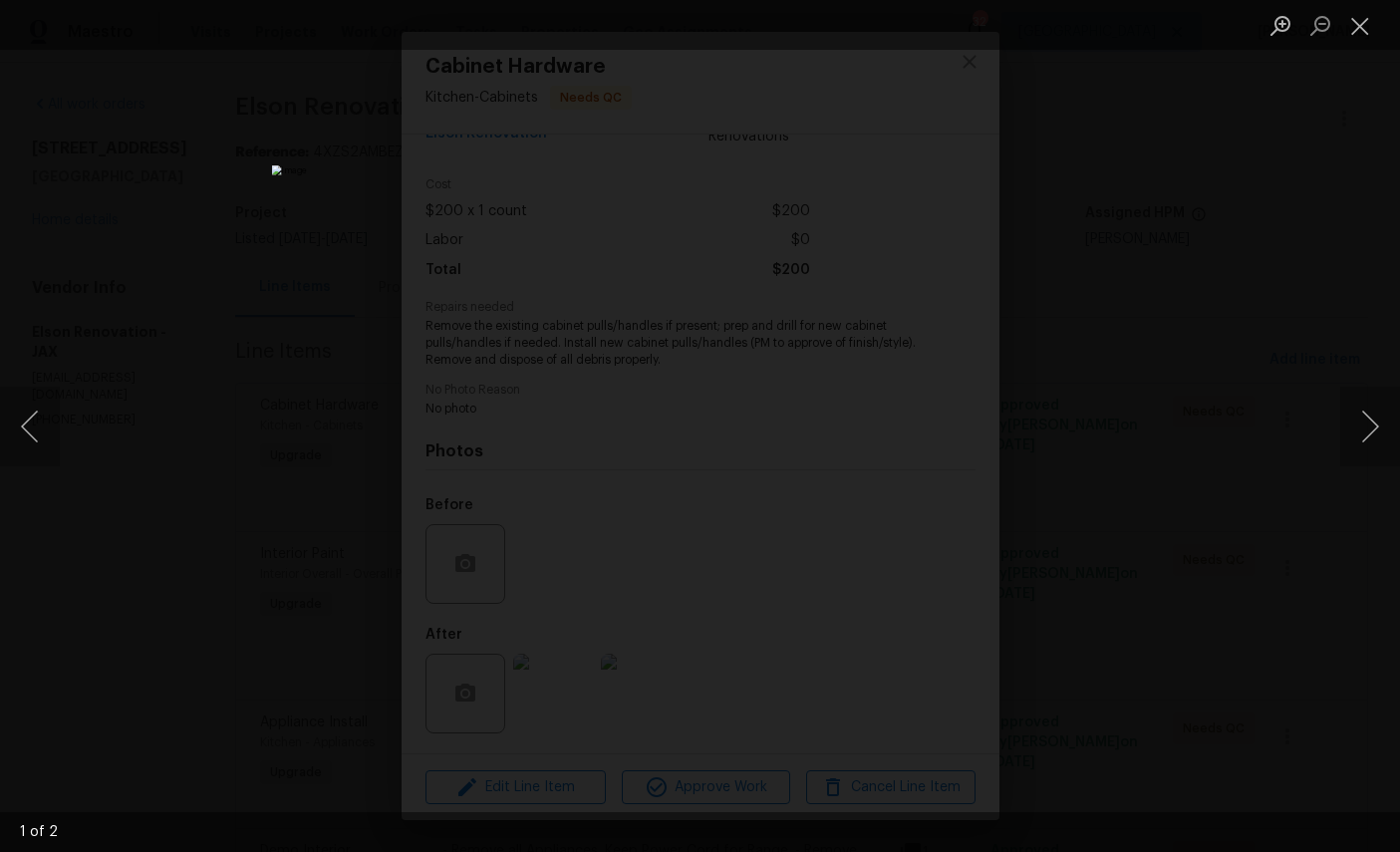 click at bounding box center (1360, 25) 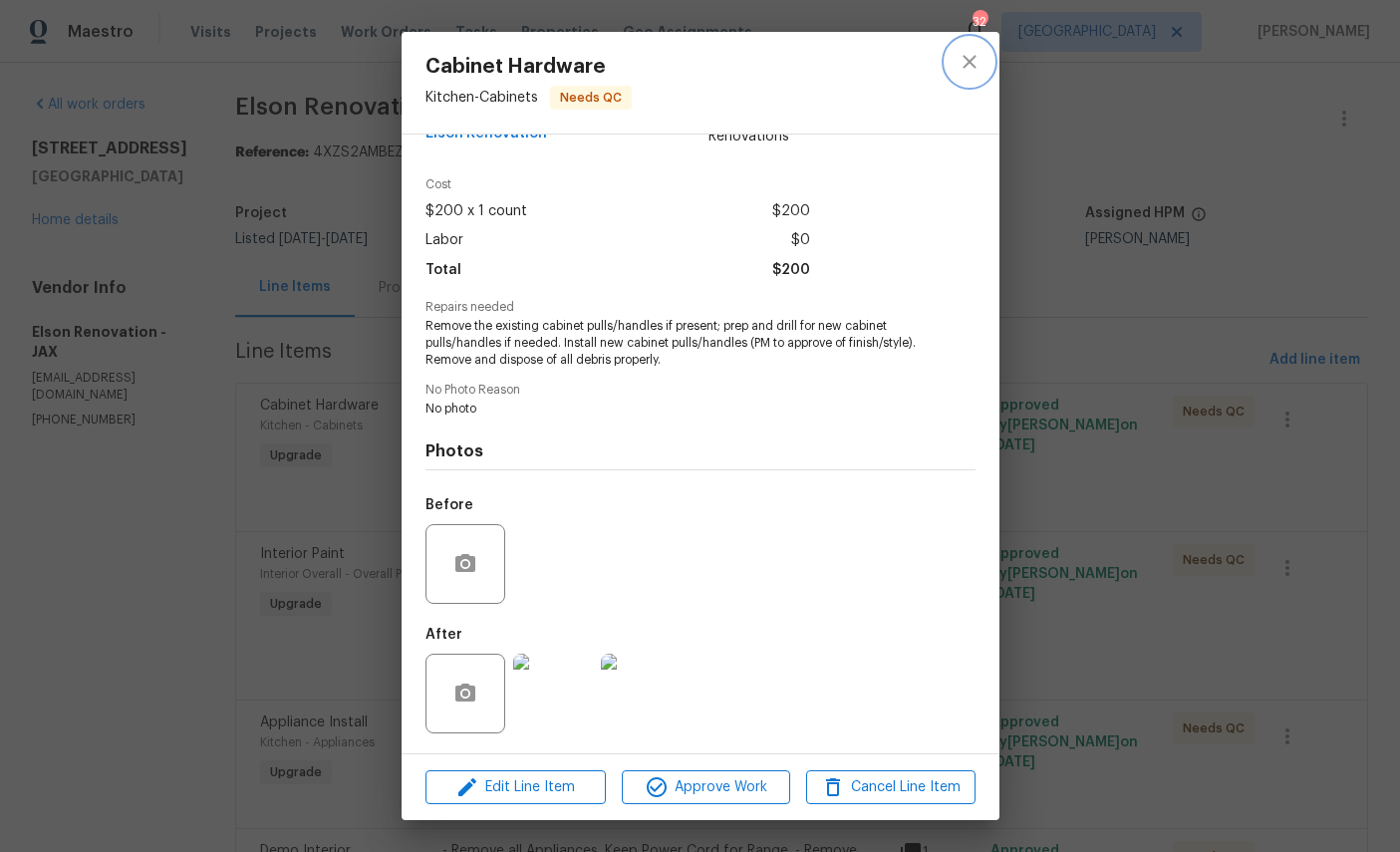 click 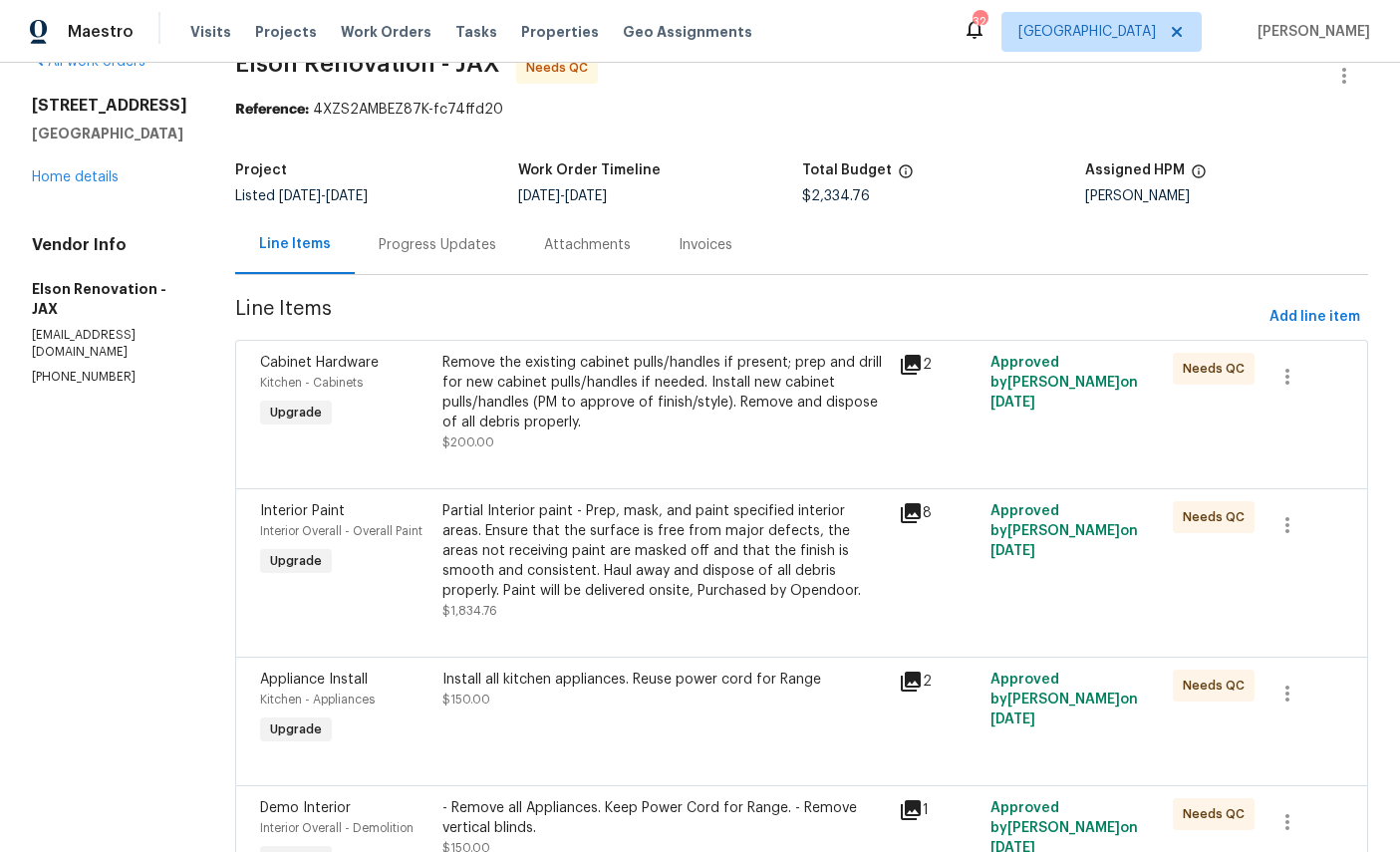 scroll, scrollTop: 54, scrollLeft: 0, axis: vertical 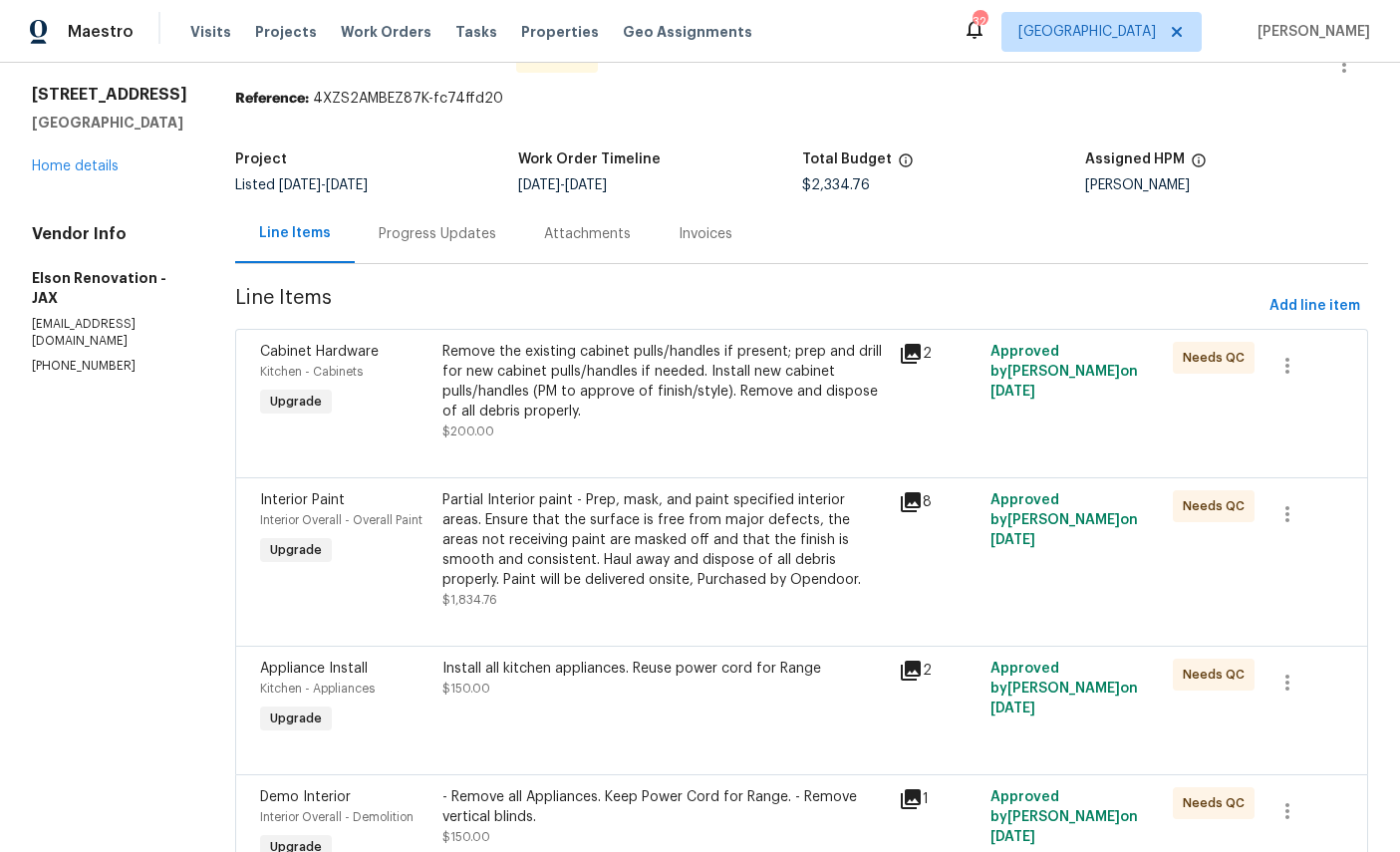click on "Interior Paint" at bounding box center [345, 500] 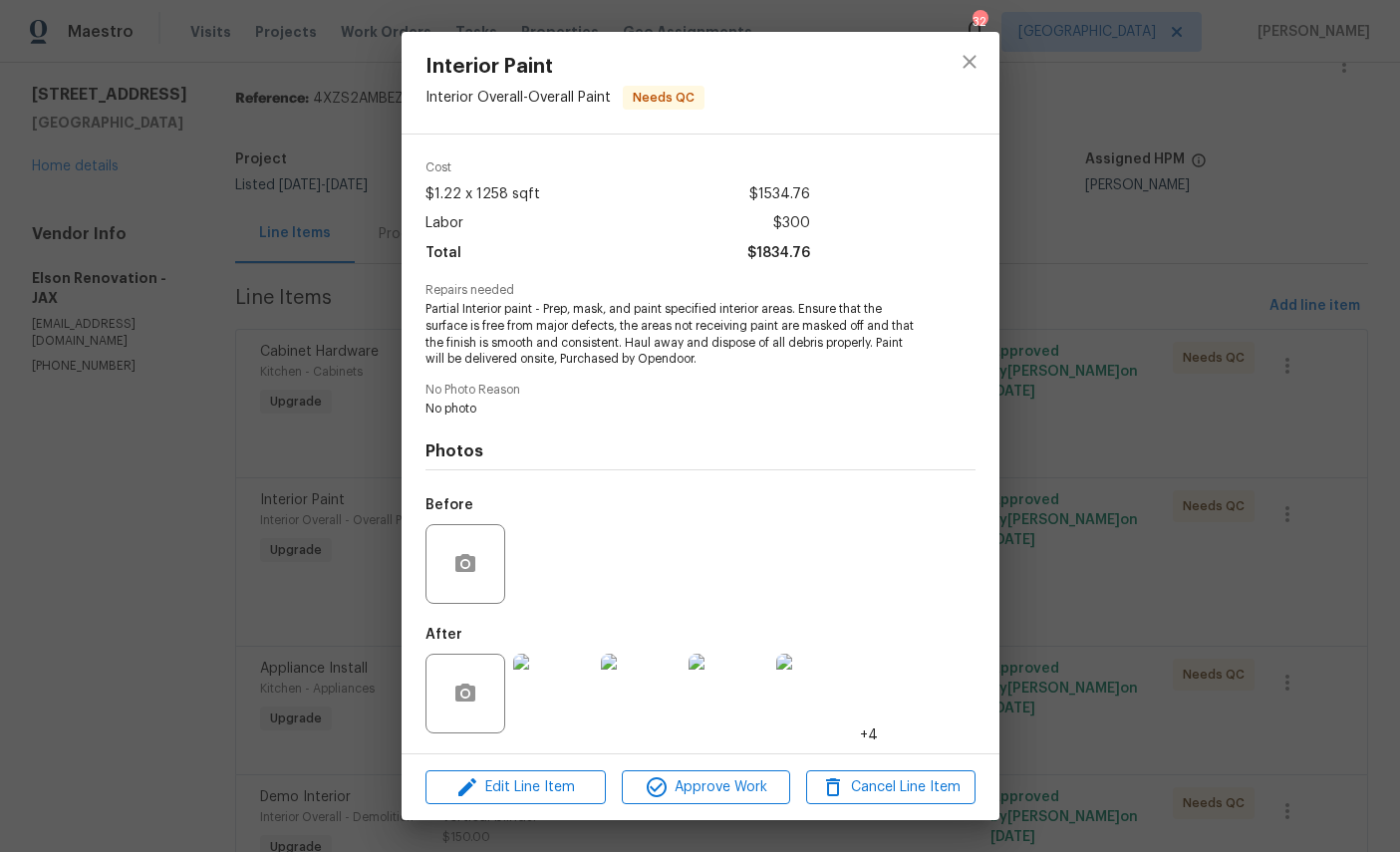 scroll, scrollTop: 91, scrollLeft: 0, axis: vertical 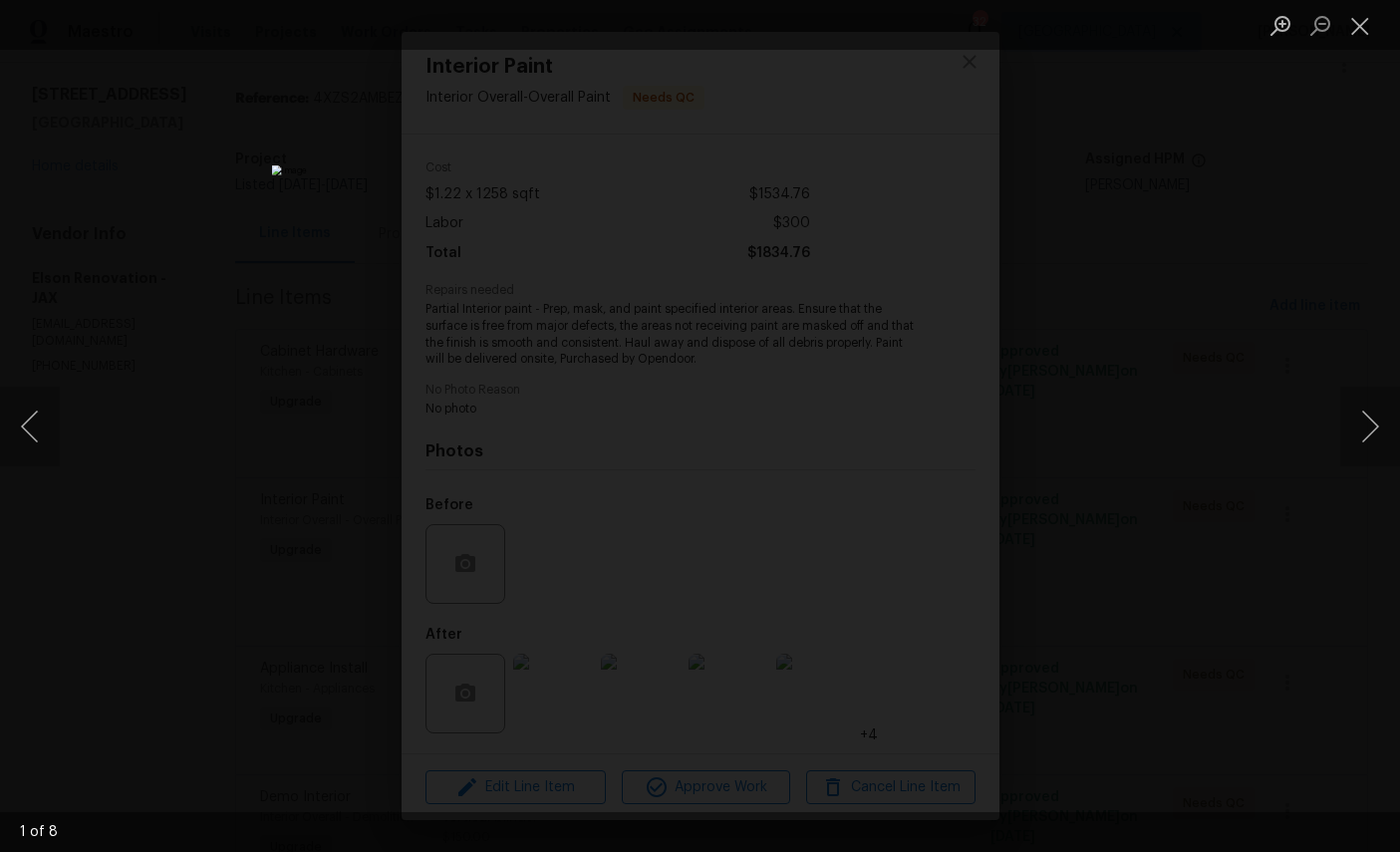 click at bounding box center (1370, 426) 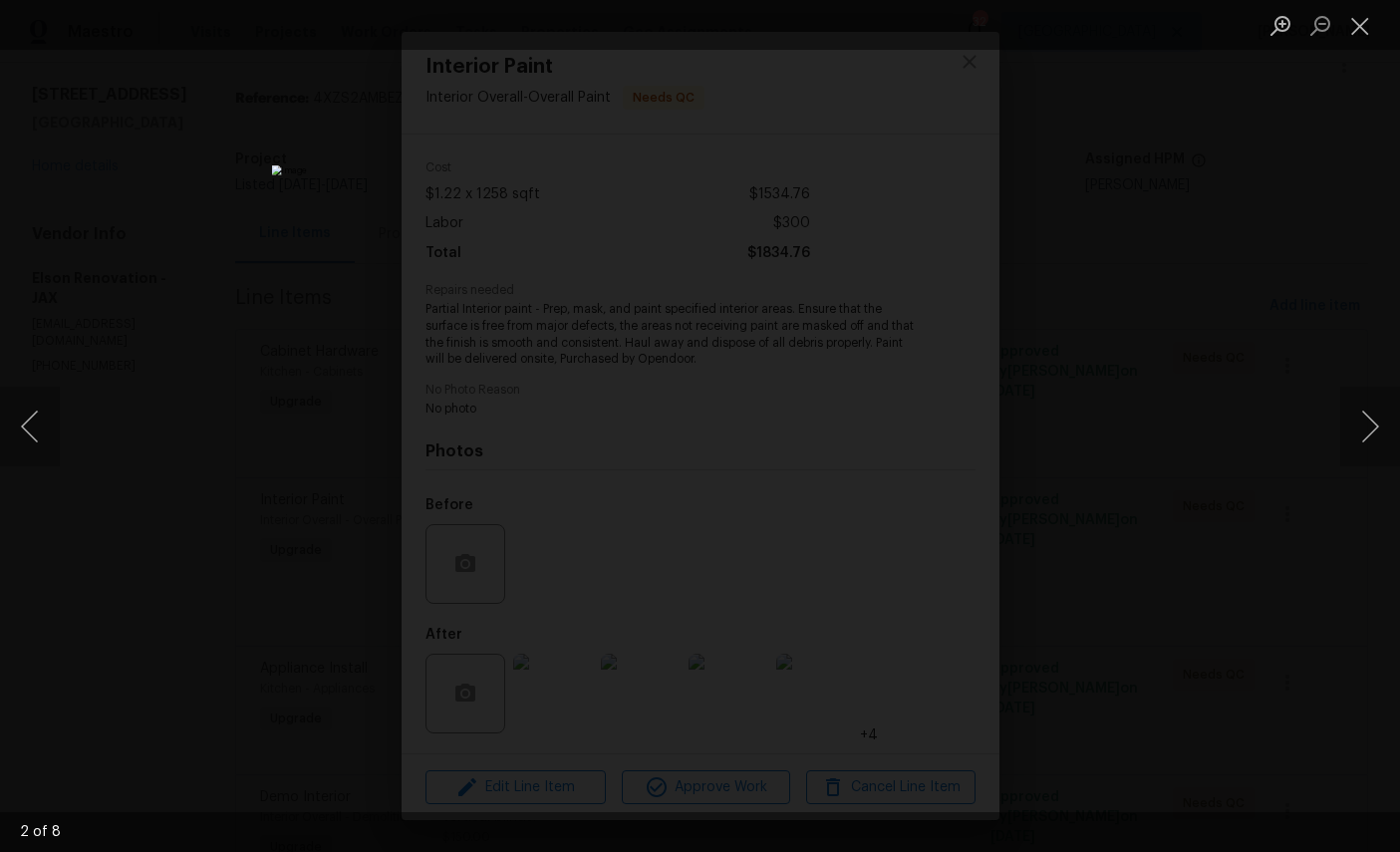 click at bounding box center [1370, 426] 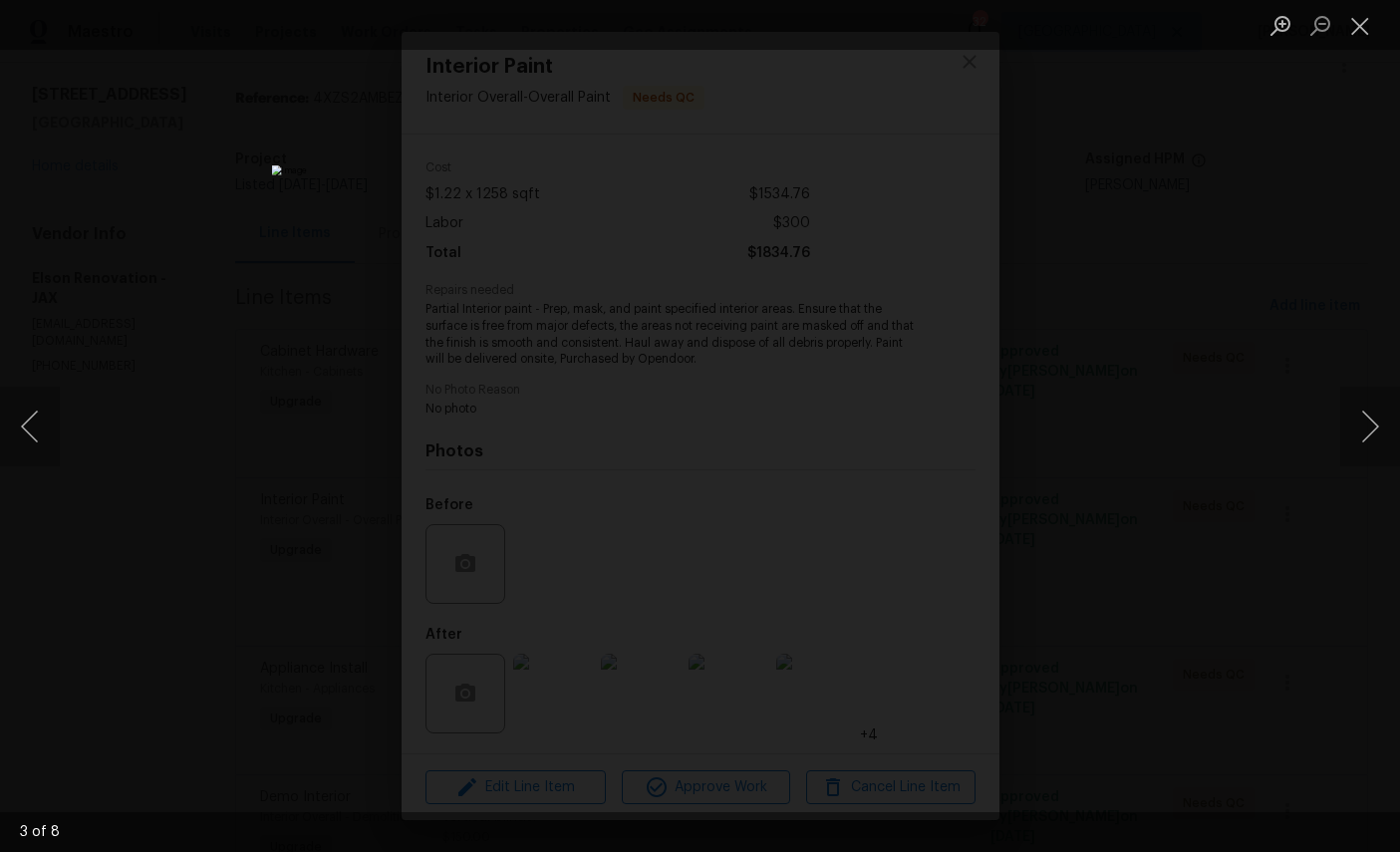 click at bounding box center [1360, 25] 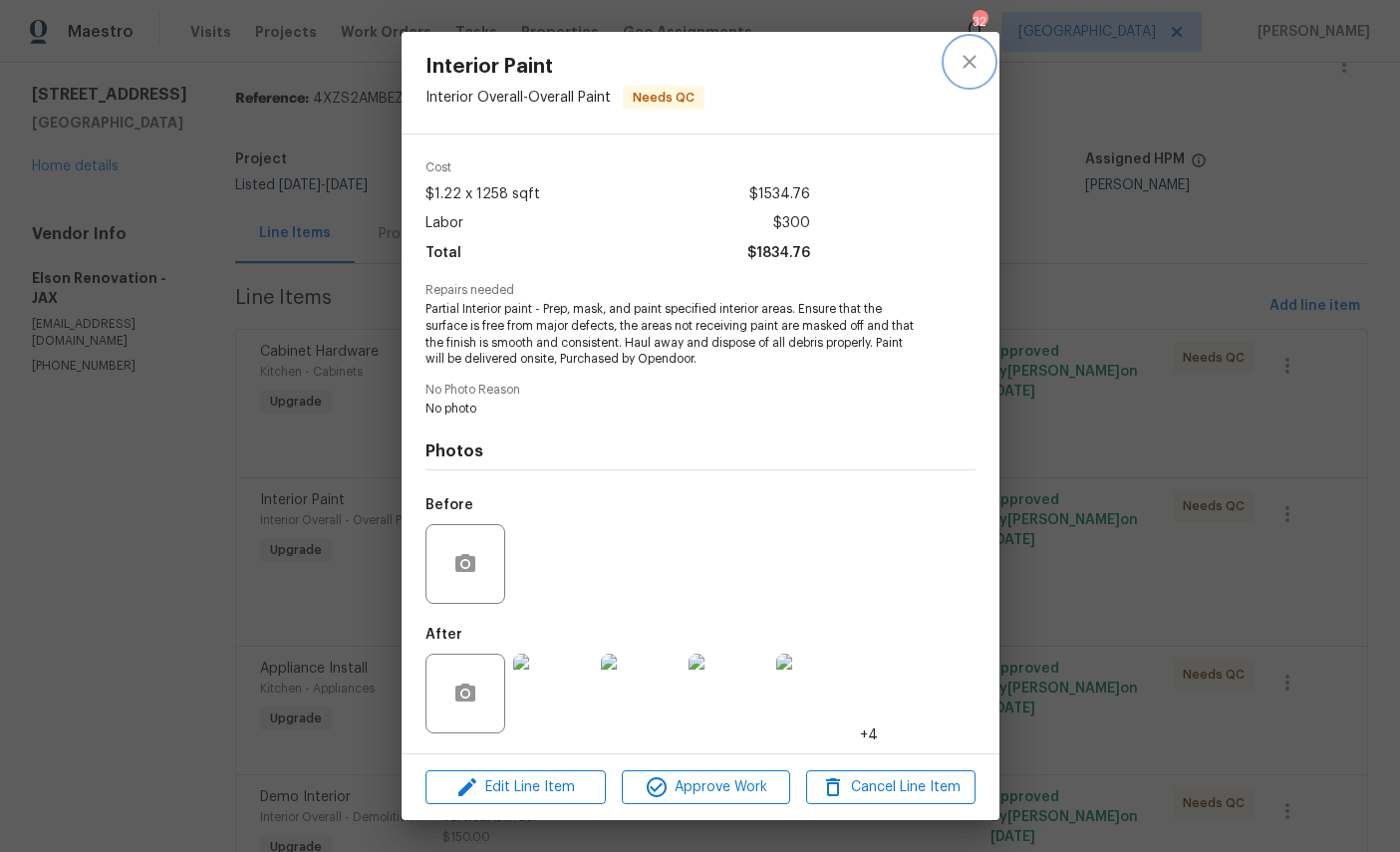 click 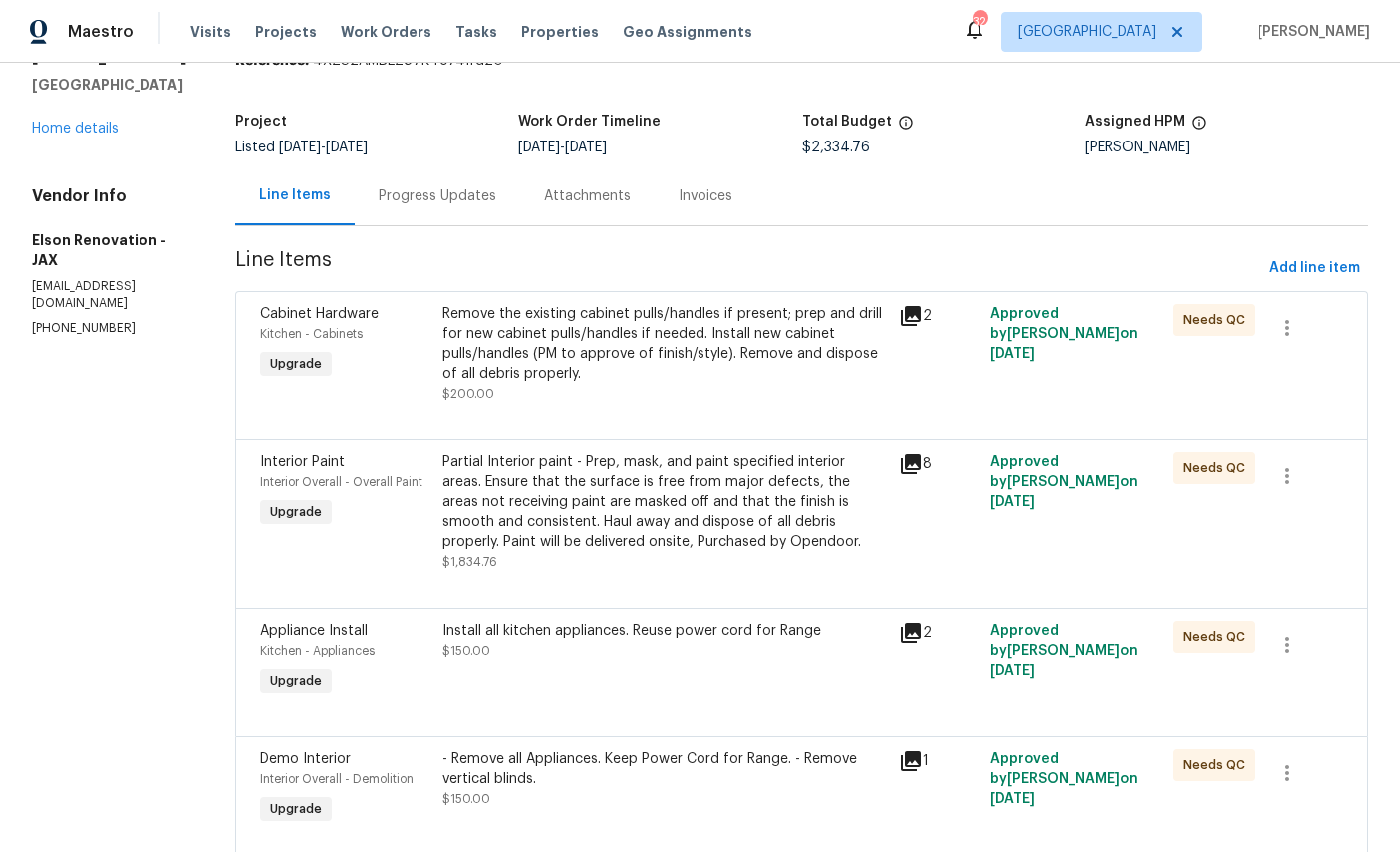 scroll, scrollTop: 90, scrollLeft: 0, axis: vertical 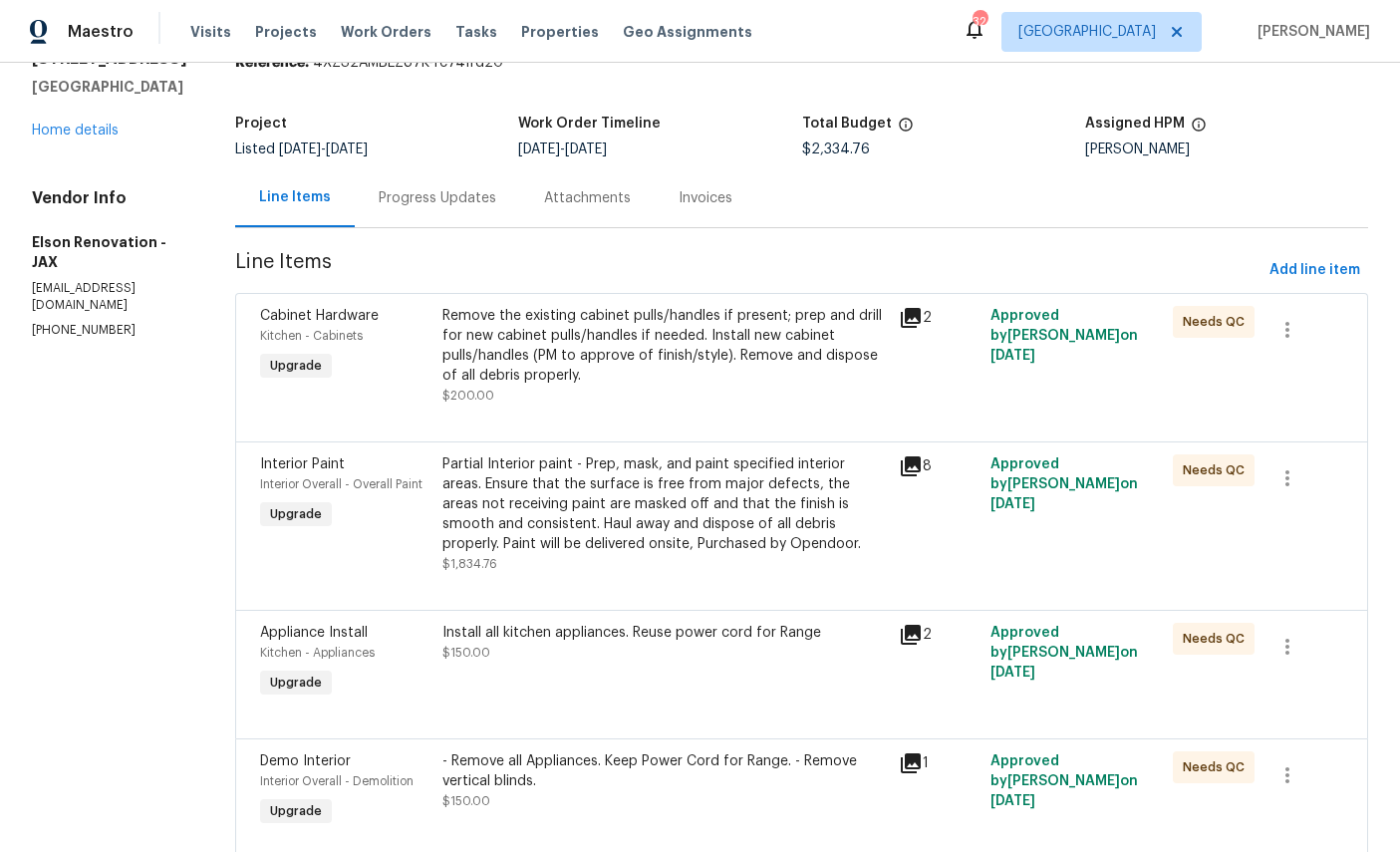 click on "Appliance Install" at bounding box center (345, 633) 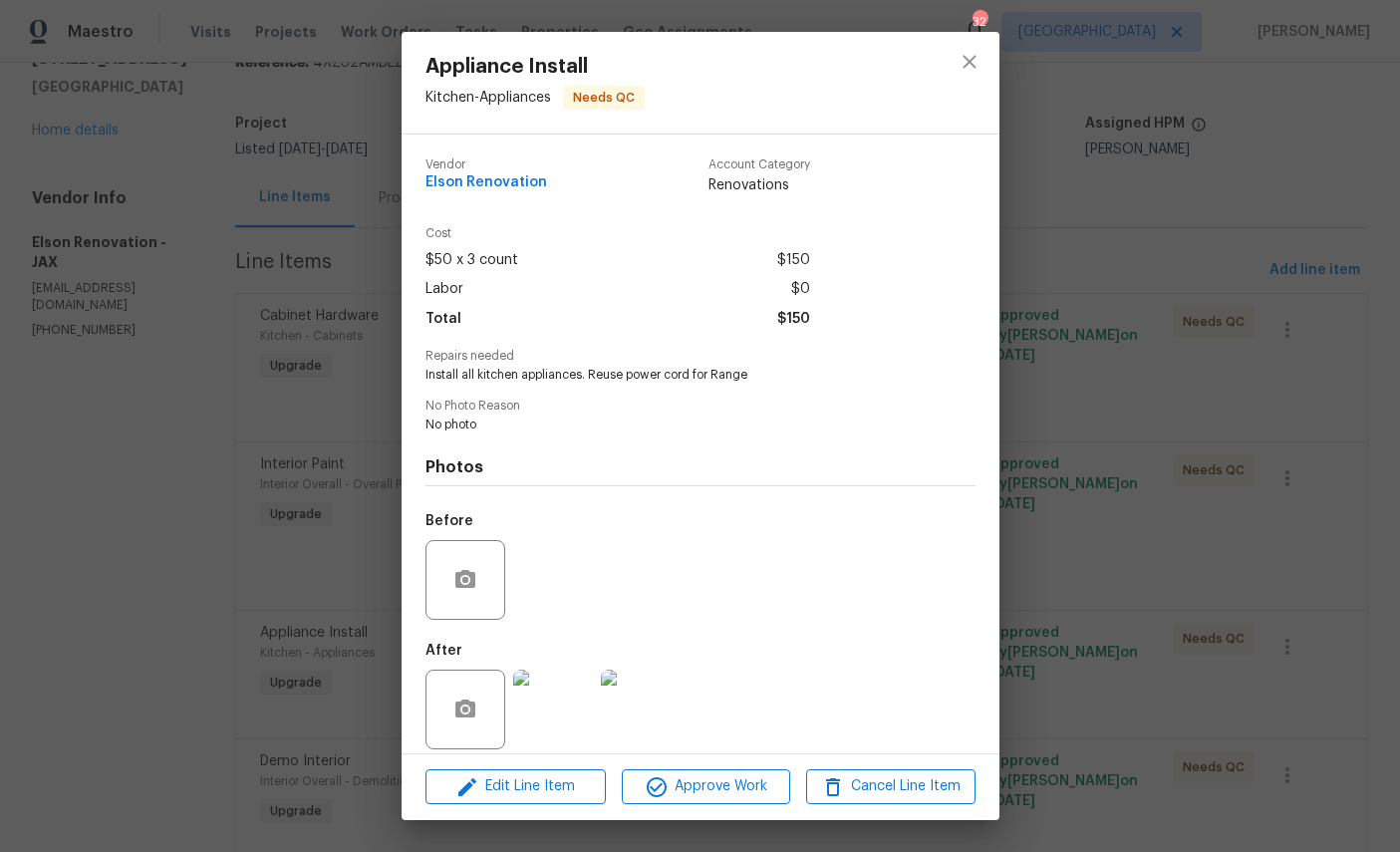 click at bounding box center (553, 710) 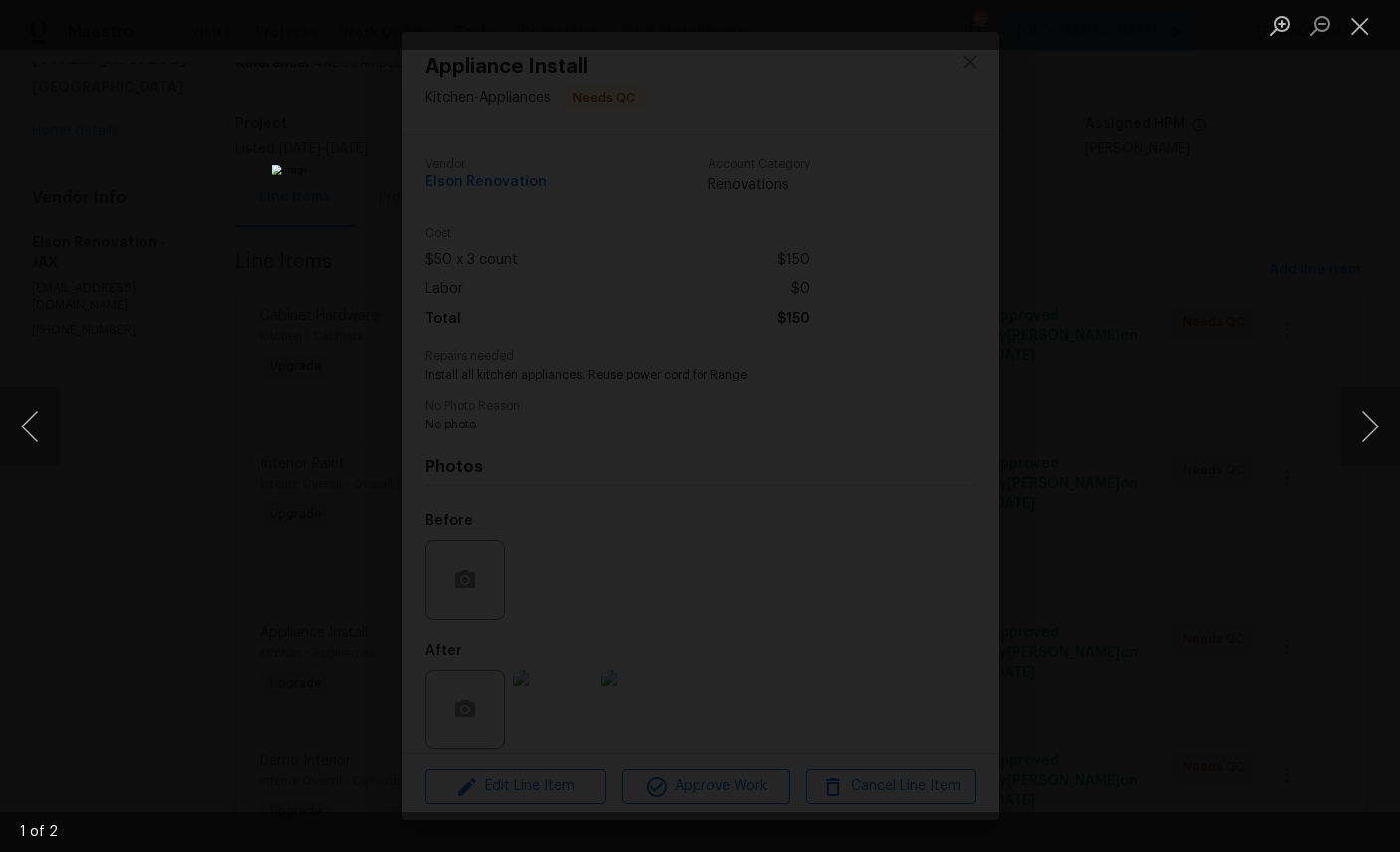 click at bounding box center (1370, 426) 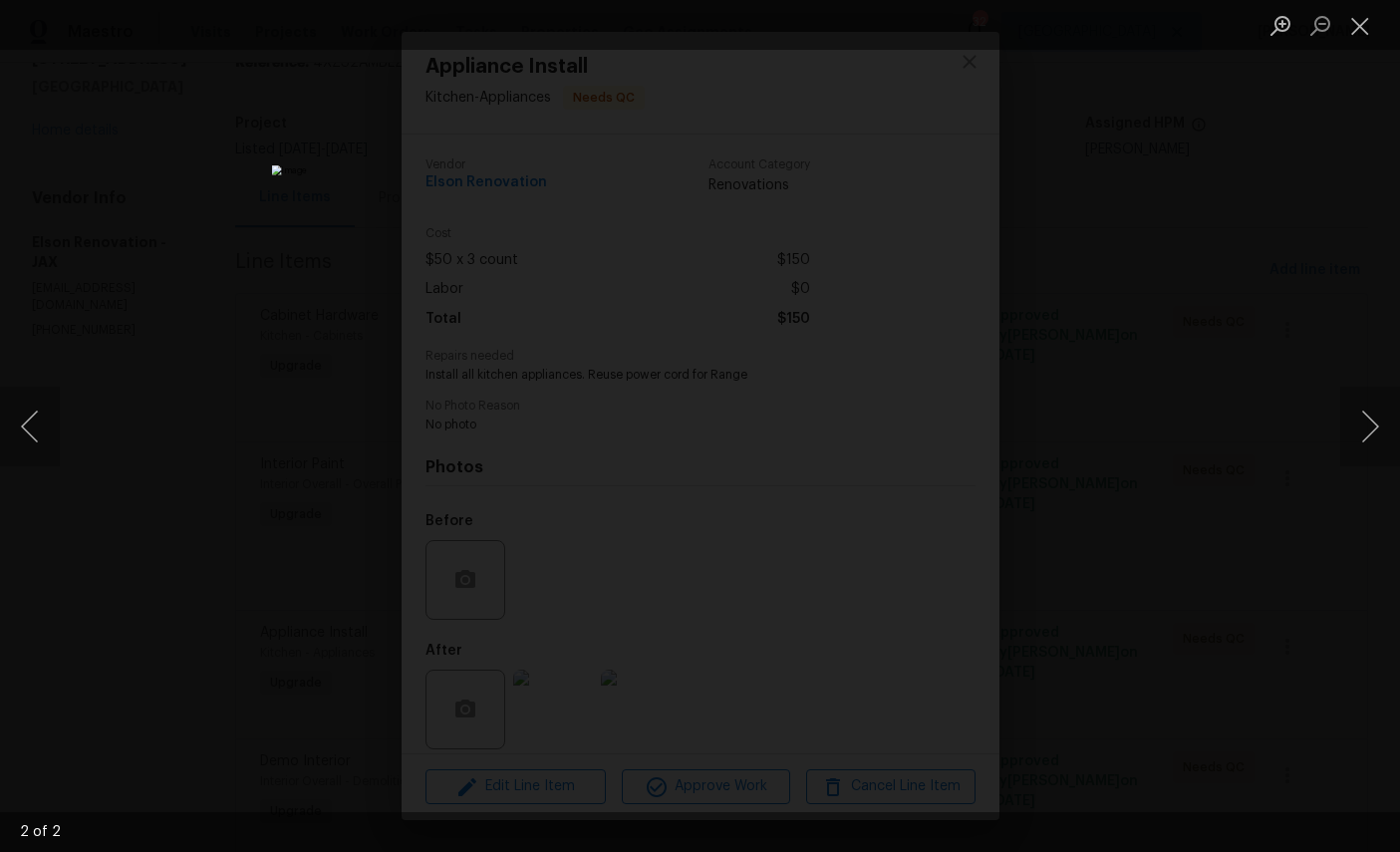 click at bounding box center [1360, 25] 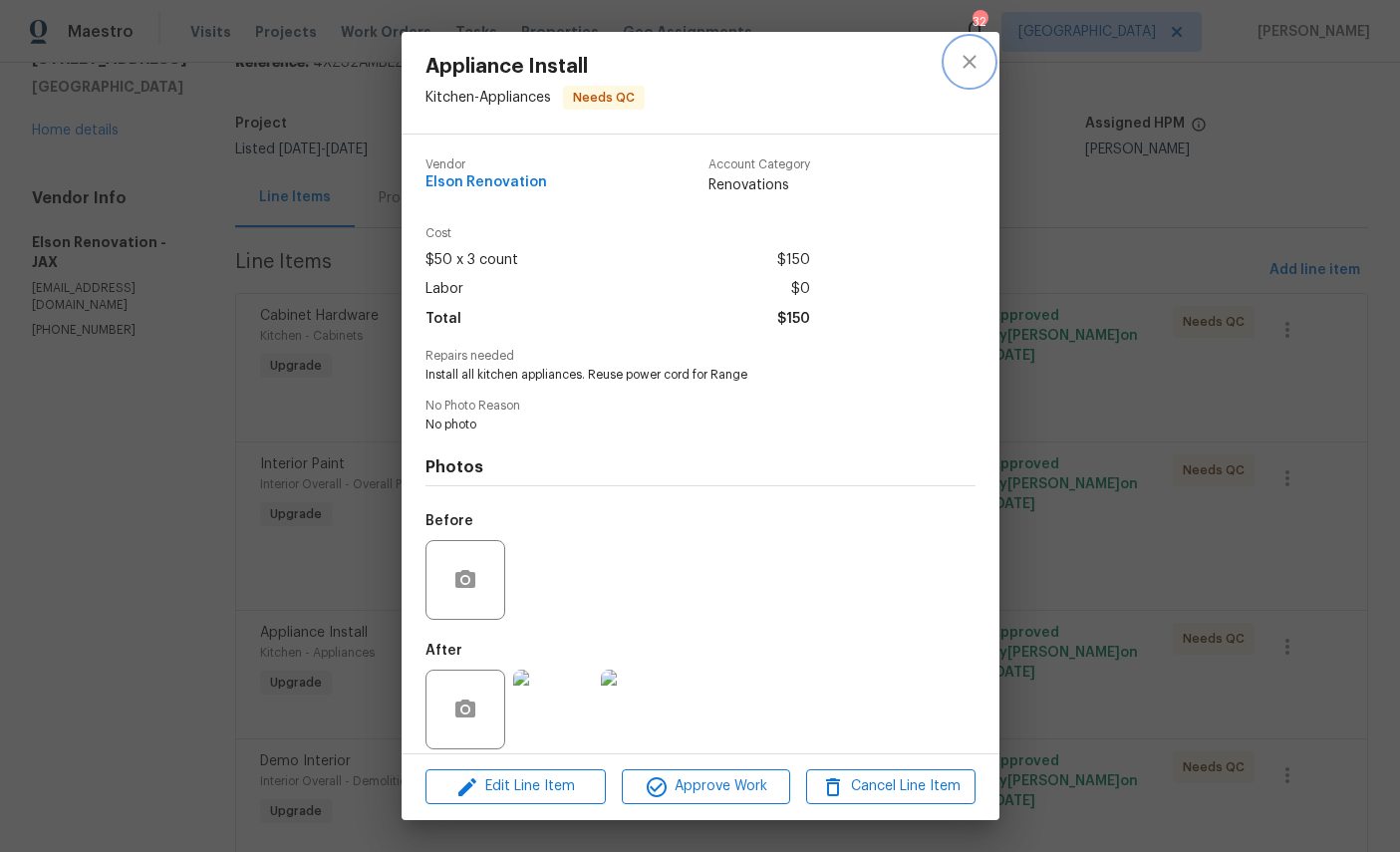 click 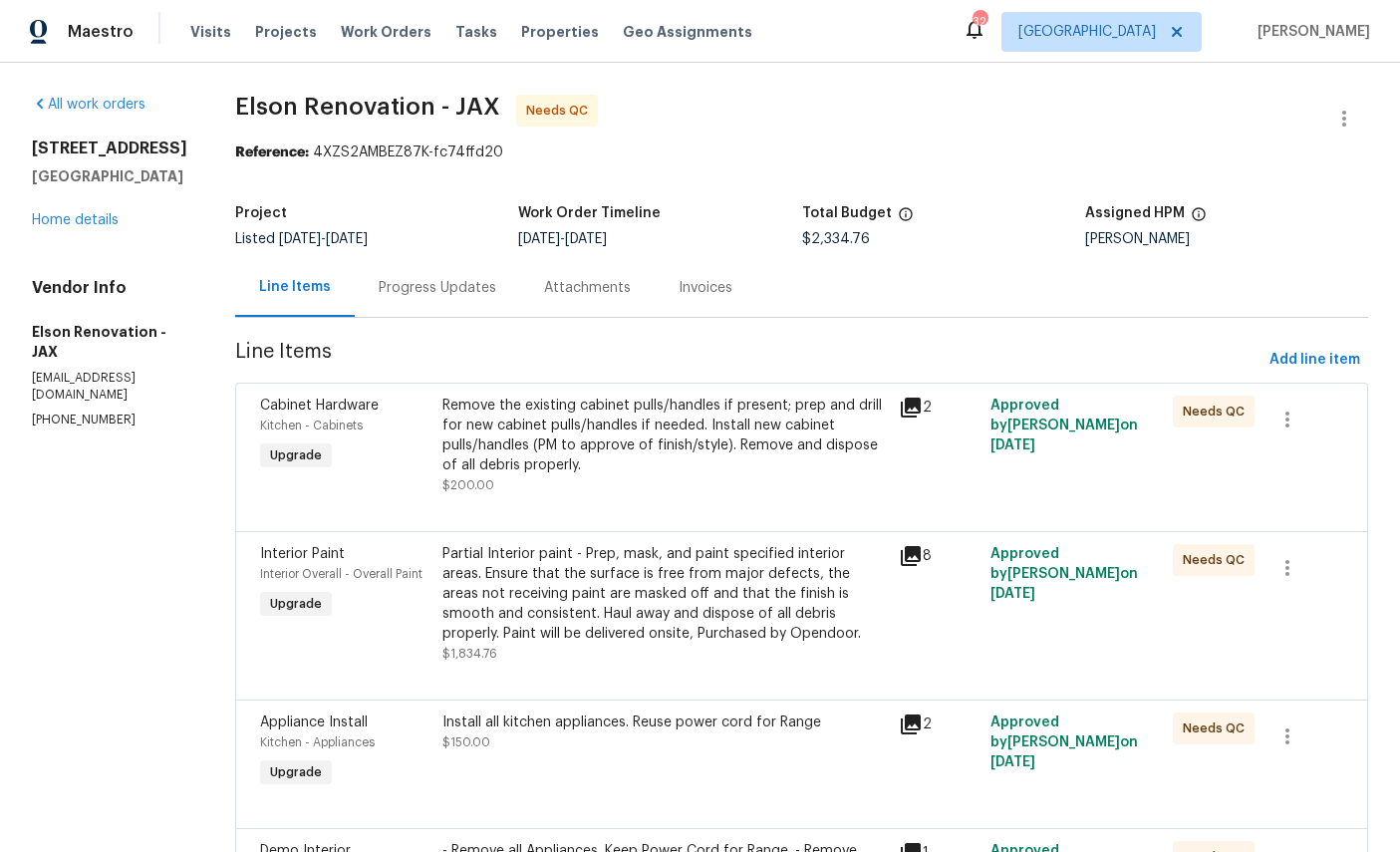 scroll, scrollTop: 0, scrollLeft: 0, axis: both 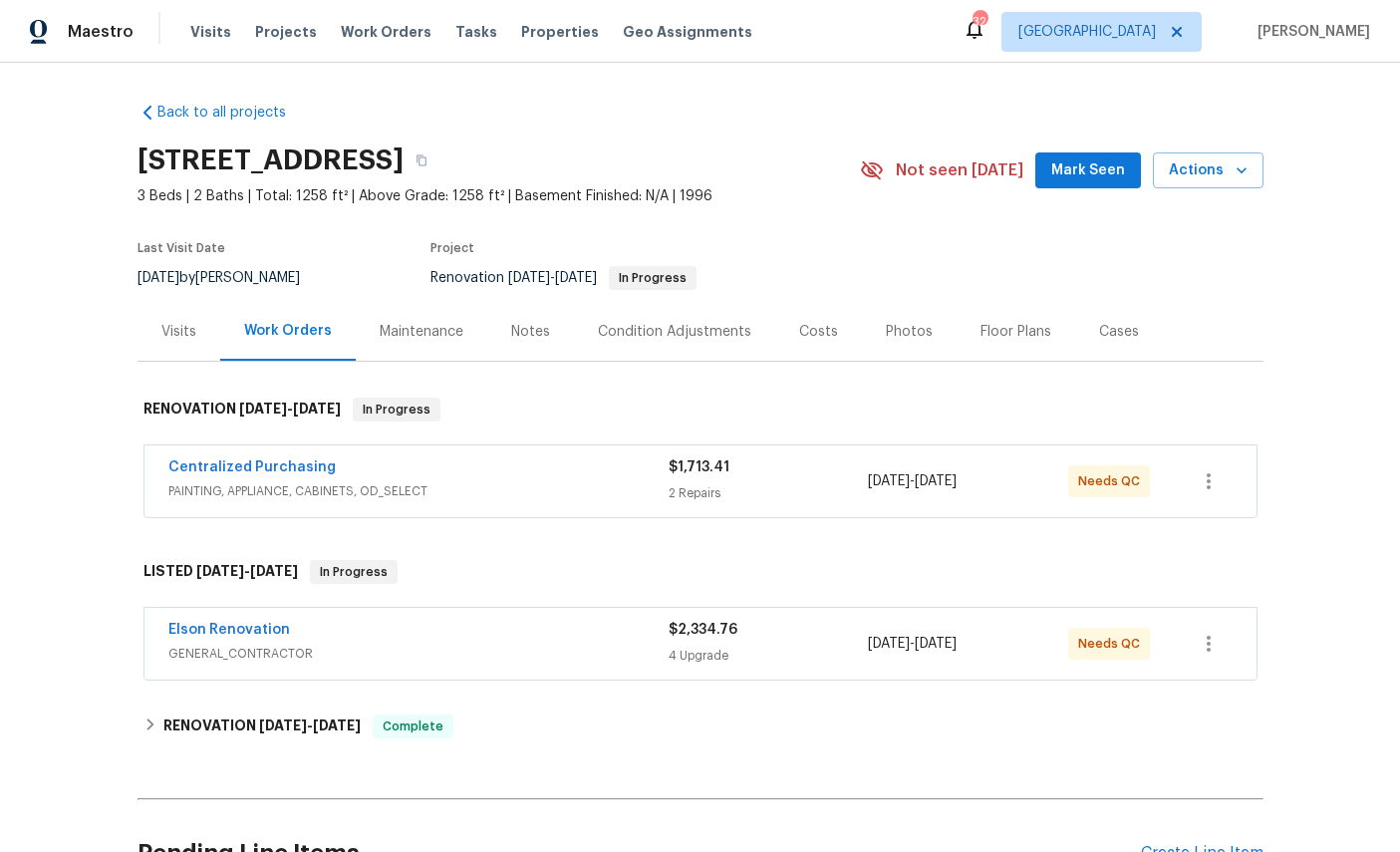 click on "Actions" at bounding box center [1208, 170] 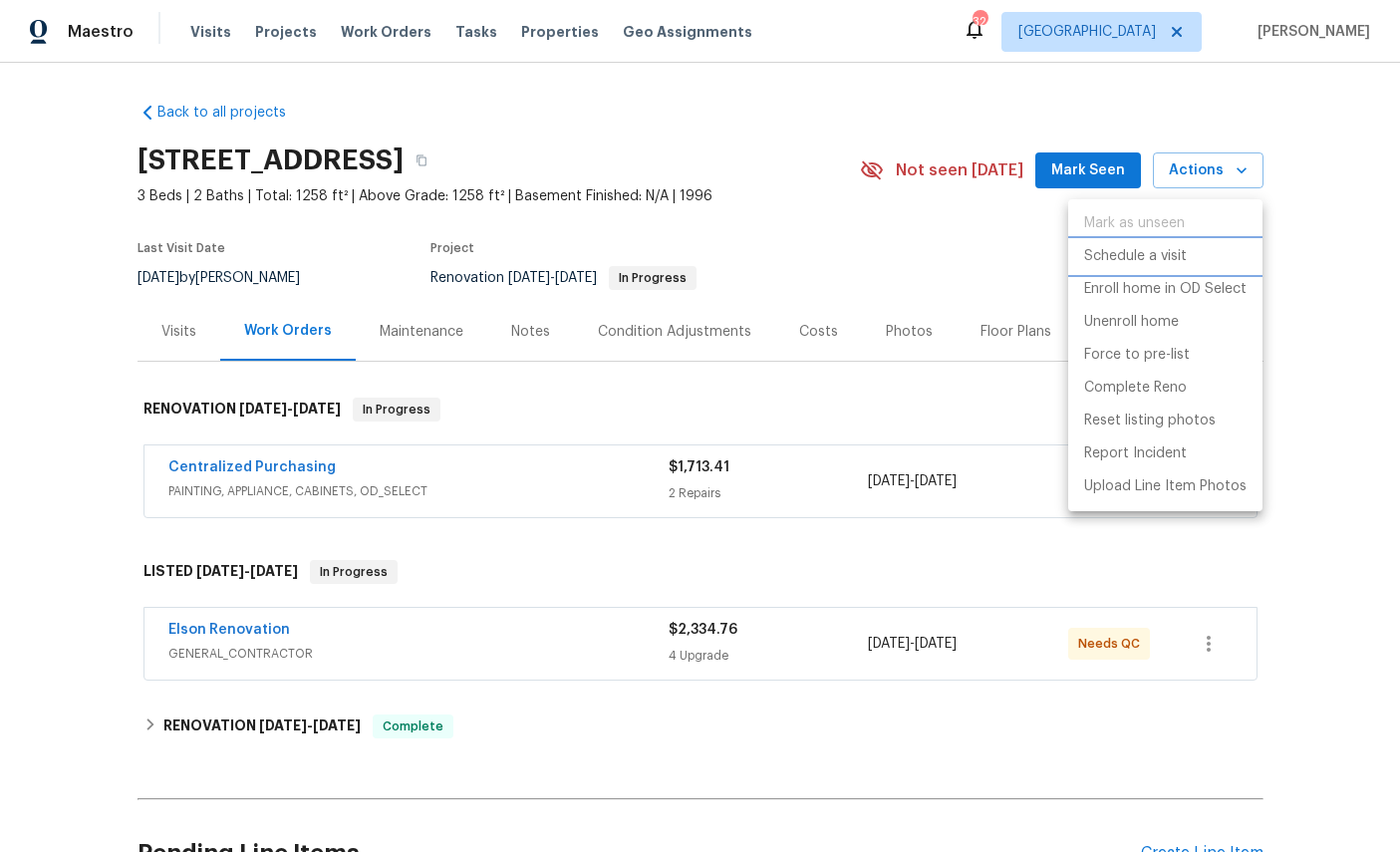 click on "Schedule a visit" at bounding box center (1135, 256) 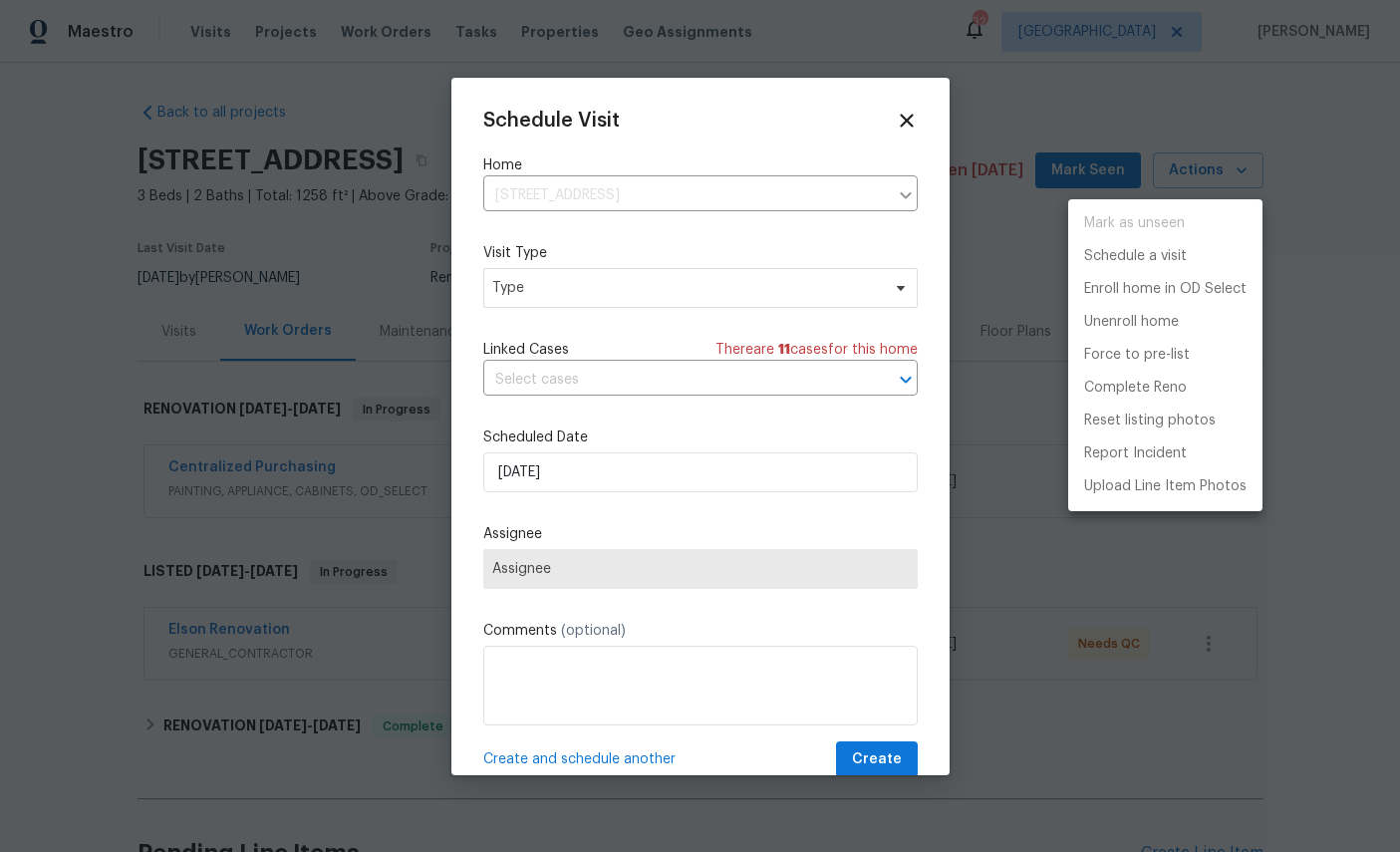 click at bounding box center (700, 426) 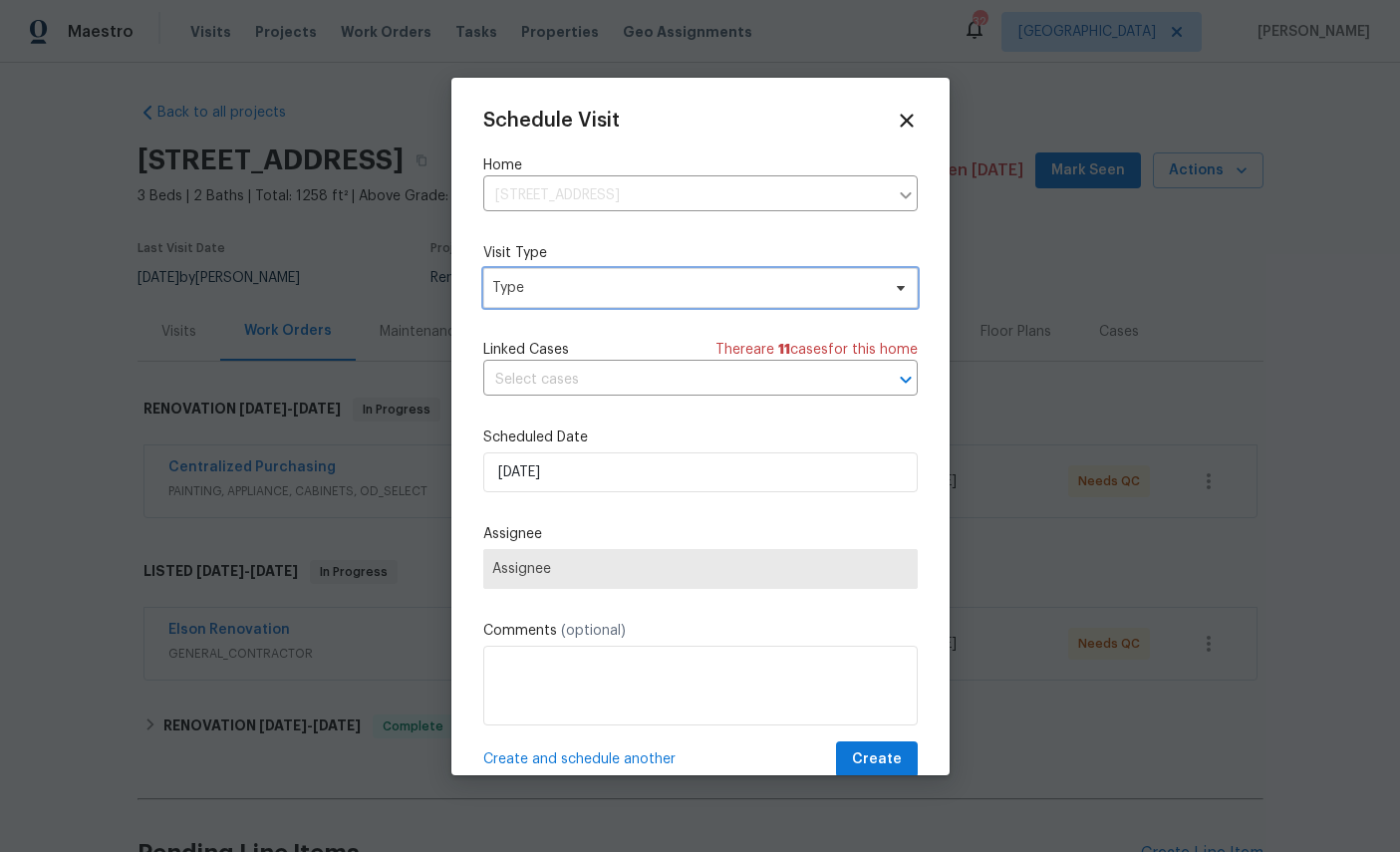 click on "Type" at bounding box center (686, 288) 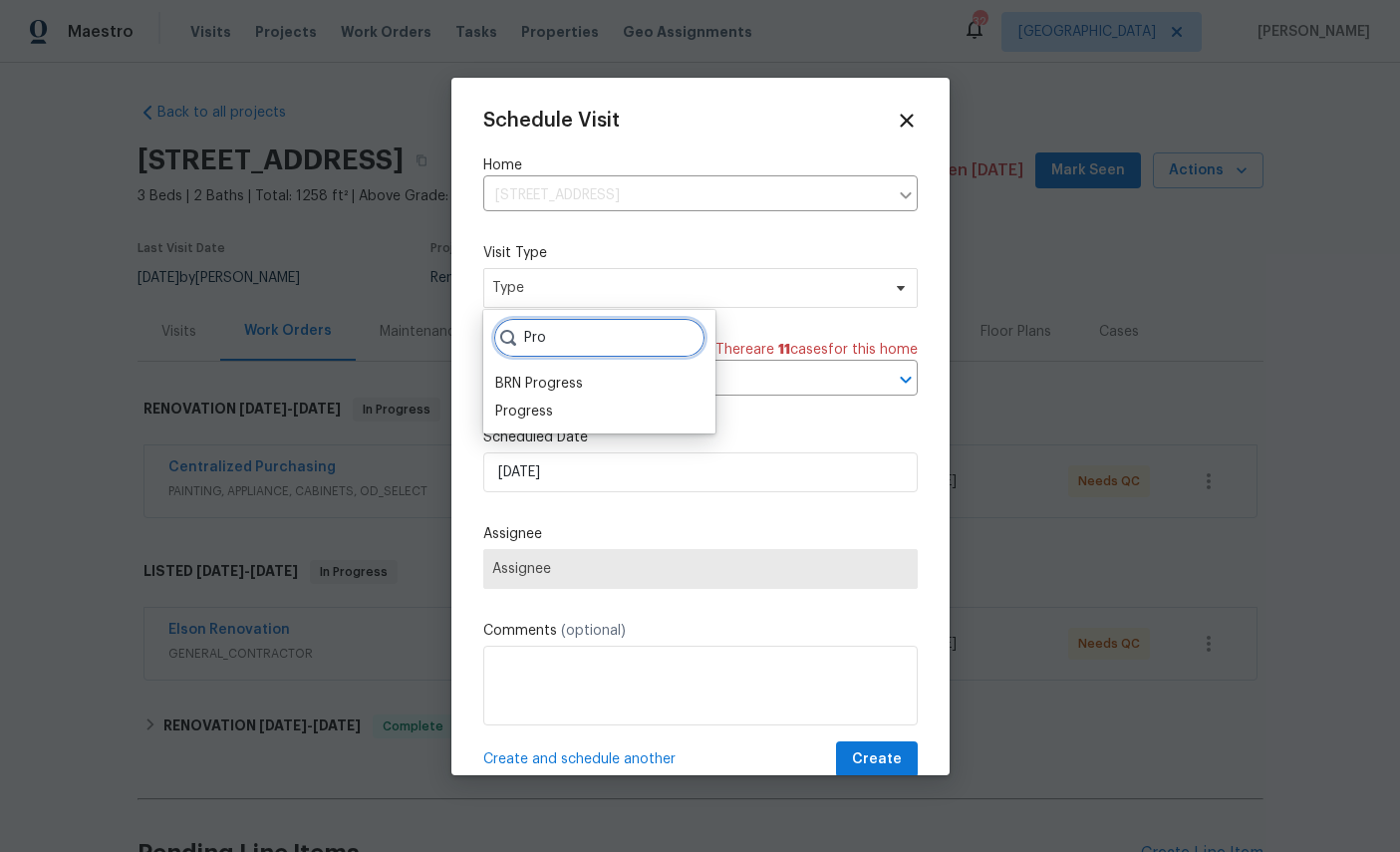 type on "Pro" 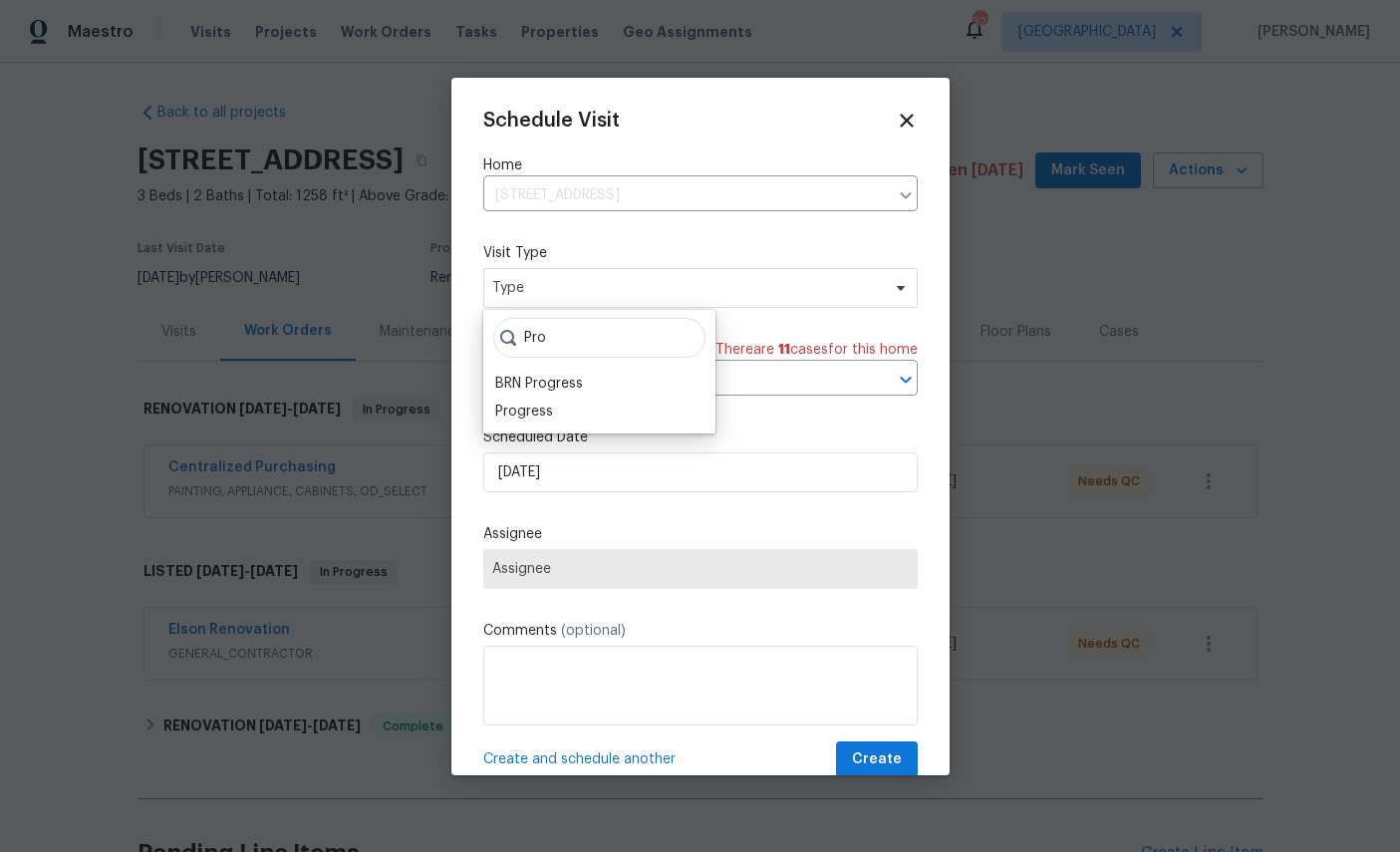 click on "Progress" at bounding box center [524, 412] 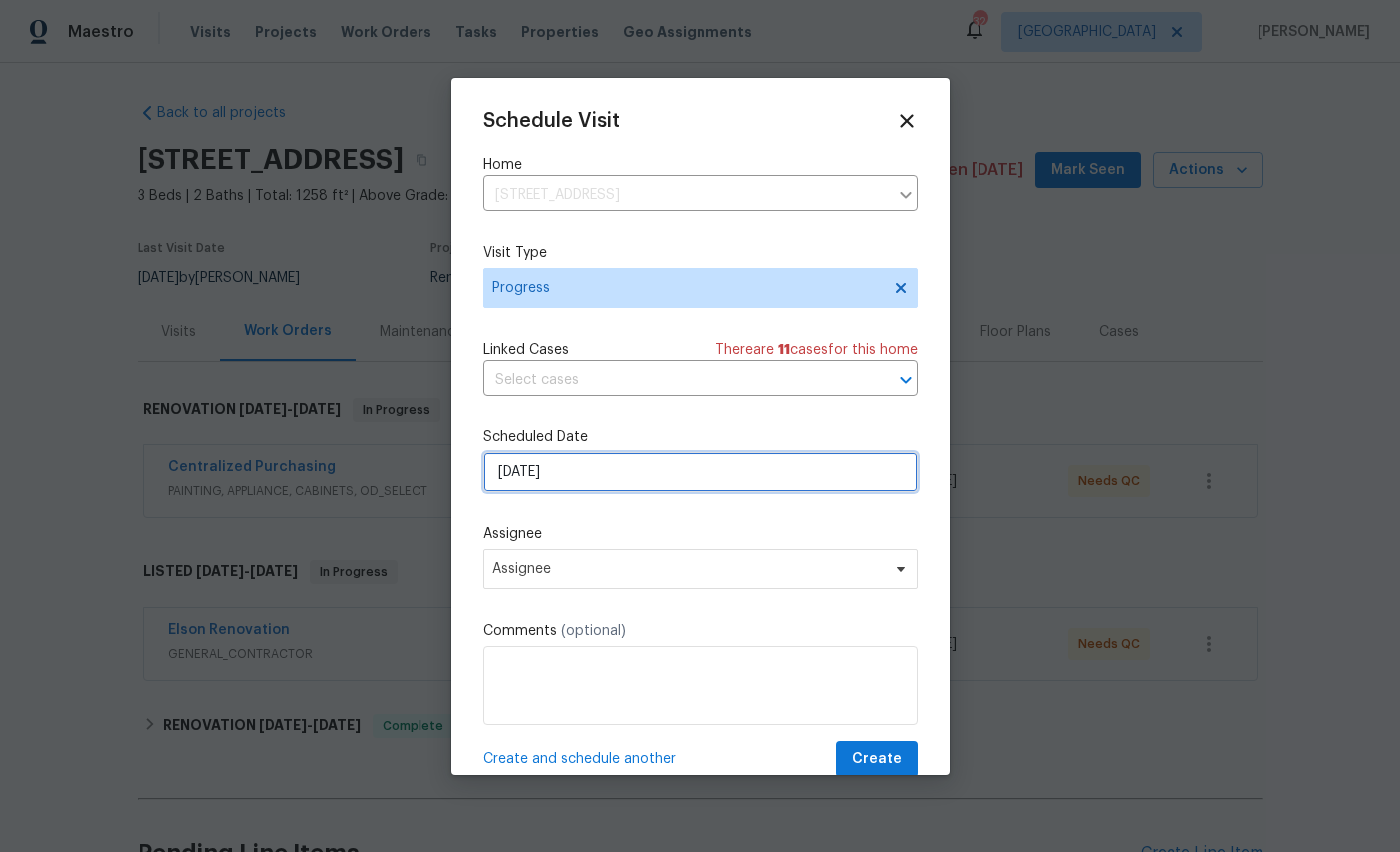 click on "[DATE]" at bounding box center (700, 472) 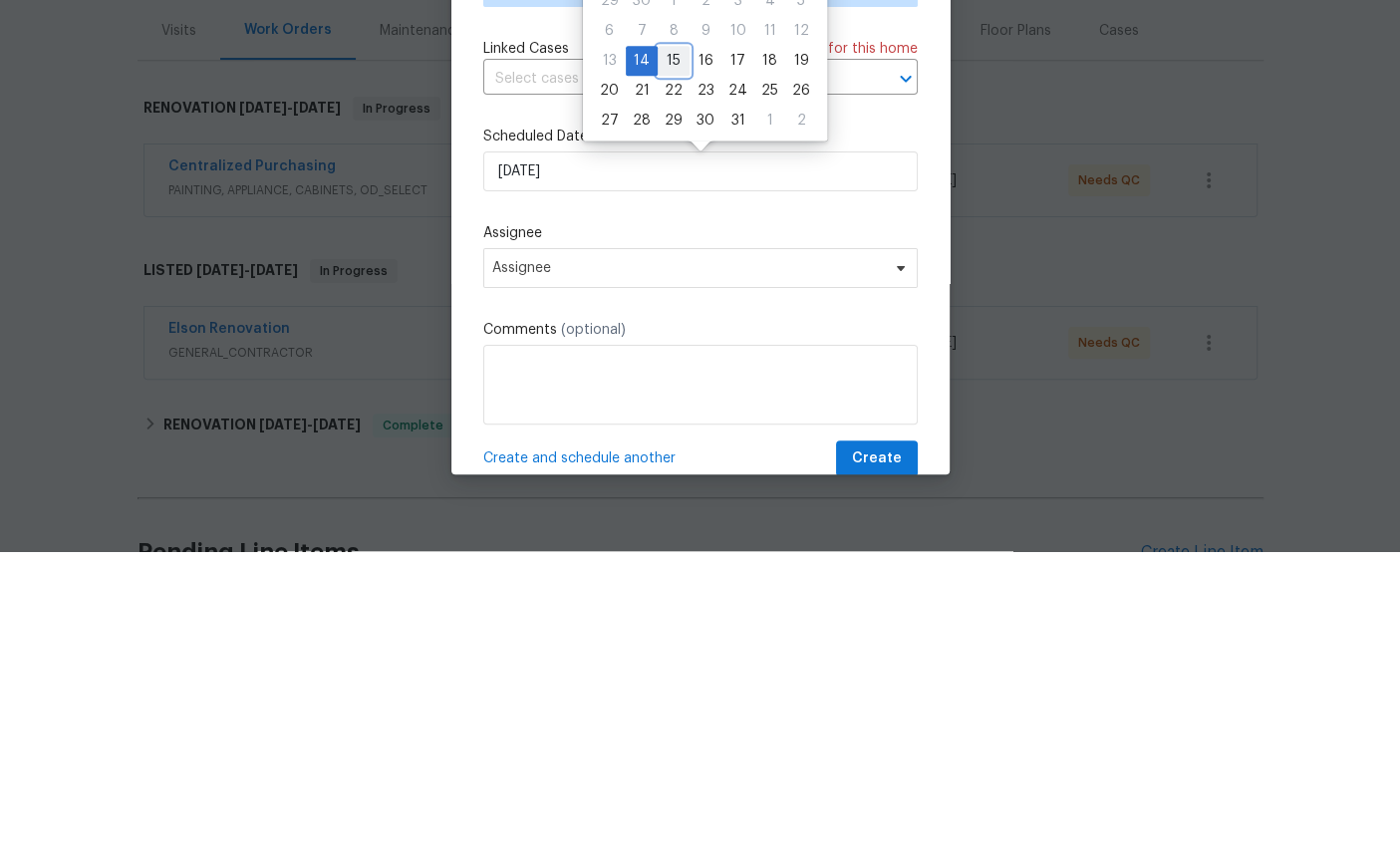 click on "15" at bounding box center [674, 362] 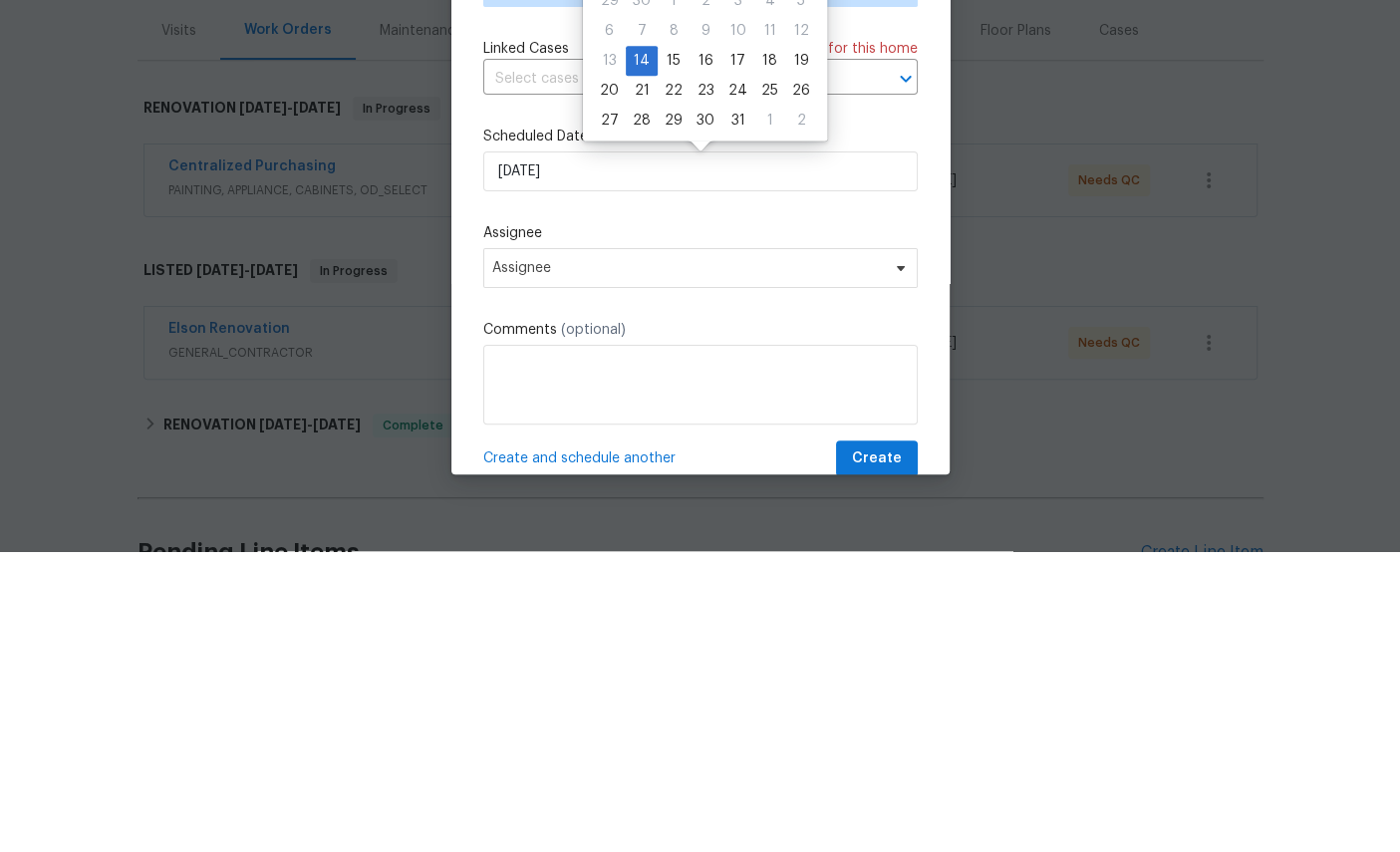 scroll, scrollTop: 75, scrollLeft: 0, axis: vertical 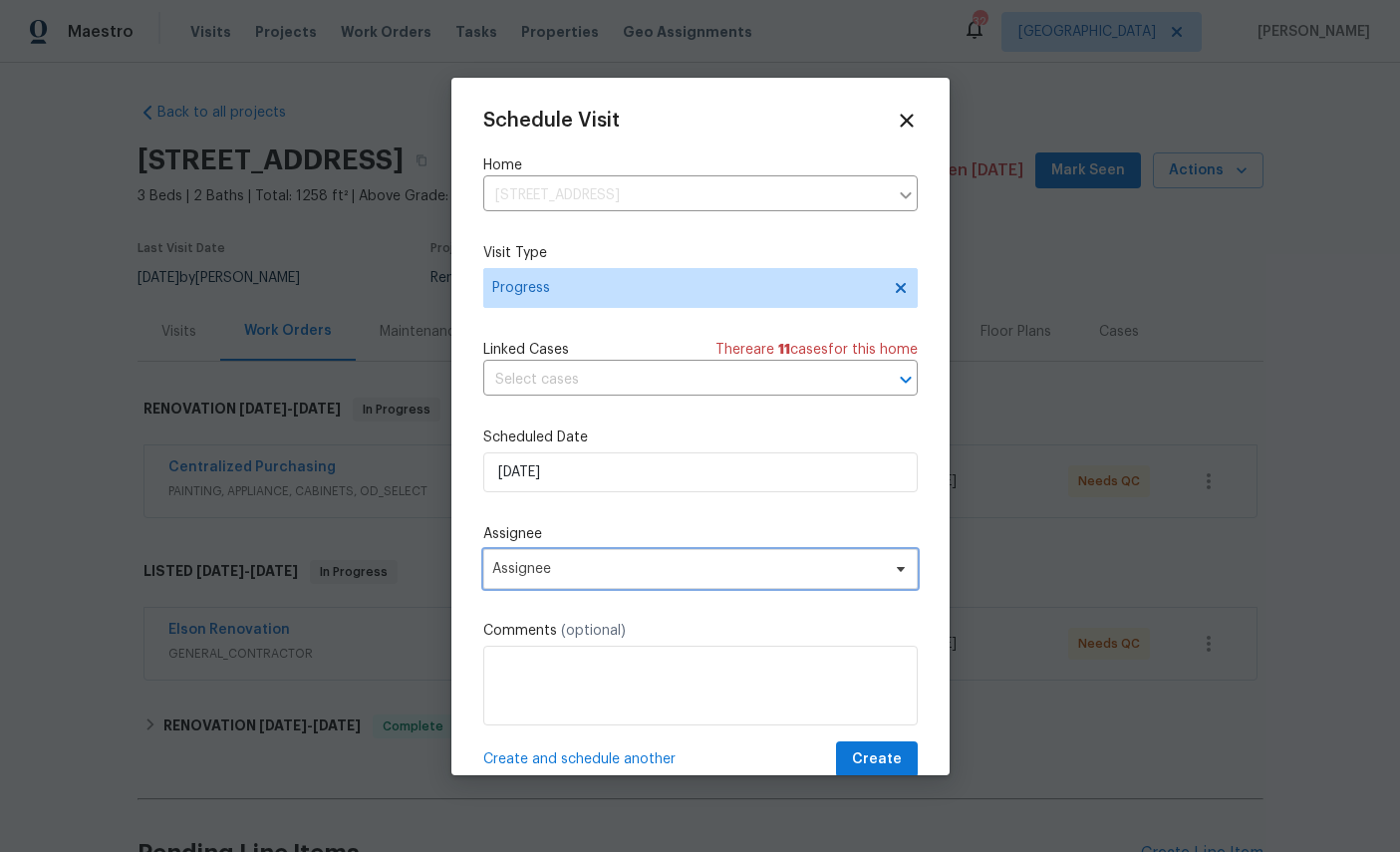 click on "Assignee" at bounding box center [700, 569] 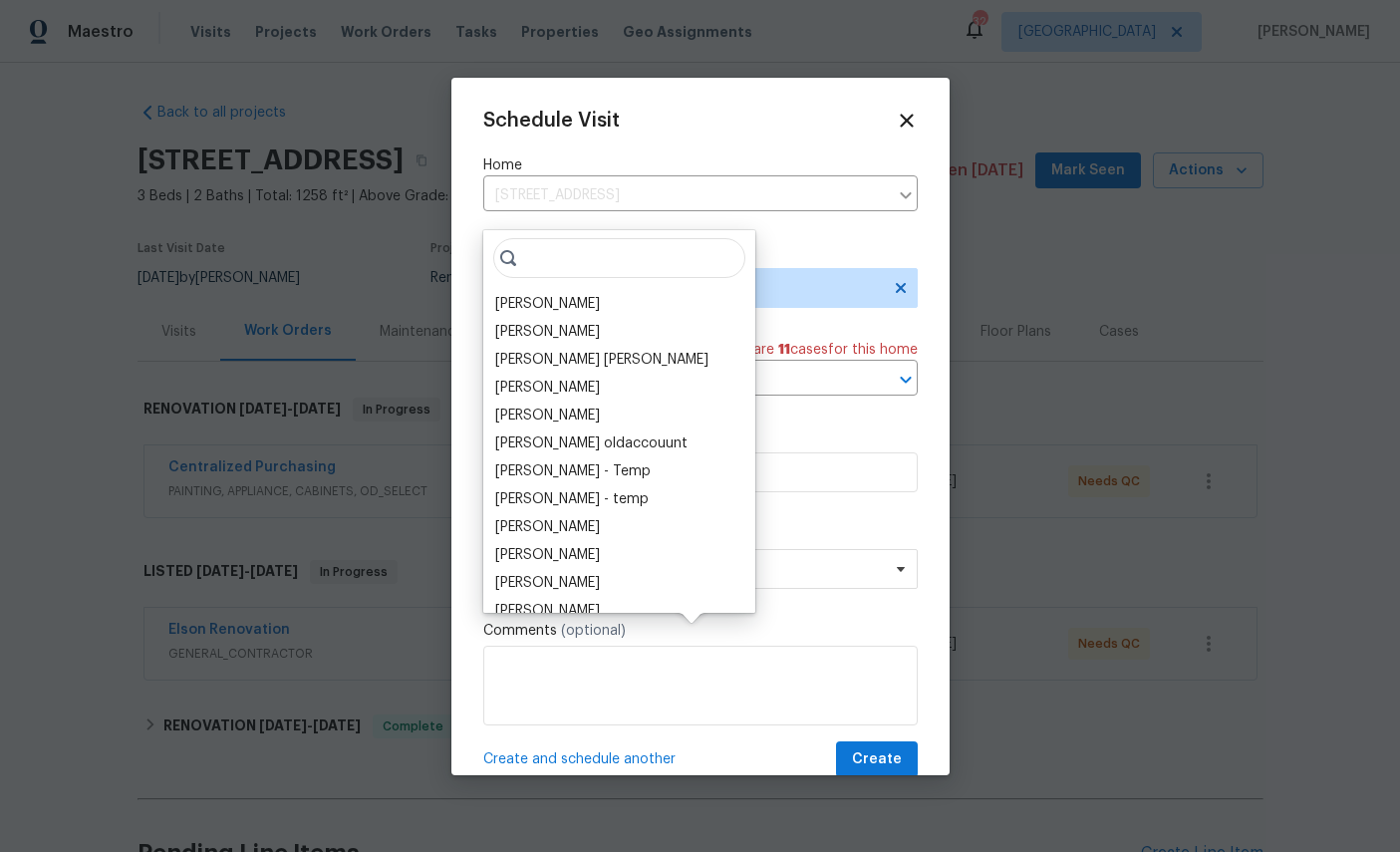 scroll, scrollTop: 75, scrollLeft: 0, axis: vertical 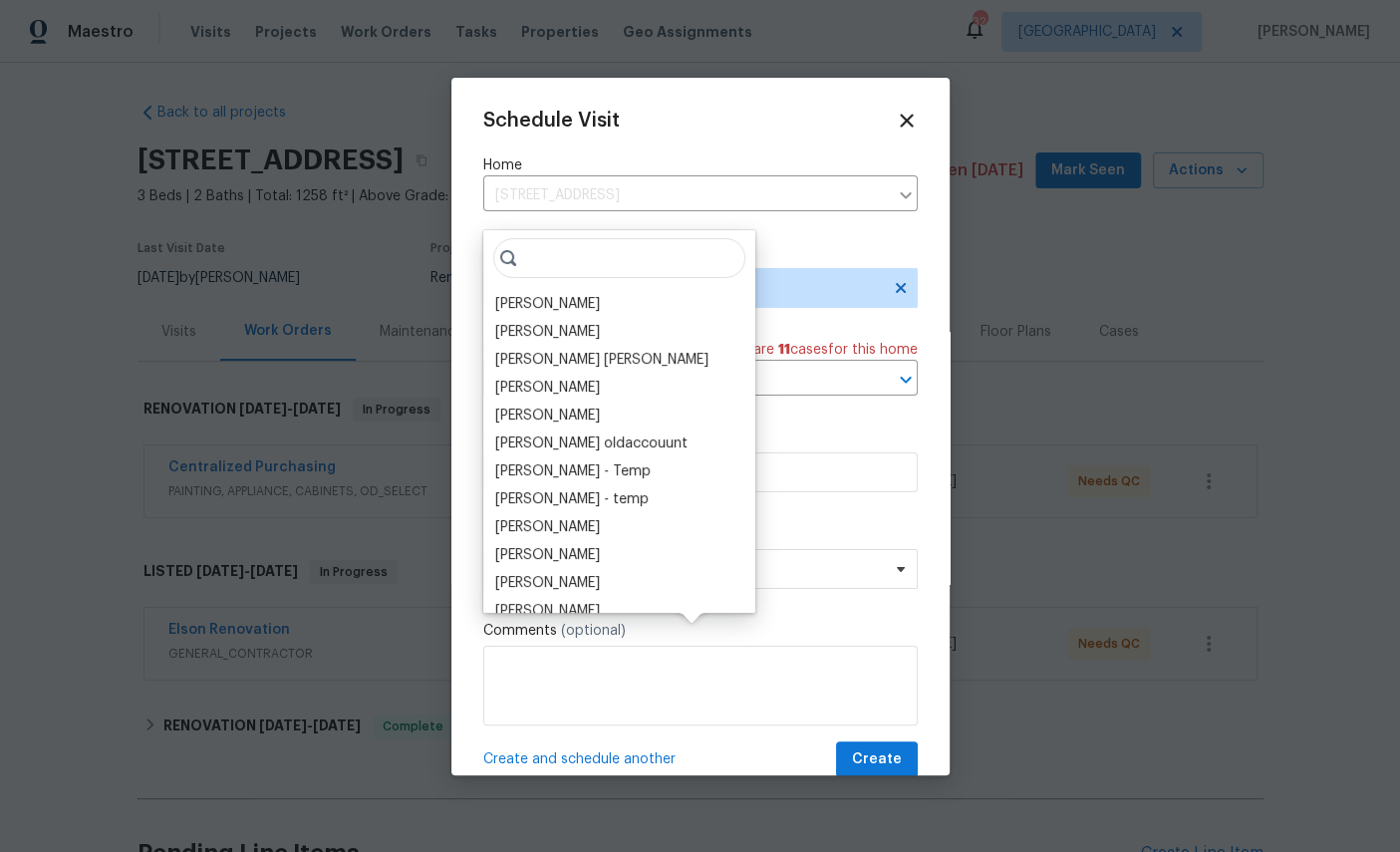 click on "[PERSON_NAME]" at bounding box center (547, 304) 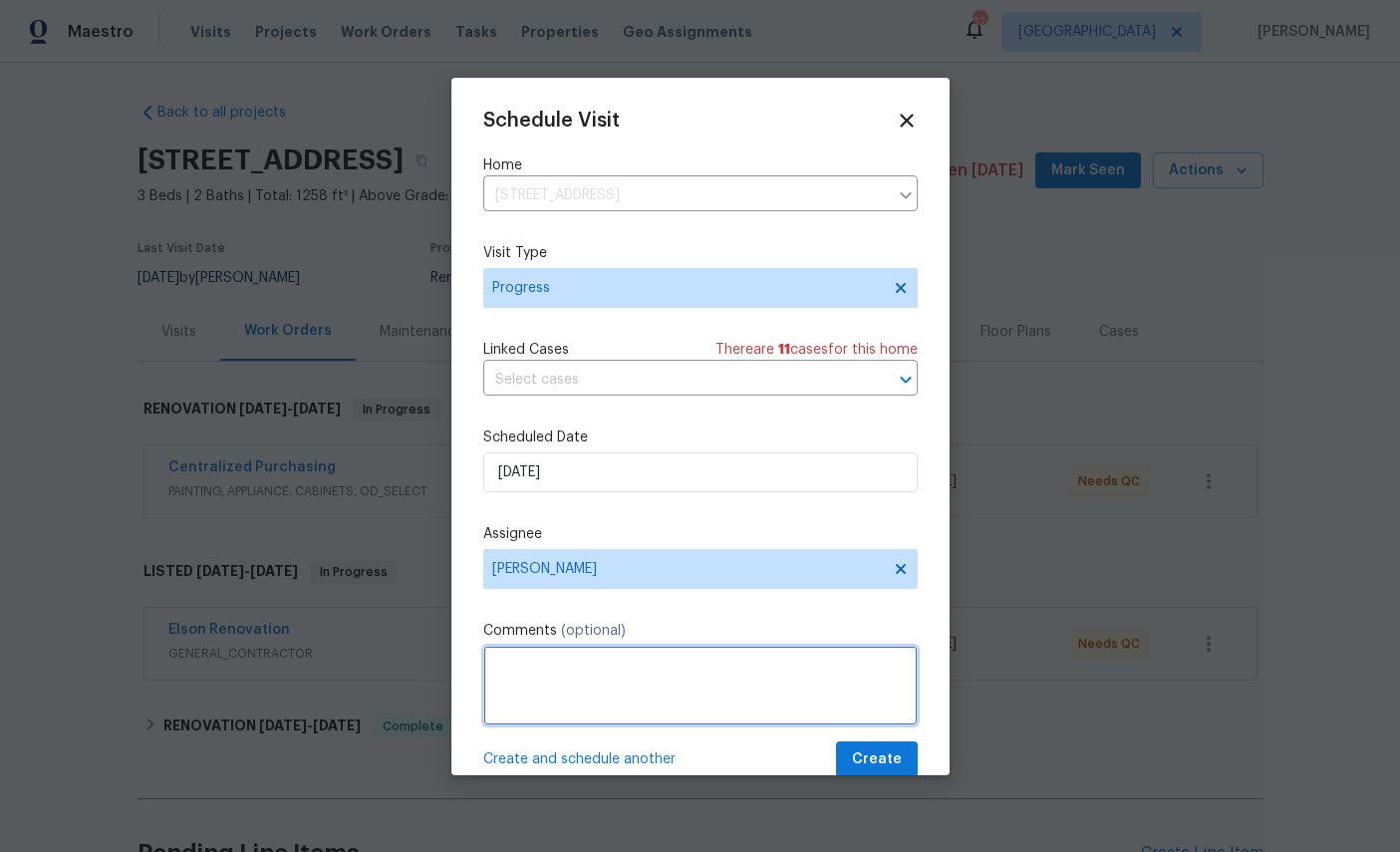 click at bounding box center (700, 686) 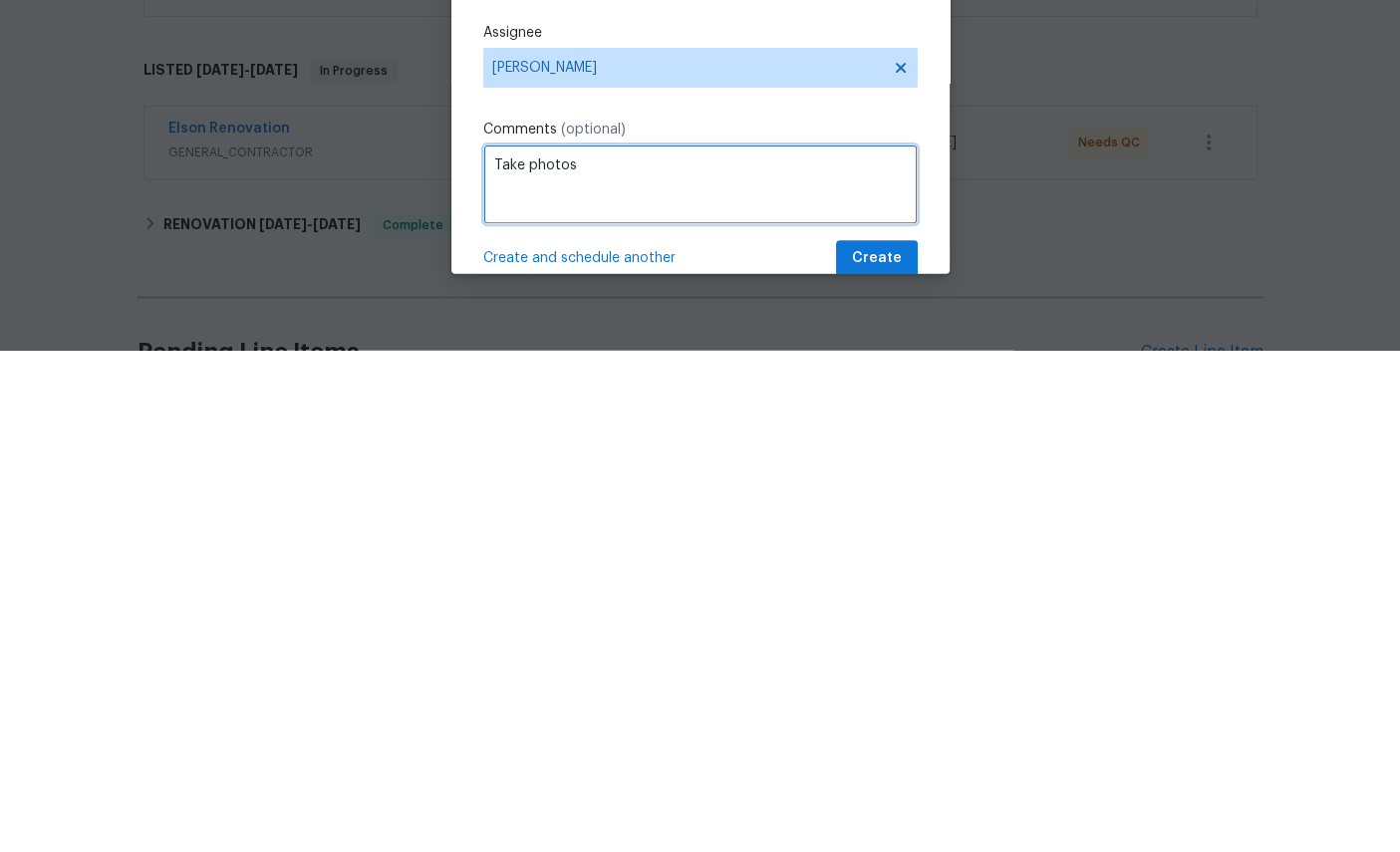 type on "Take photos" 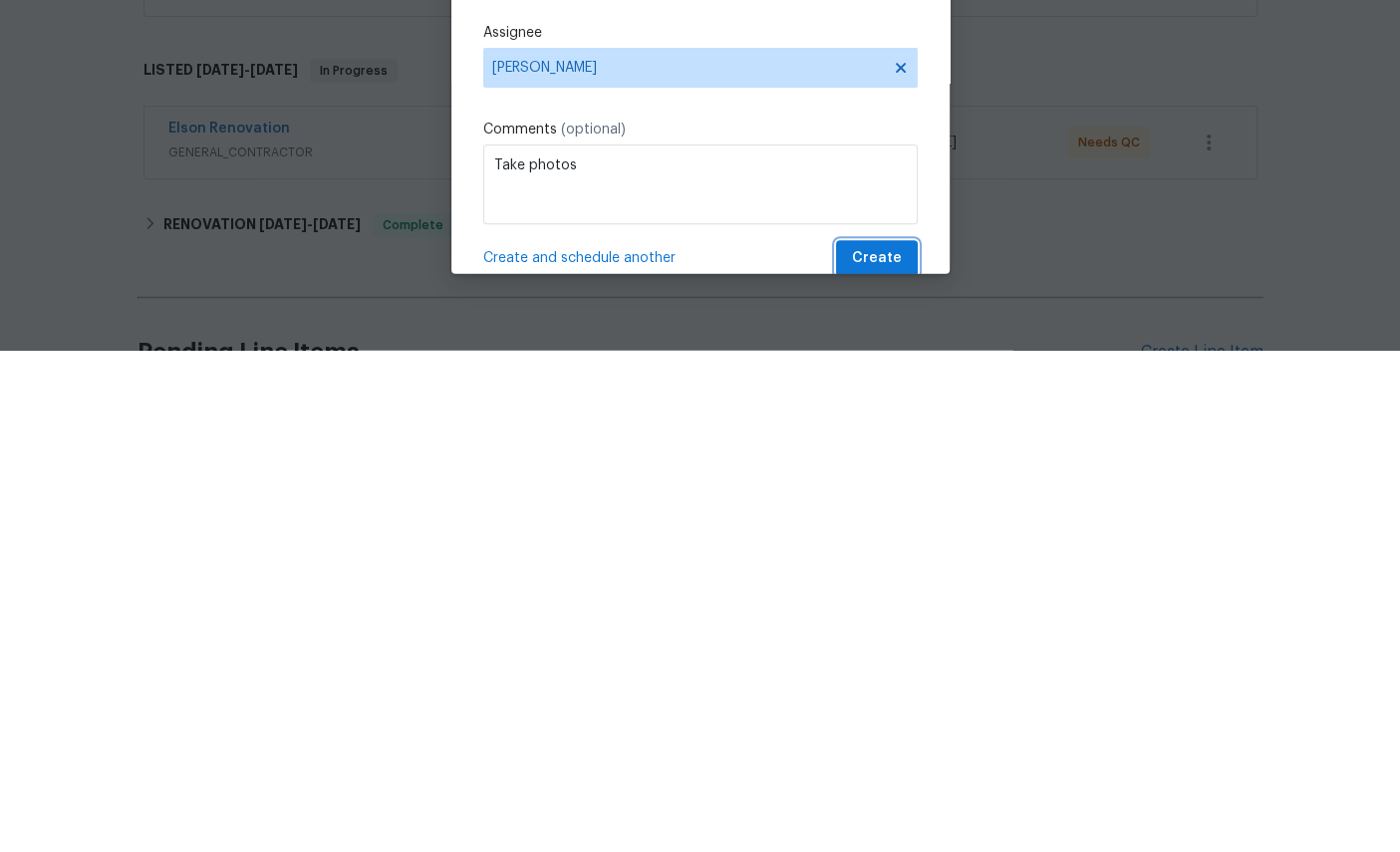 click on "Create" at bounding box center (877, 759) 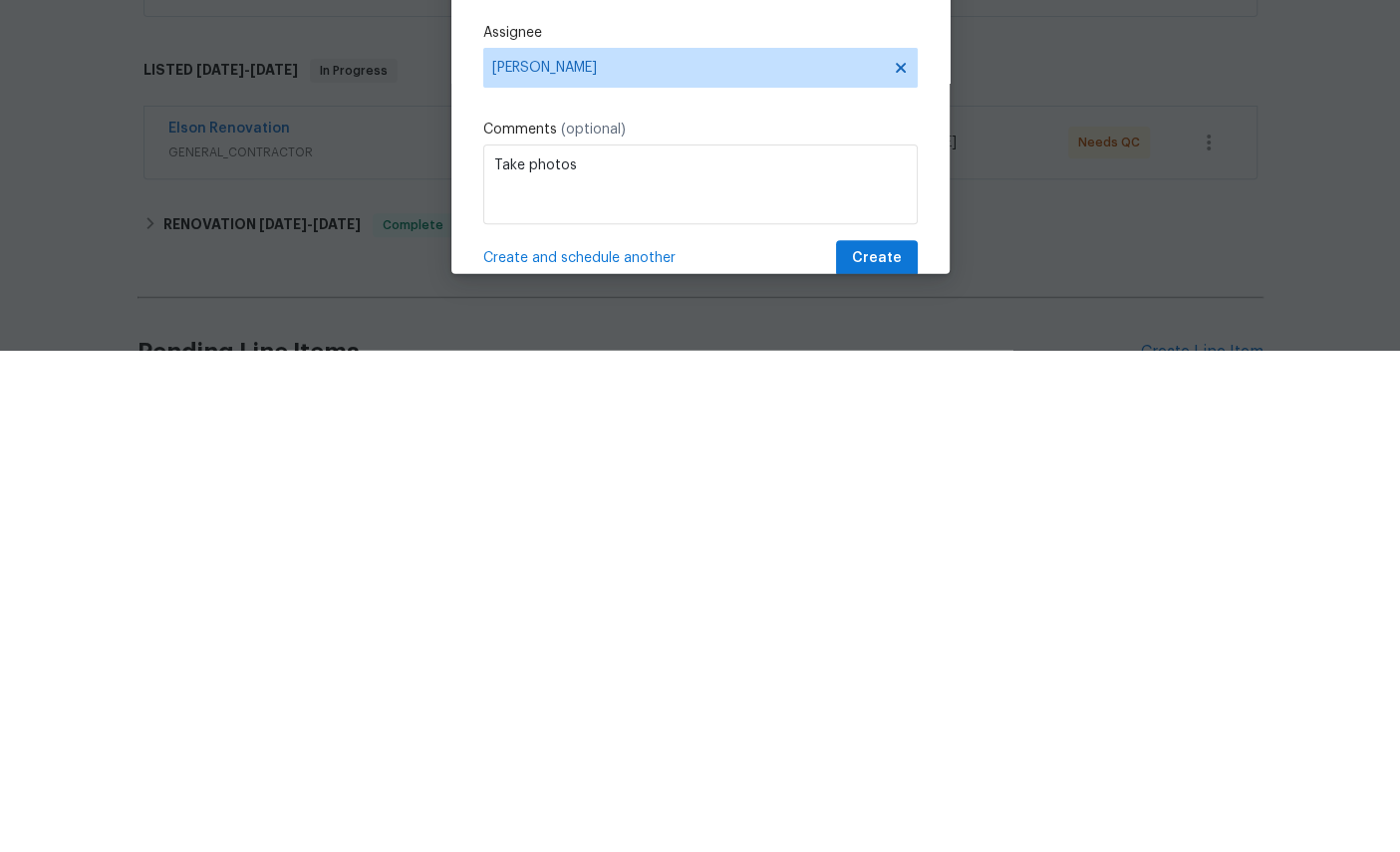 scroll, scrollTop: 75, scrollLeft: 0, axis: vertical 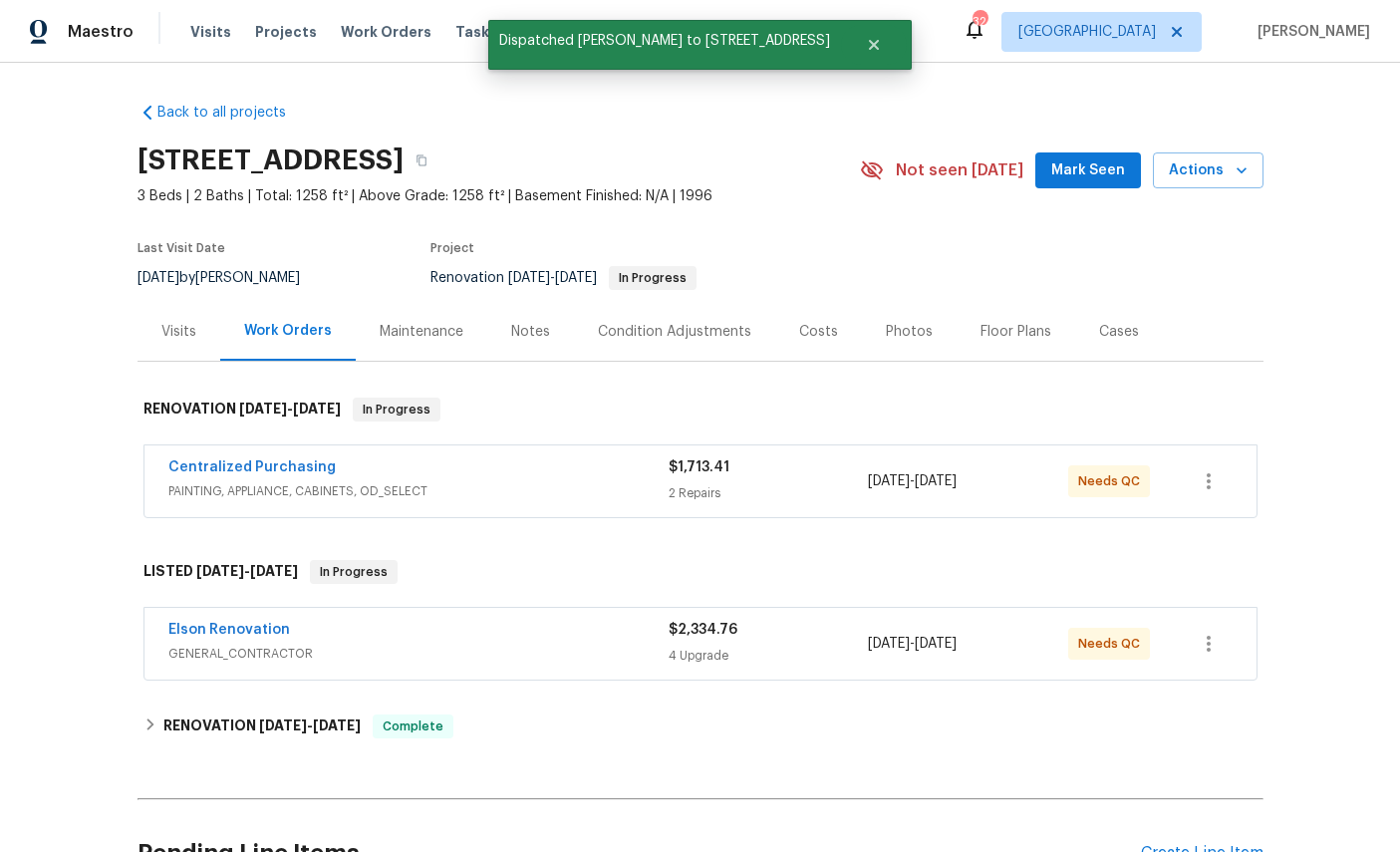 click on "Centralized Purchasing" at bounding box center [252, 467] 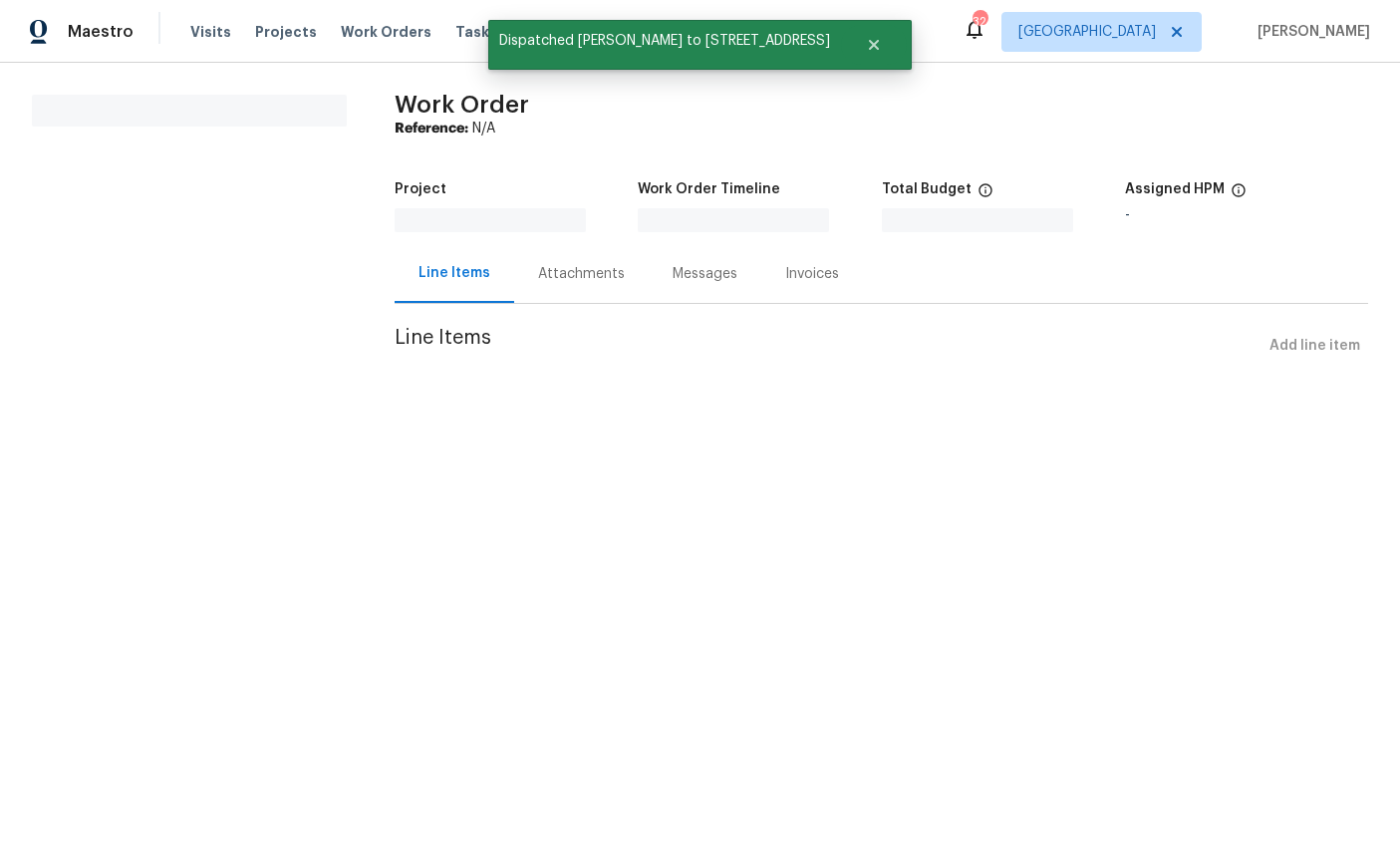 scroll, scrollTop: 0, scrollLeft: 0, axis: both 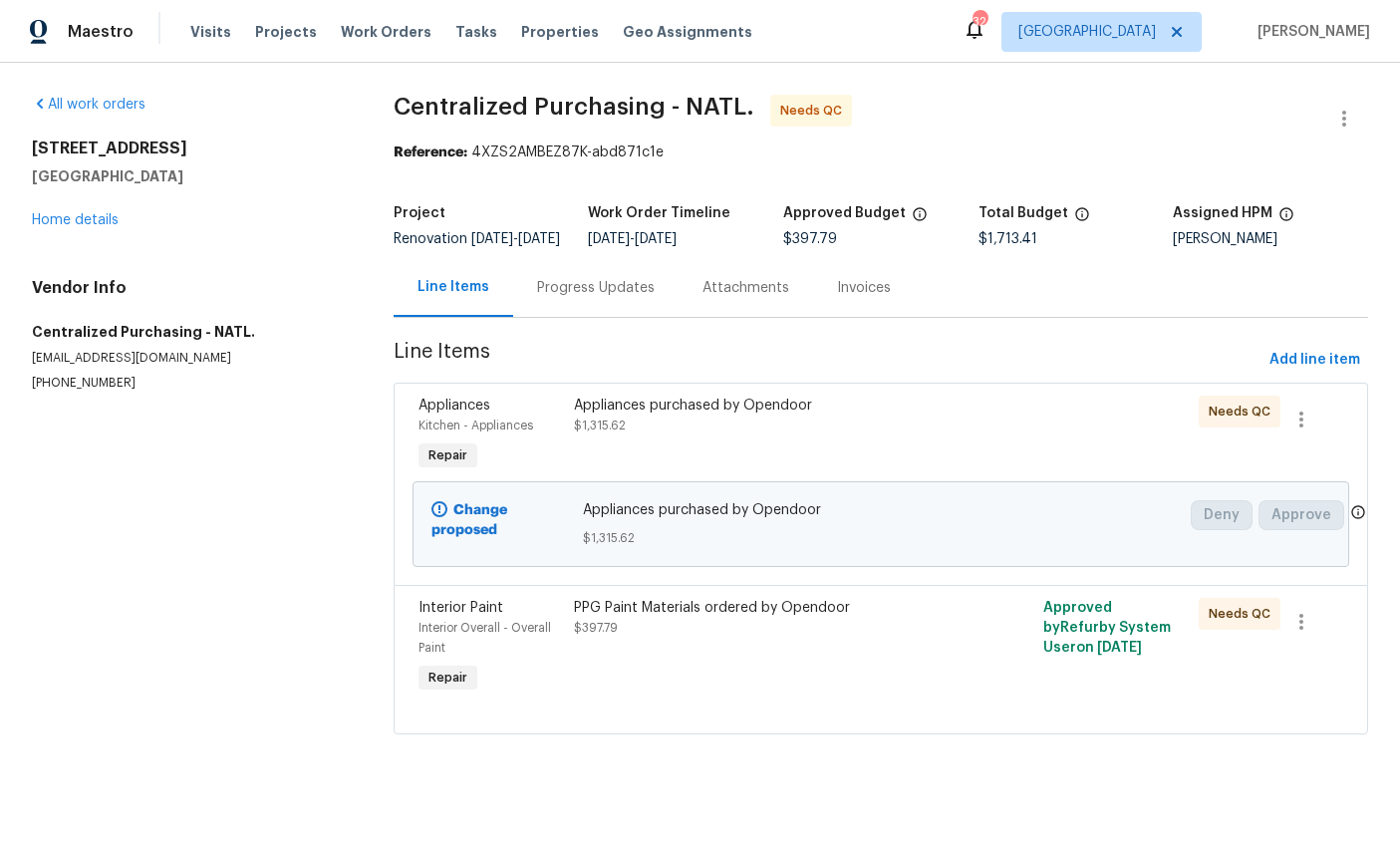 click on "Appliances" at bounding box center (454, 406) 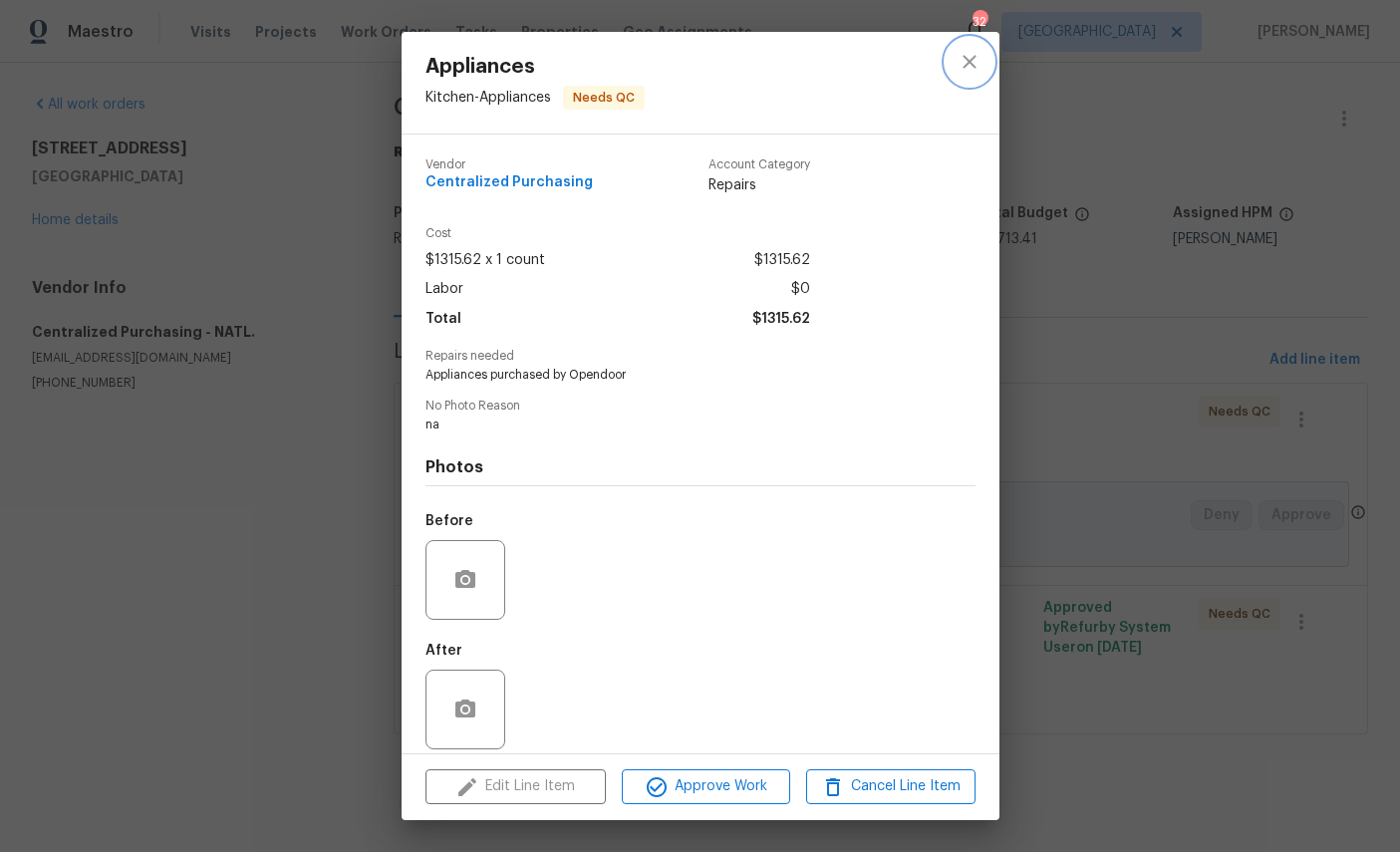click 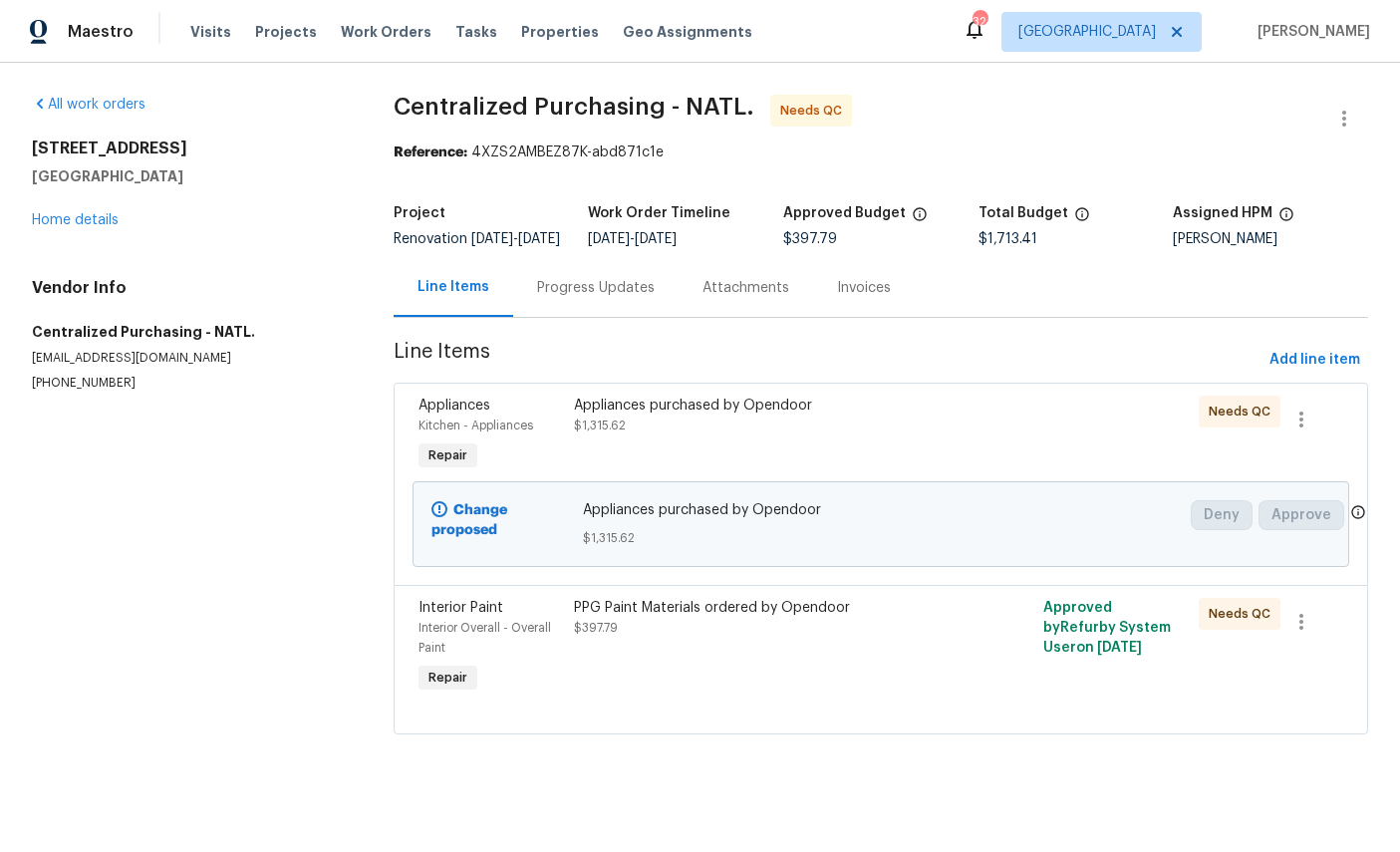 click on "Home details" at bounding box center [75, 220] 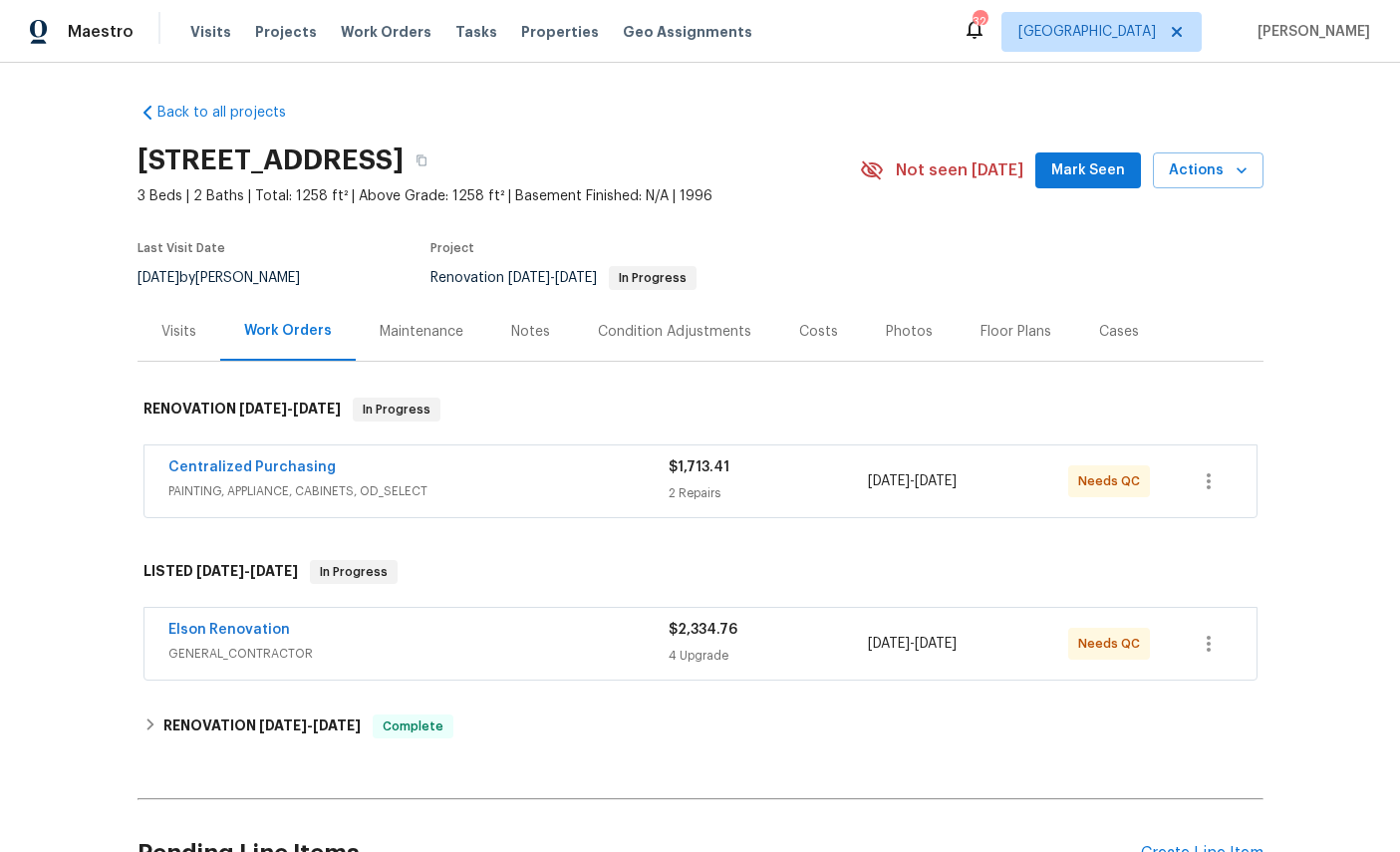 click on "Centralized Purchasing" at bounding box center (252, 467) 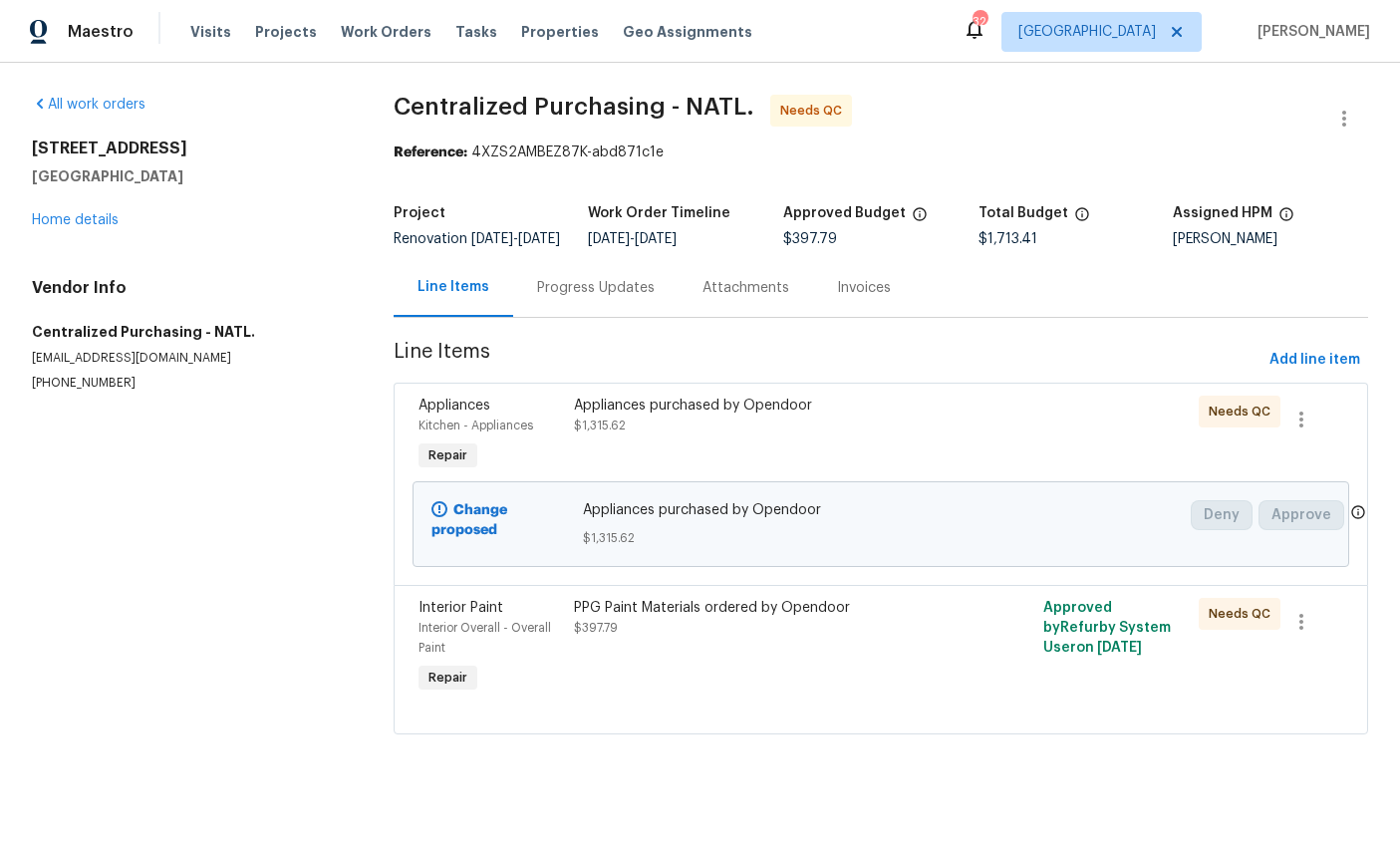 click on "Interior Paint" at bounding box center (460, 608) 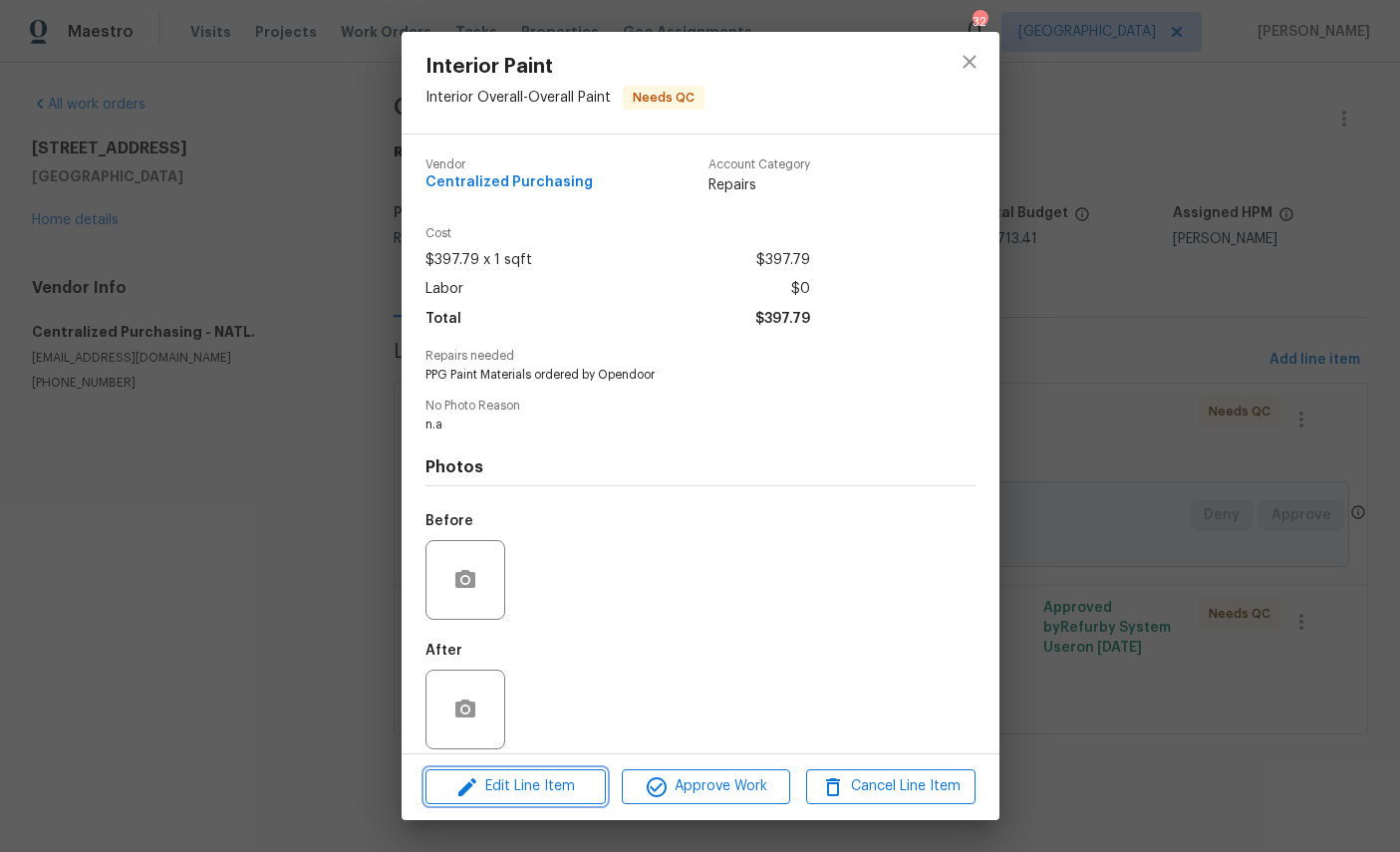 click on "Edit Line Item" at bounding box center (515, 786) 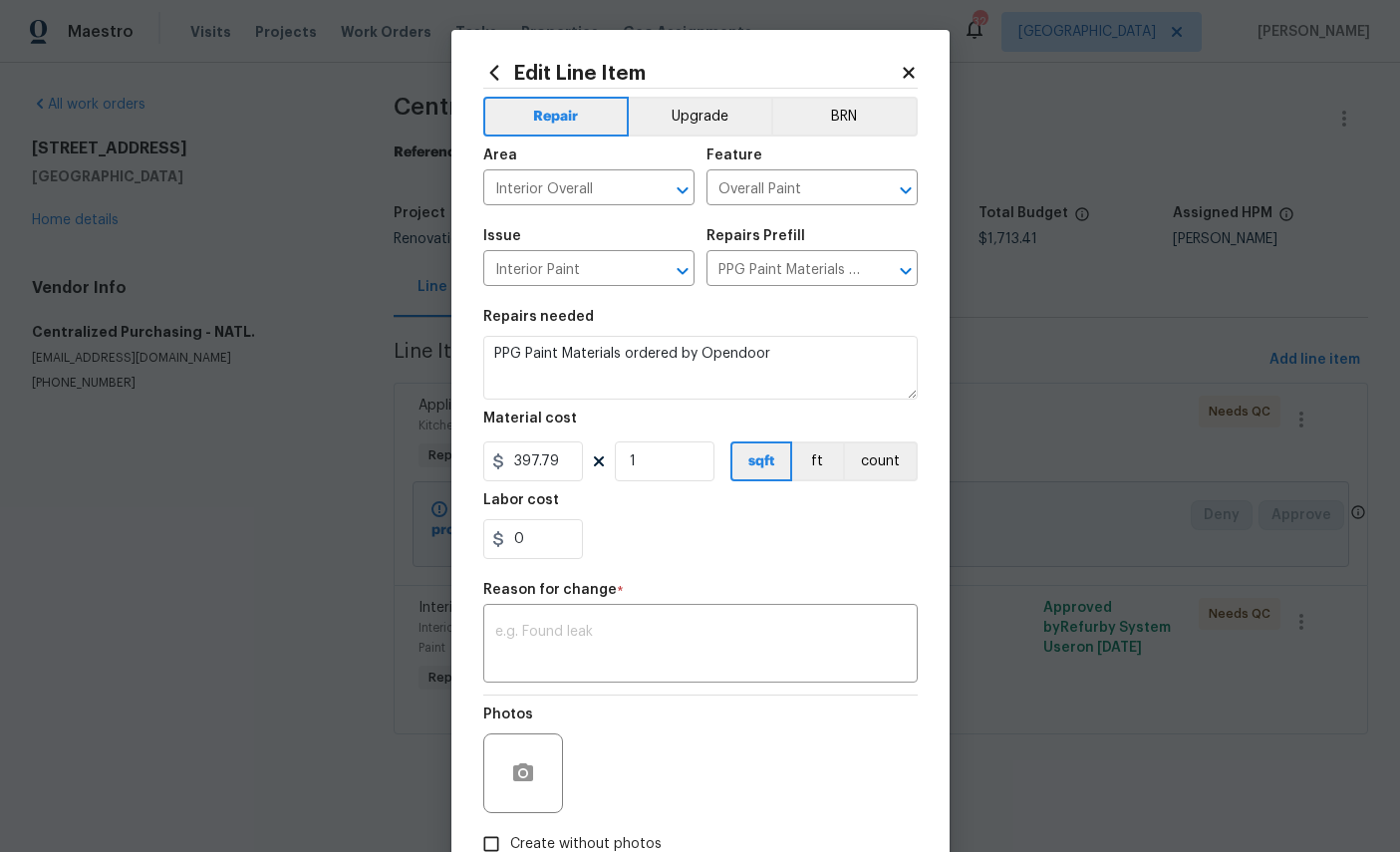 click on "Upgrade" at bounding box center (700, 117) 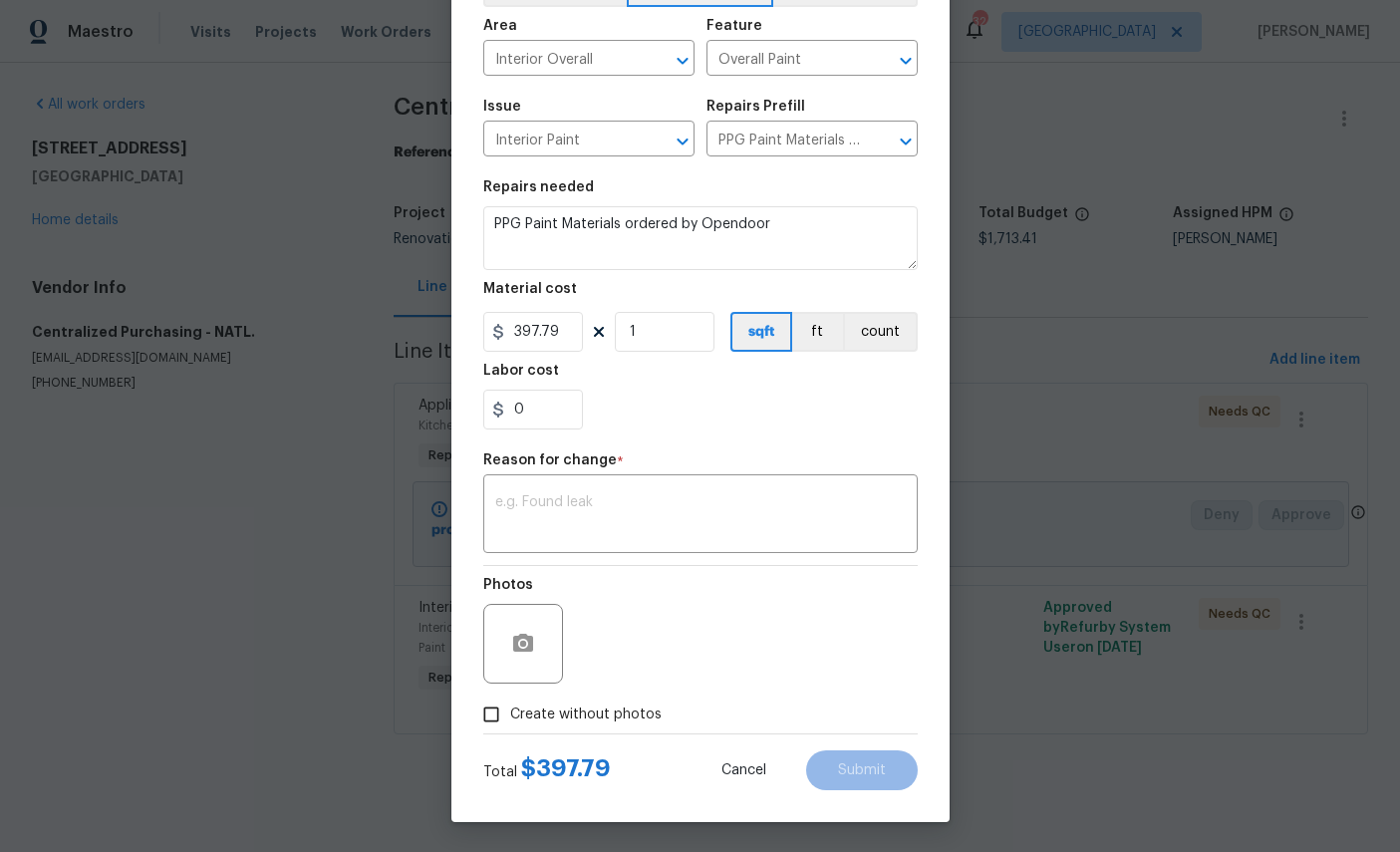 scroll, scrollTop: 143, scrollLeft: 0, axis: vertical 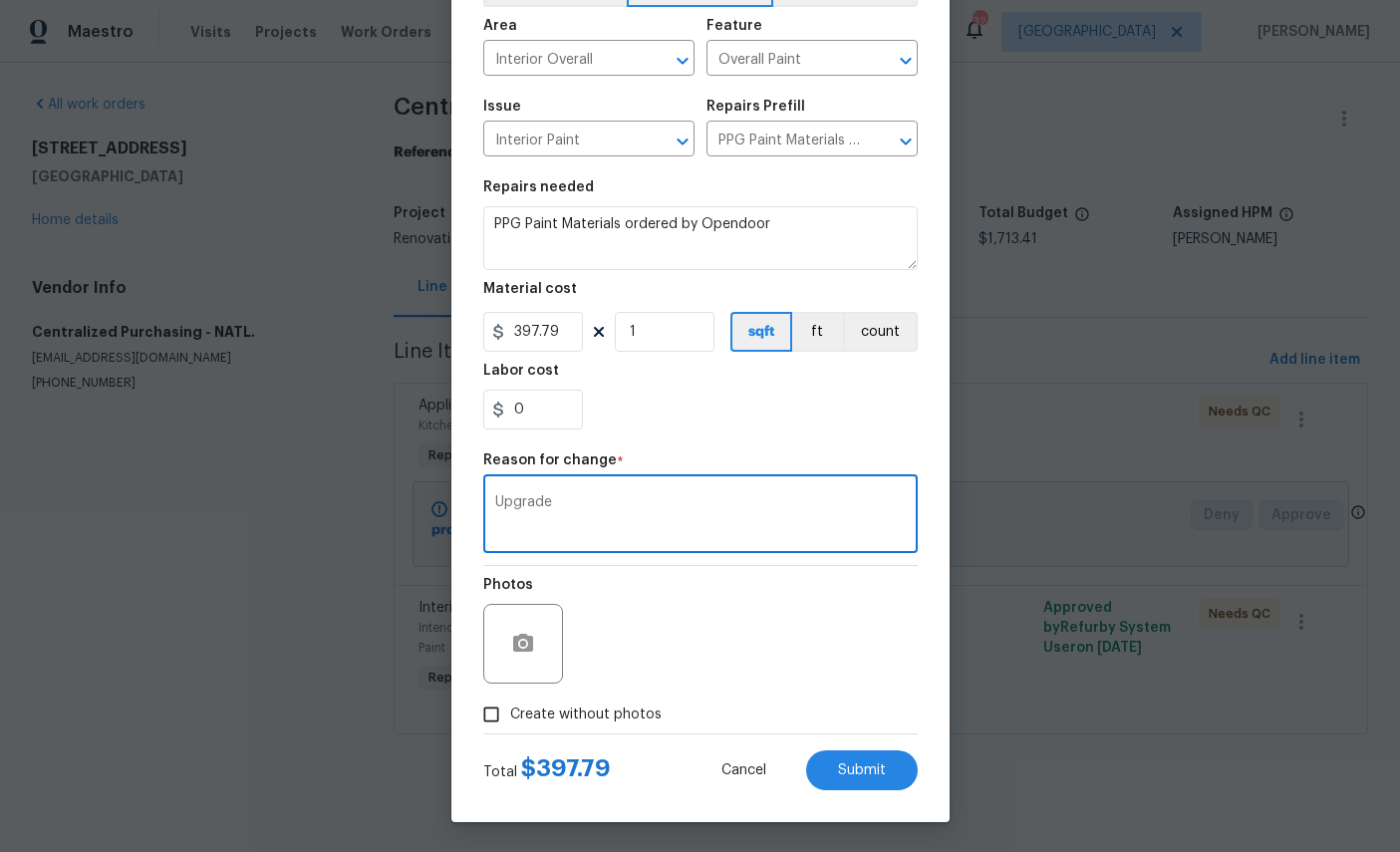 type on "Upgrade" 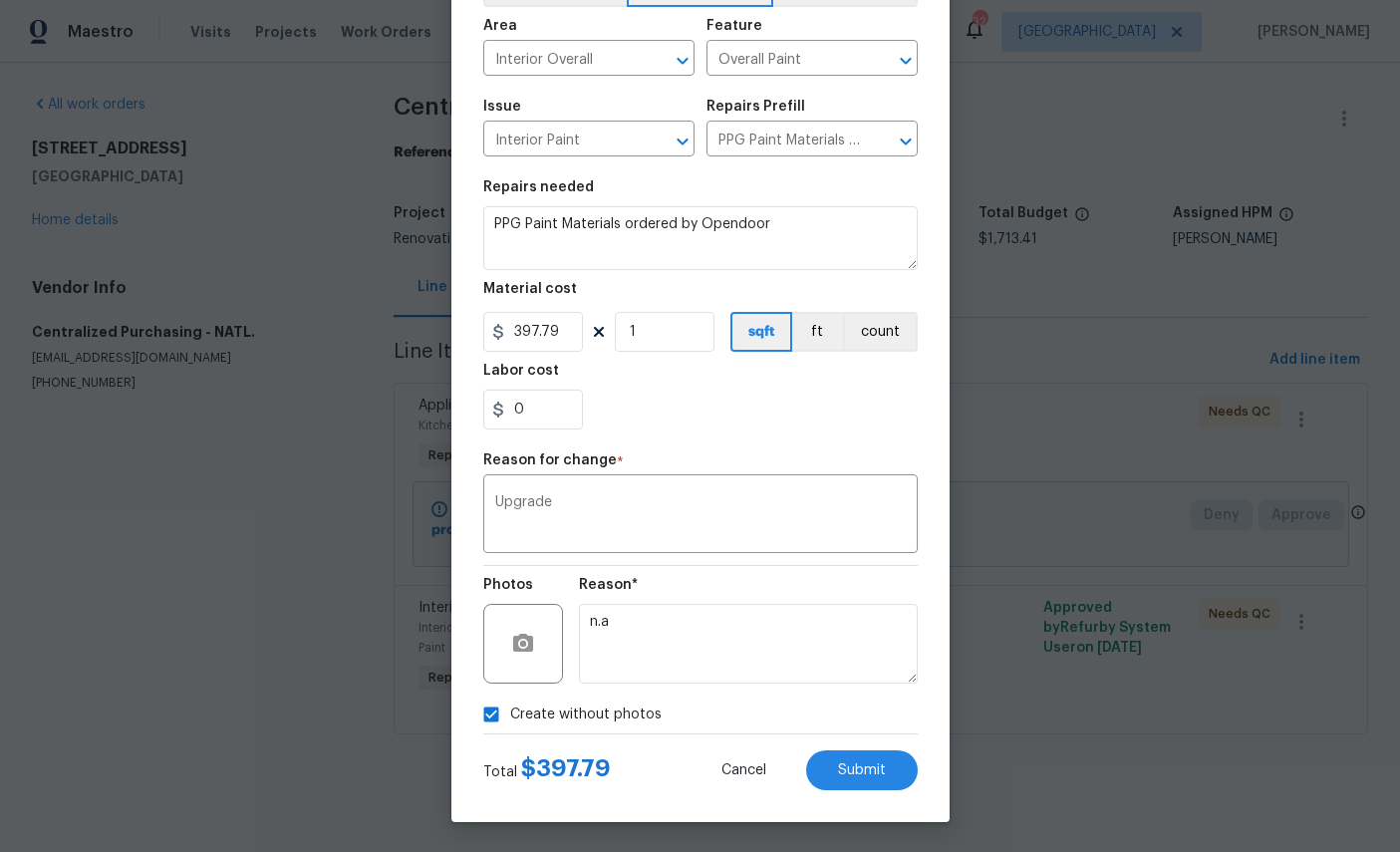 click on "Submit" at bounding box center (862, 770) 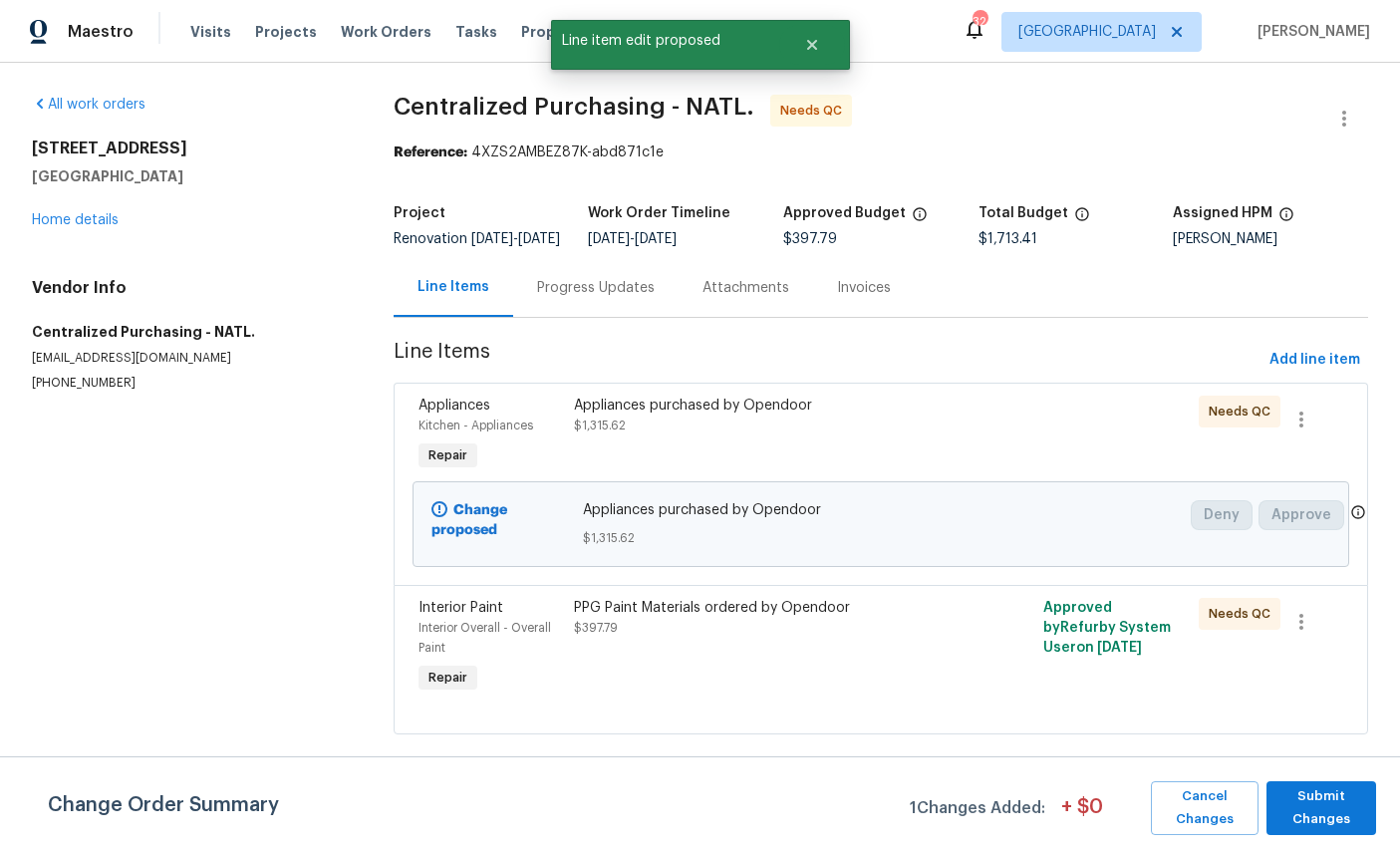 scroll, scrollTop: 0, scrollLeft: 0, axis: both 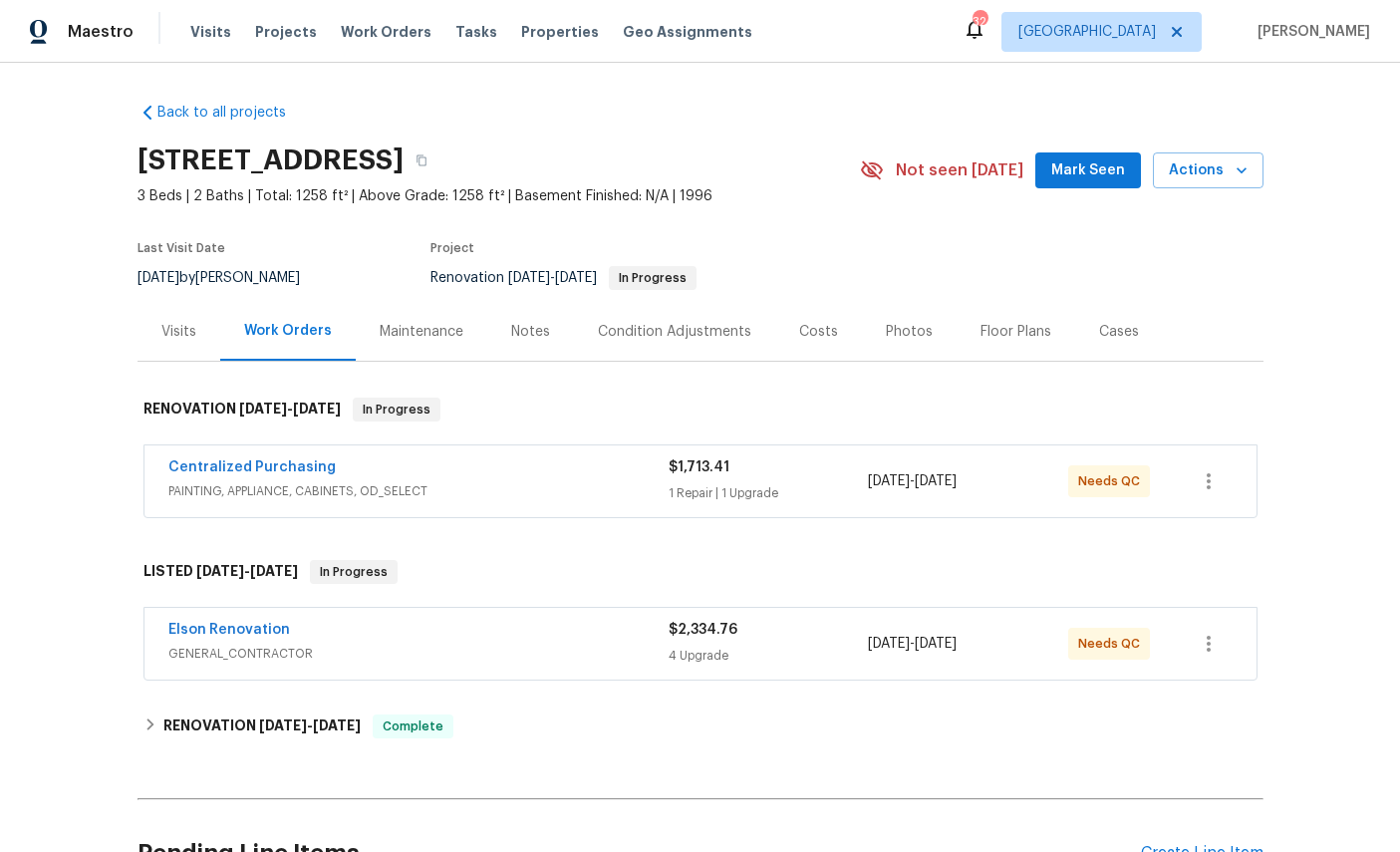 click on "Centralized Purchasing" at bounding box center (252, 467) 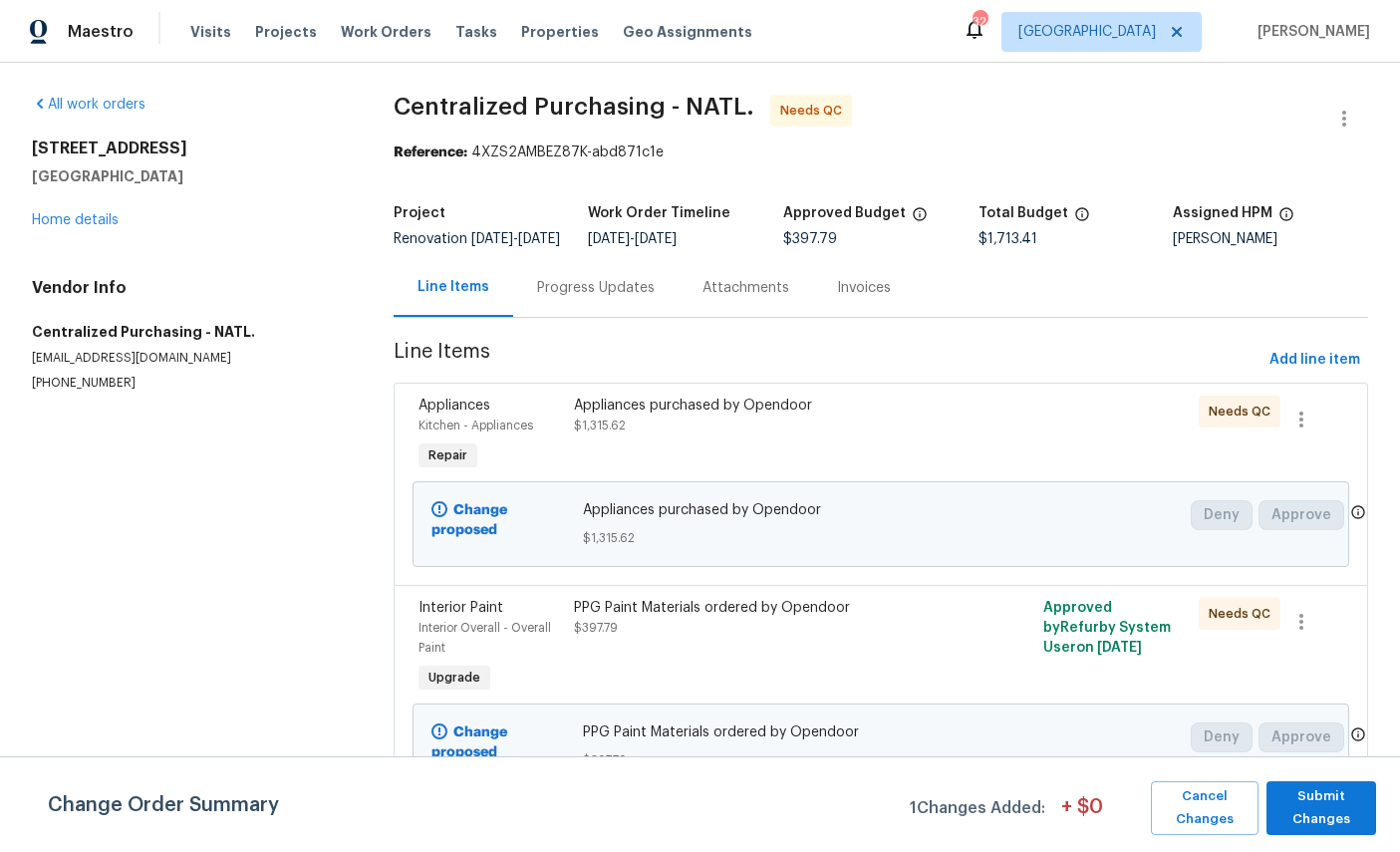 click on "Appliances" at bounding box center (454, 406) 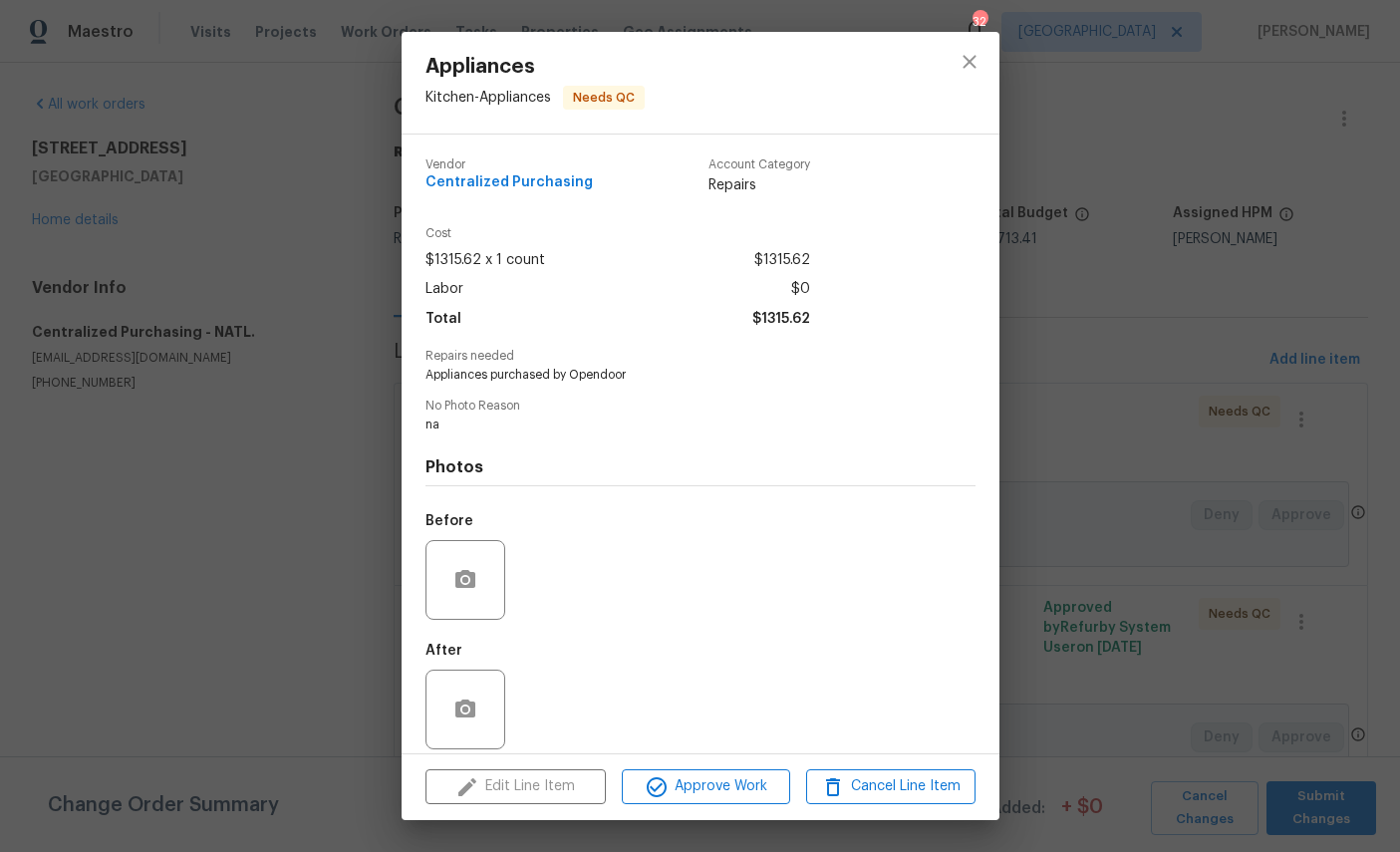 click on "Edit Line Item  Approve Work  Cancel Line Item" at bounding box center (700, 786) 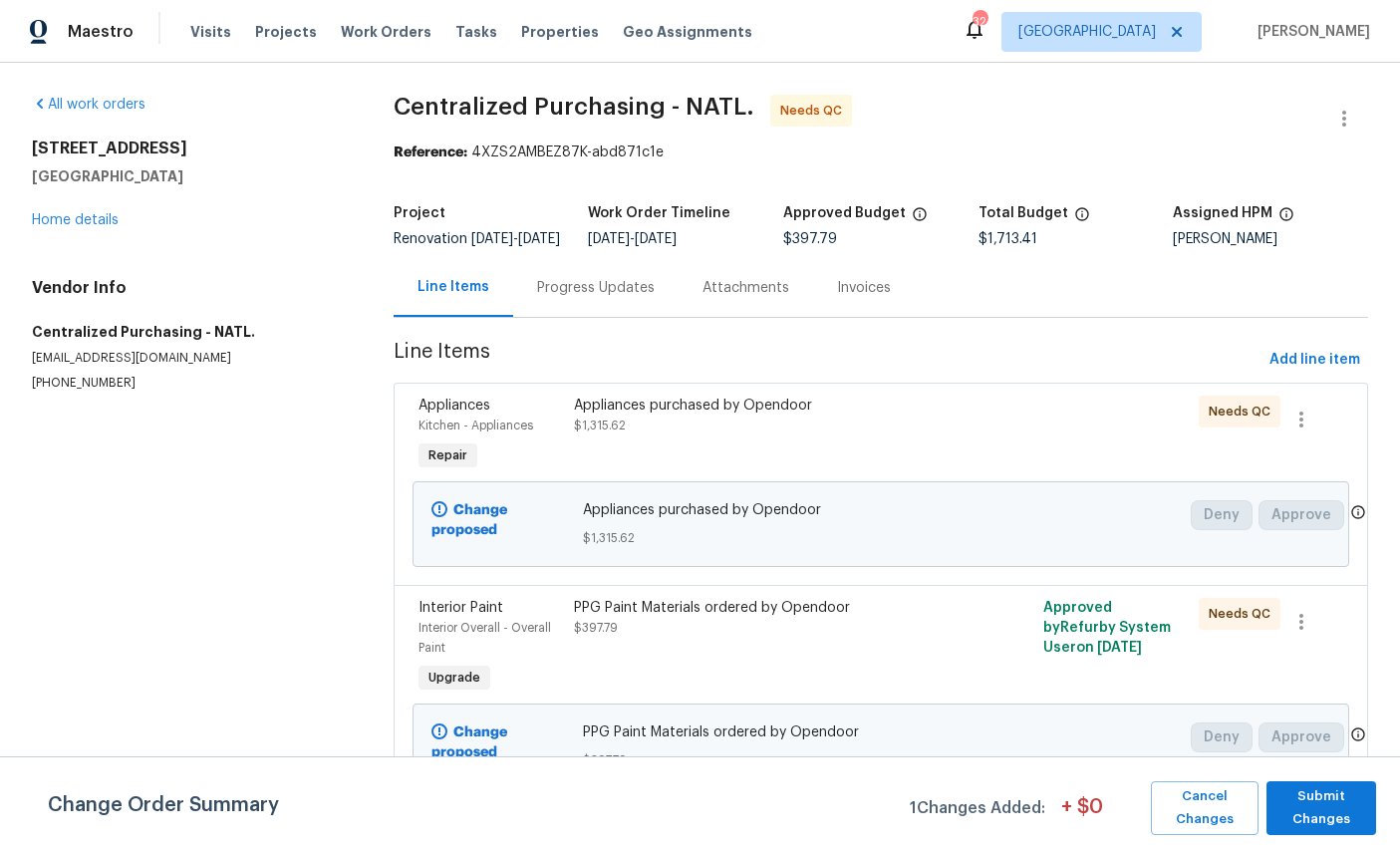 click on "Appliances" at bounding box center [490, 406] 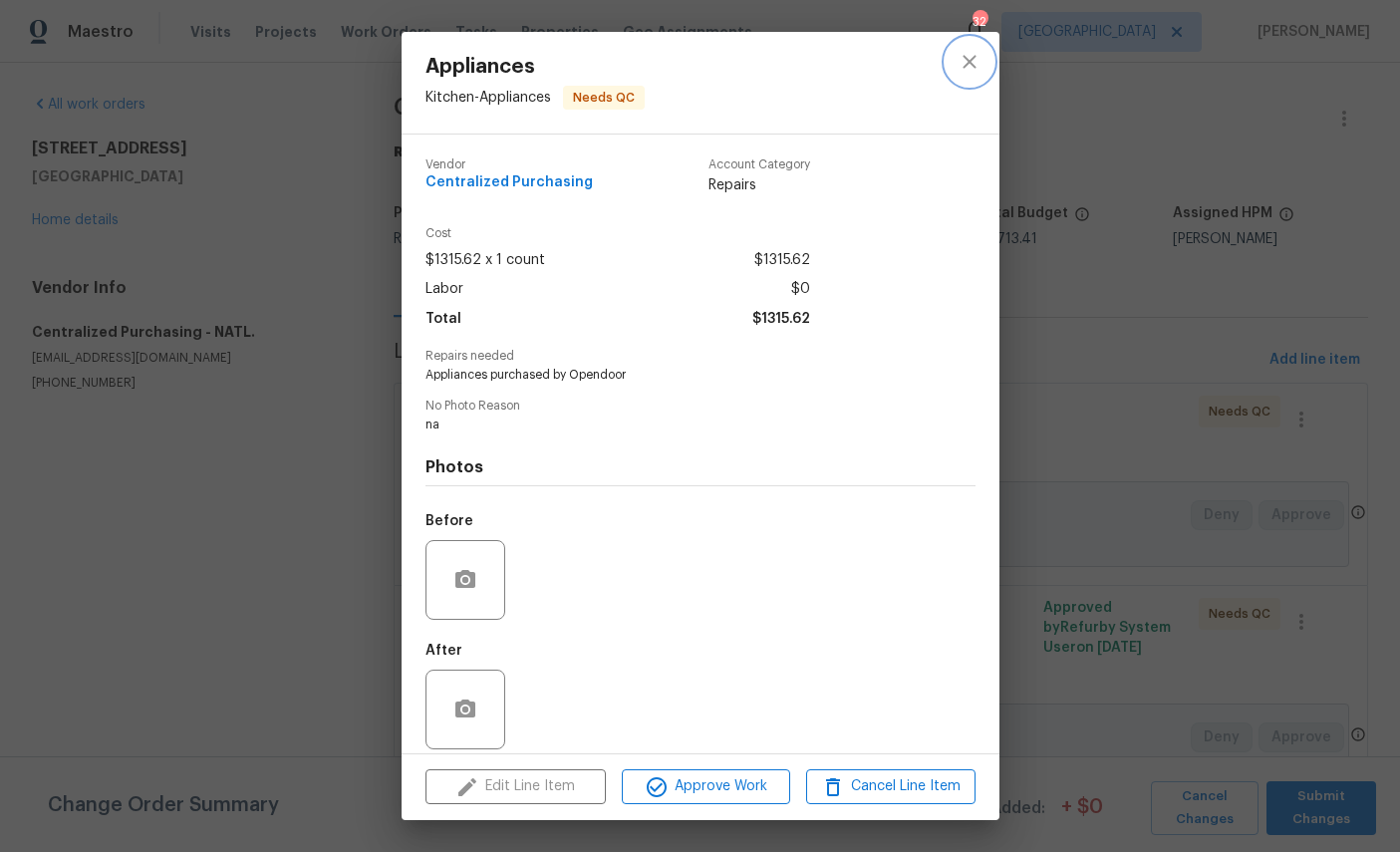 click at bounding box center [970, 62] 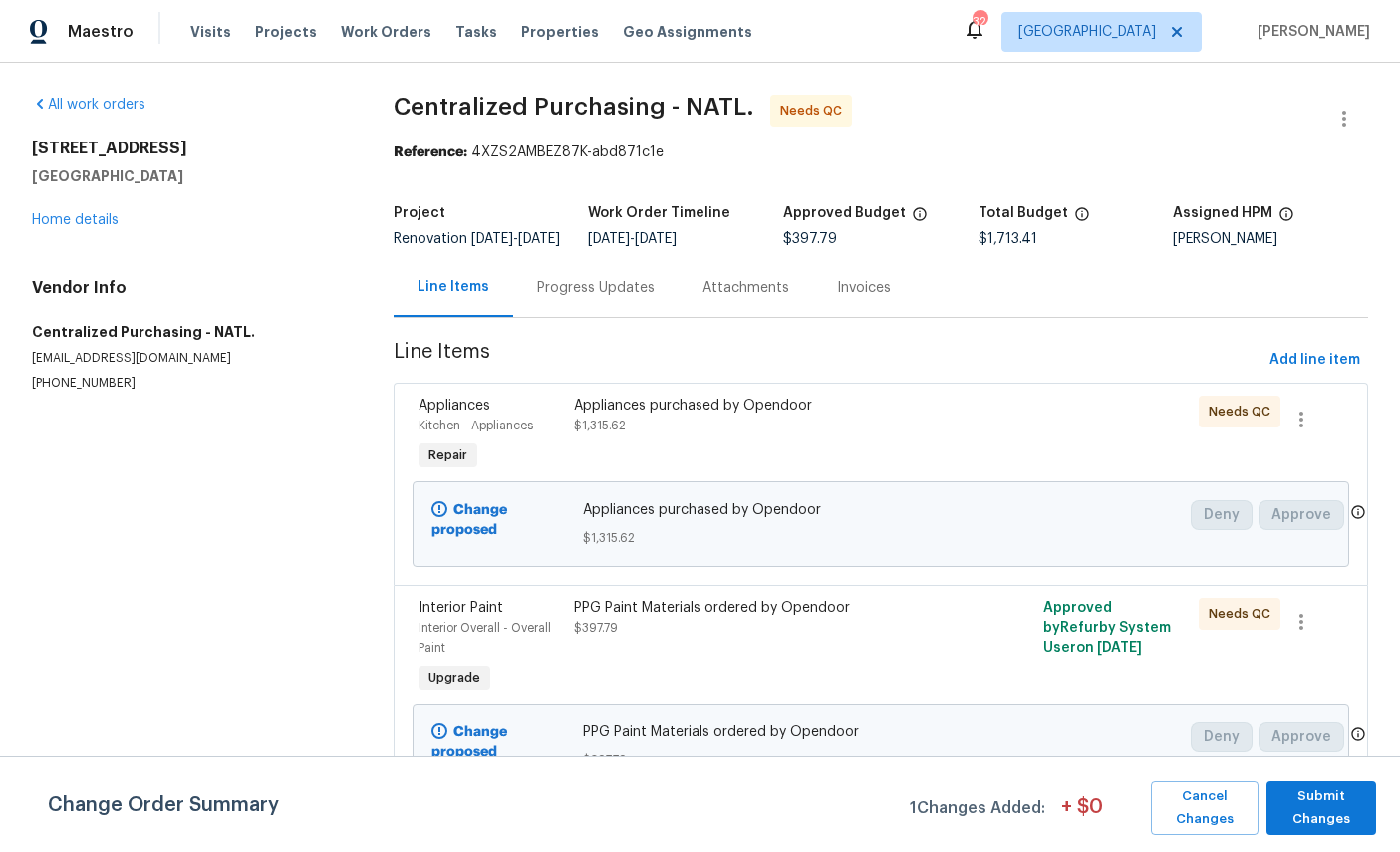 click on "Home details" at bounding box center (75, 220) 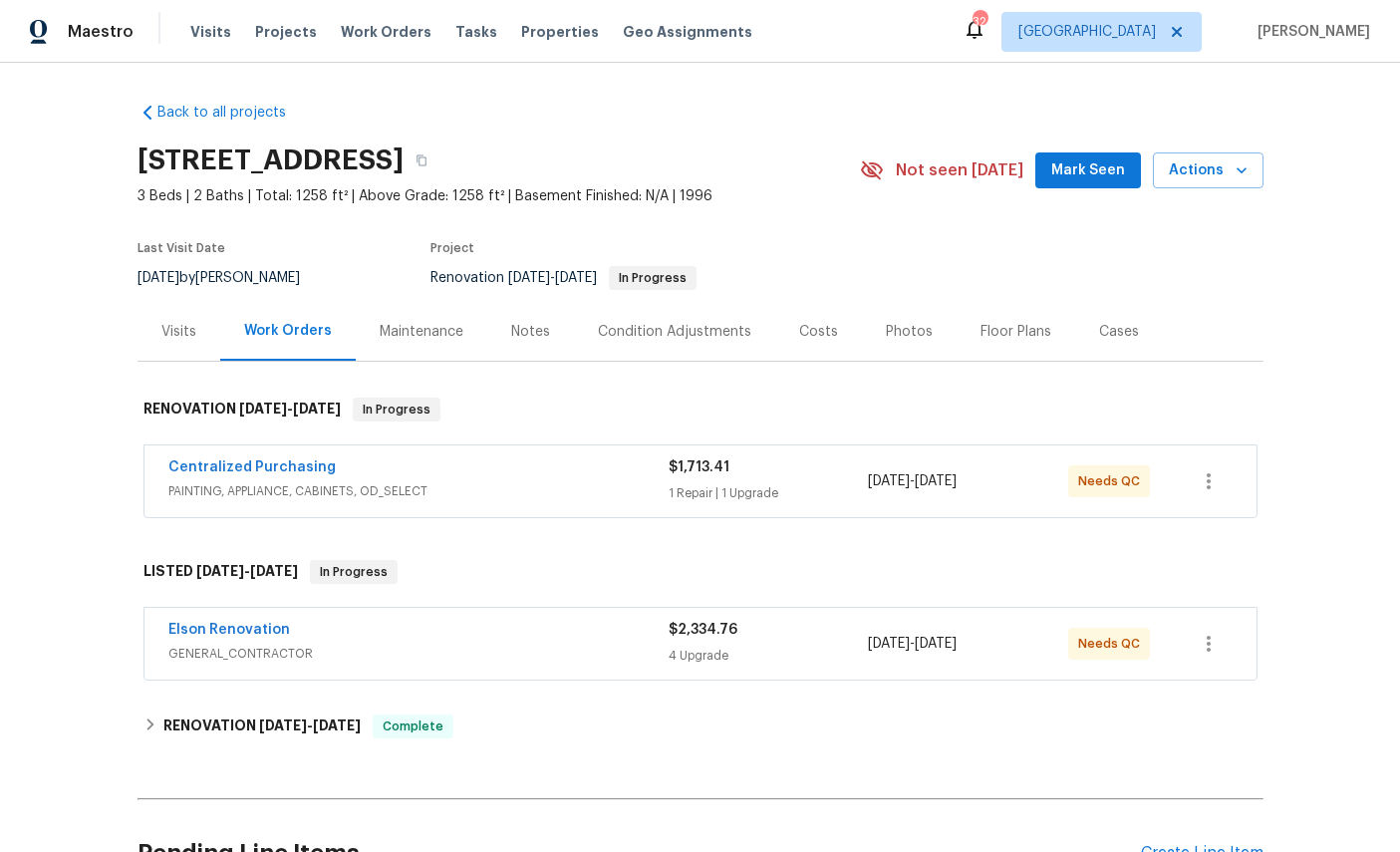 click on "Visits" at bounding box center [178, 331] 